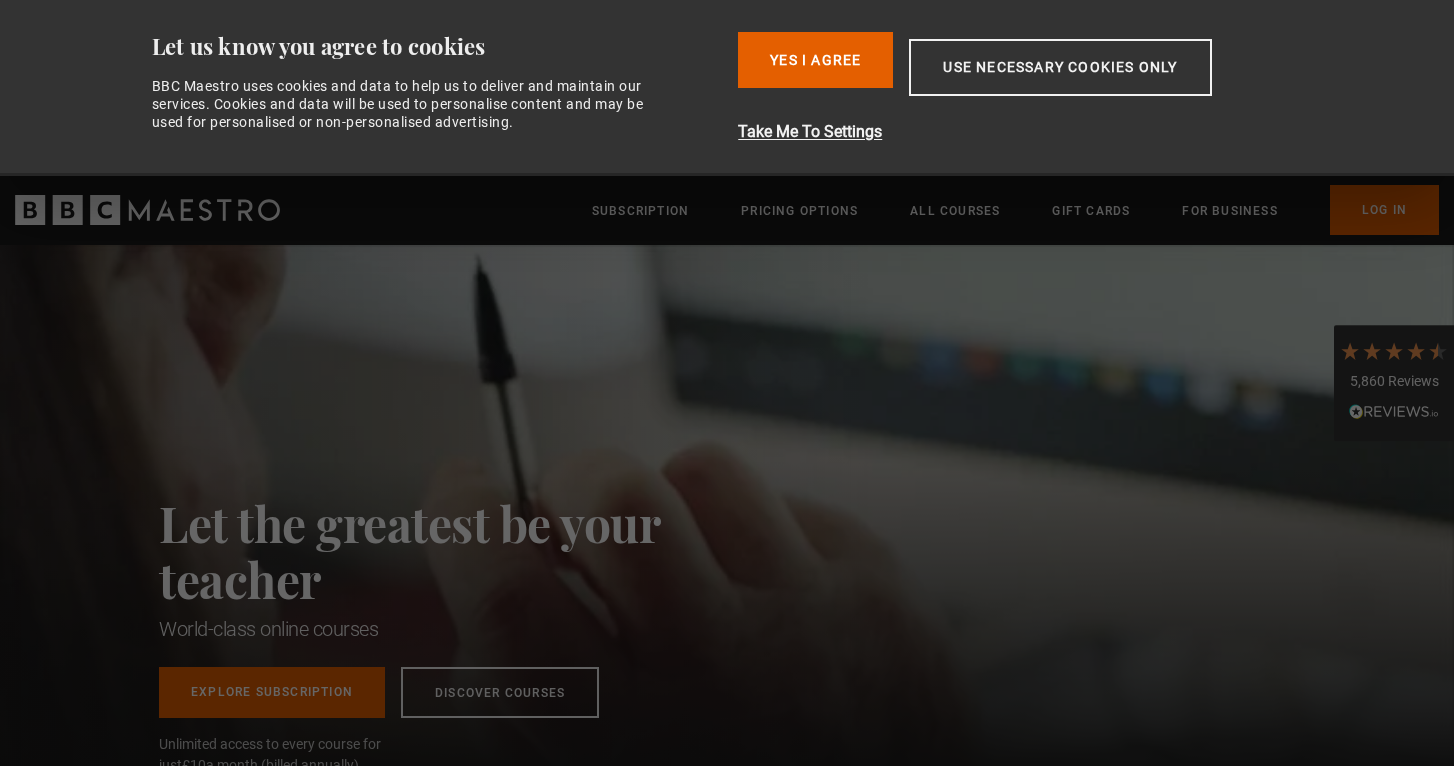 scroll, scrollTop: 0, scrollLeft: 0, axis: both 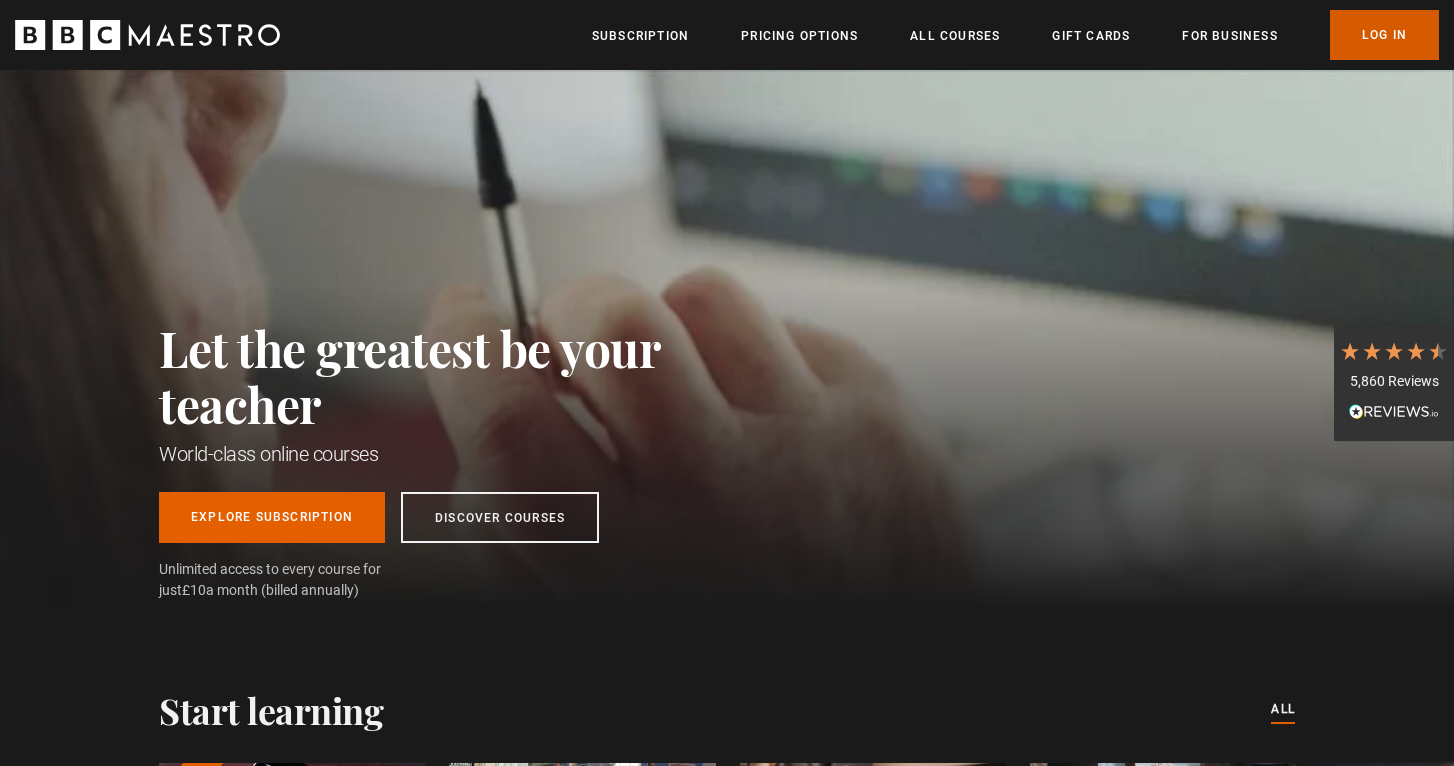 click on "Log In" at bounding box center (1384, 35) 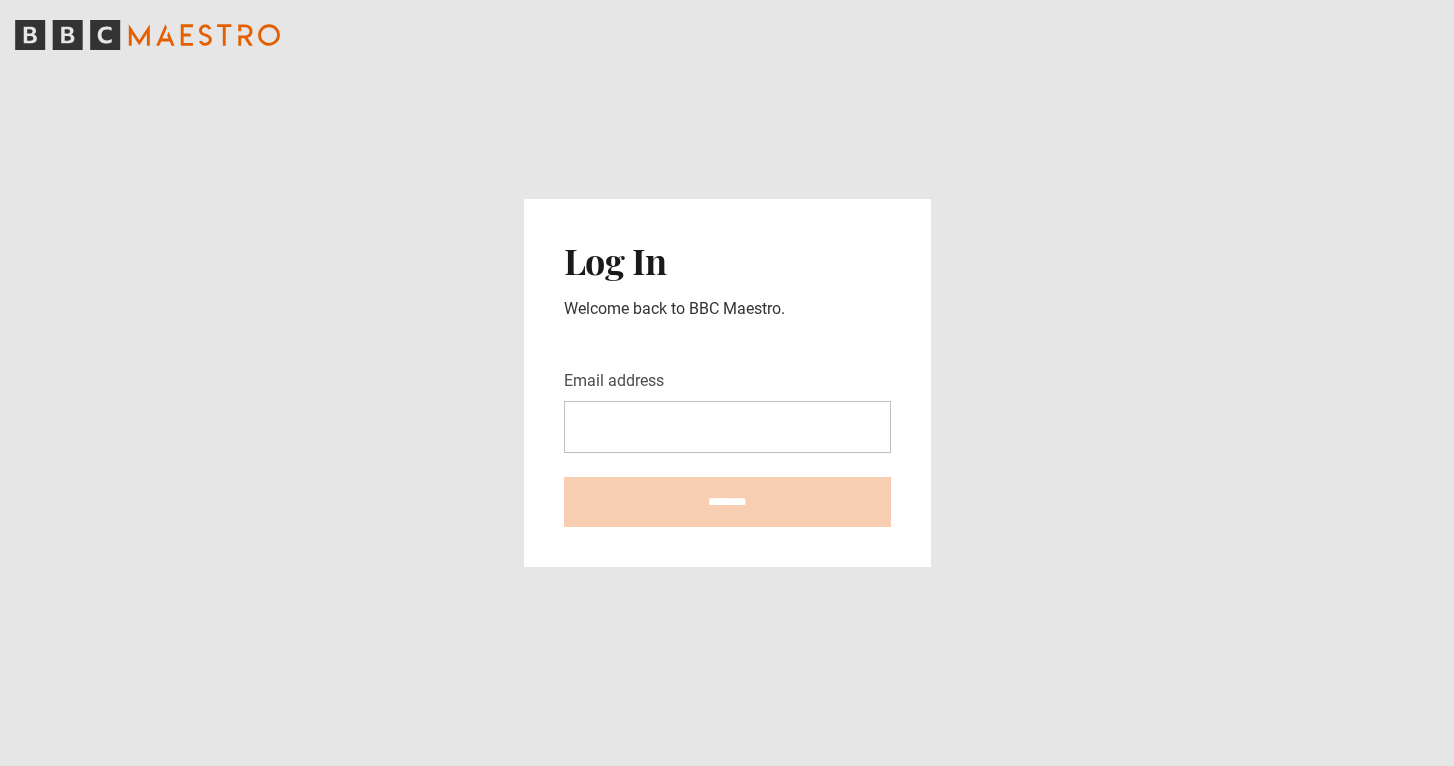 scroll, scrollTop: 0, scrollLeft: 0, axis: both 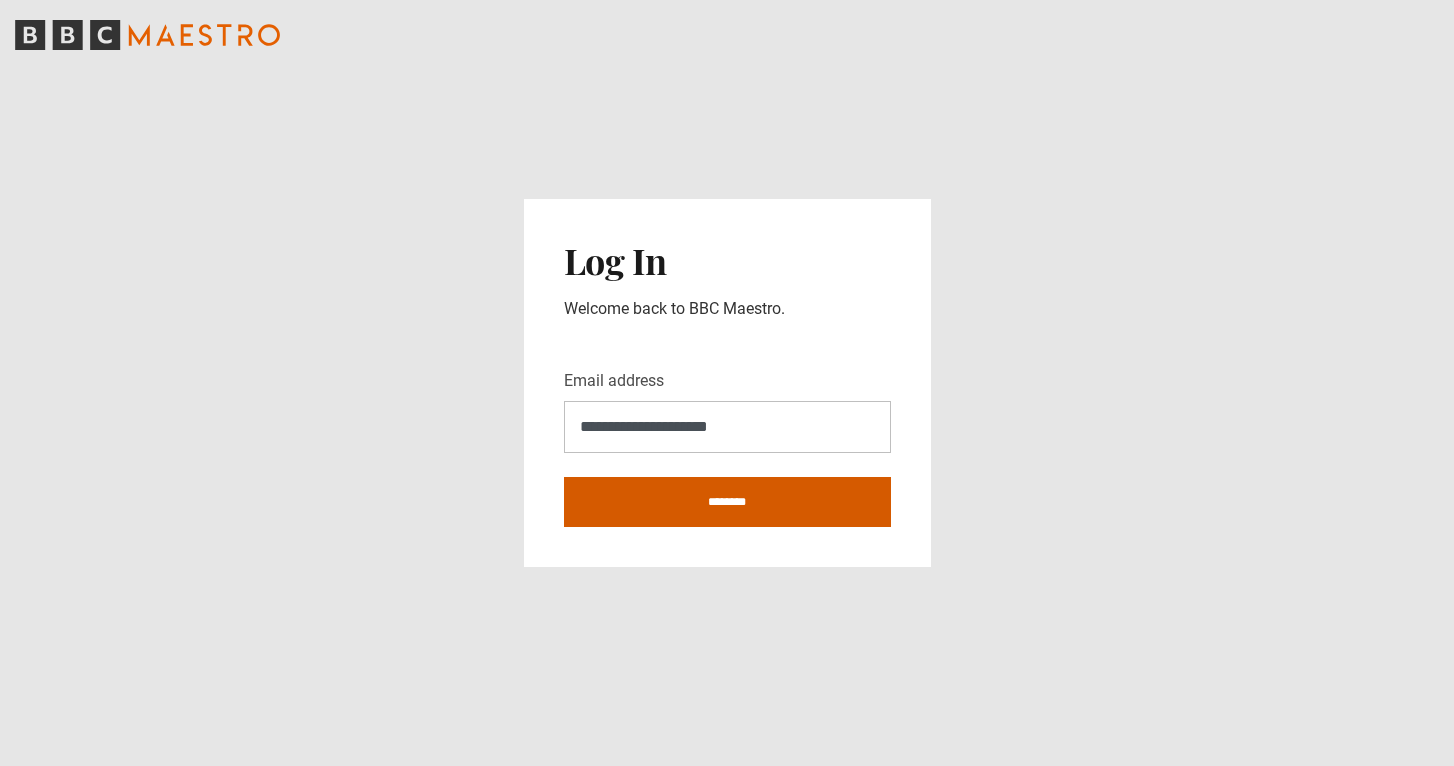 click on "********" at bounding box center (727, 502) 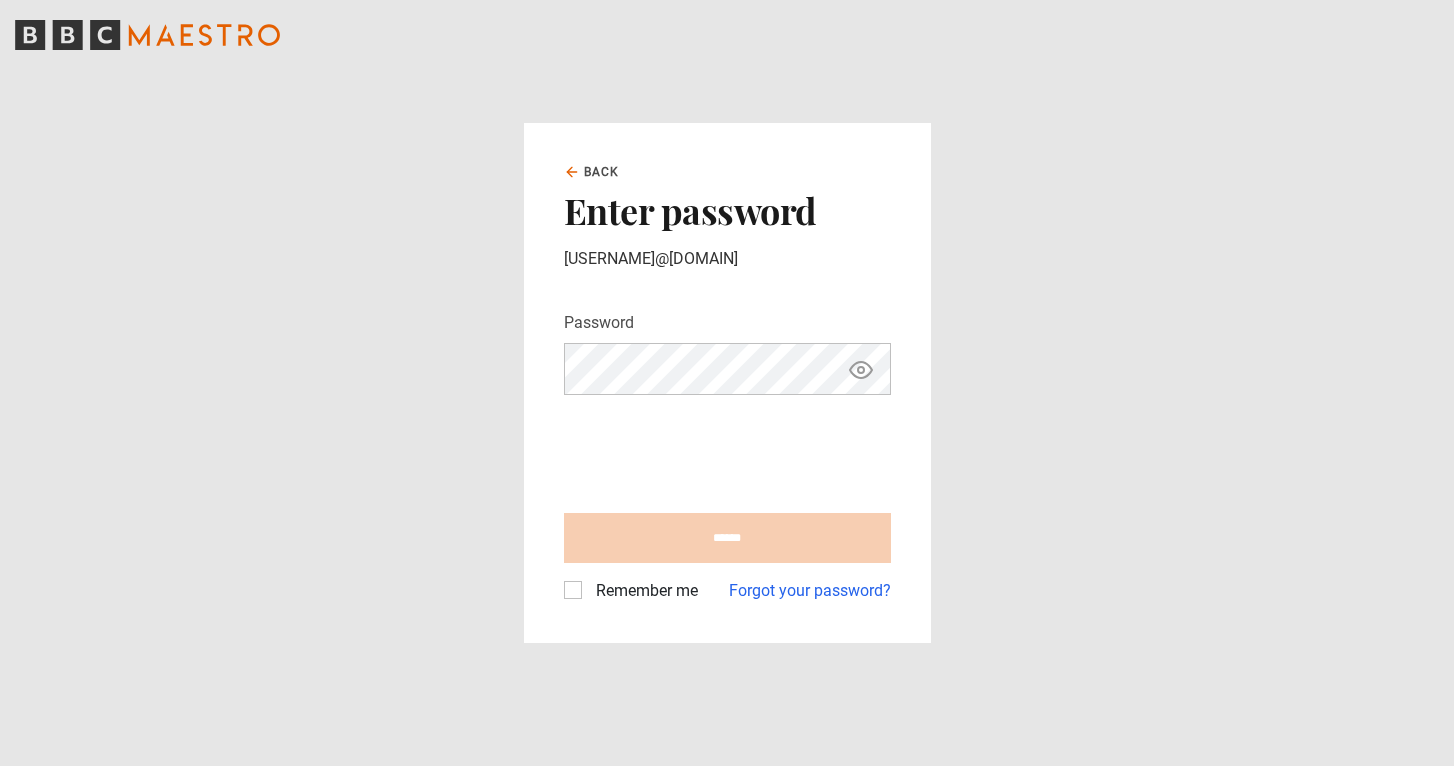 scroll, scrollTop: 0, scrollLeft: 0, axis: both 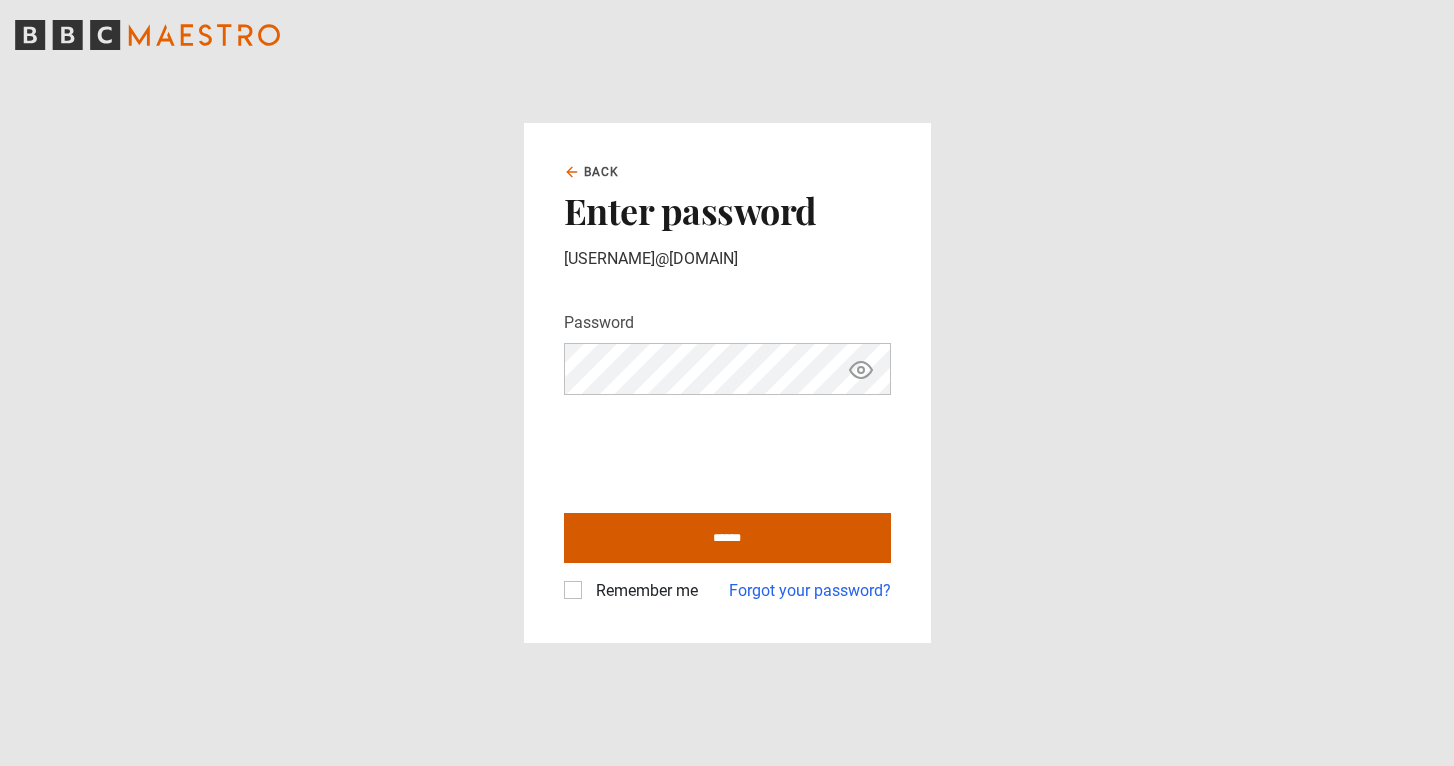 click on "******" at bounding box center [727, 538] 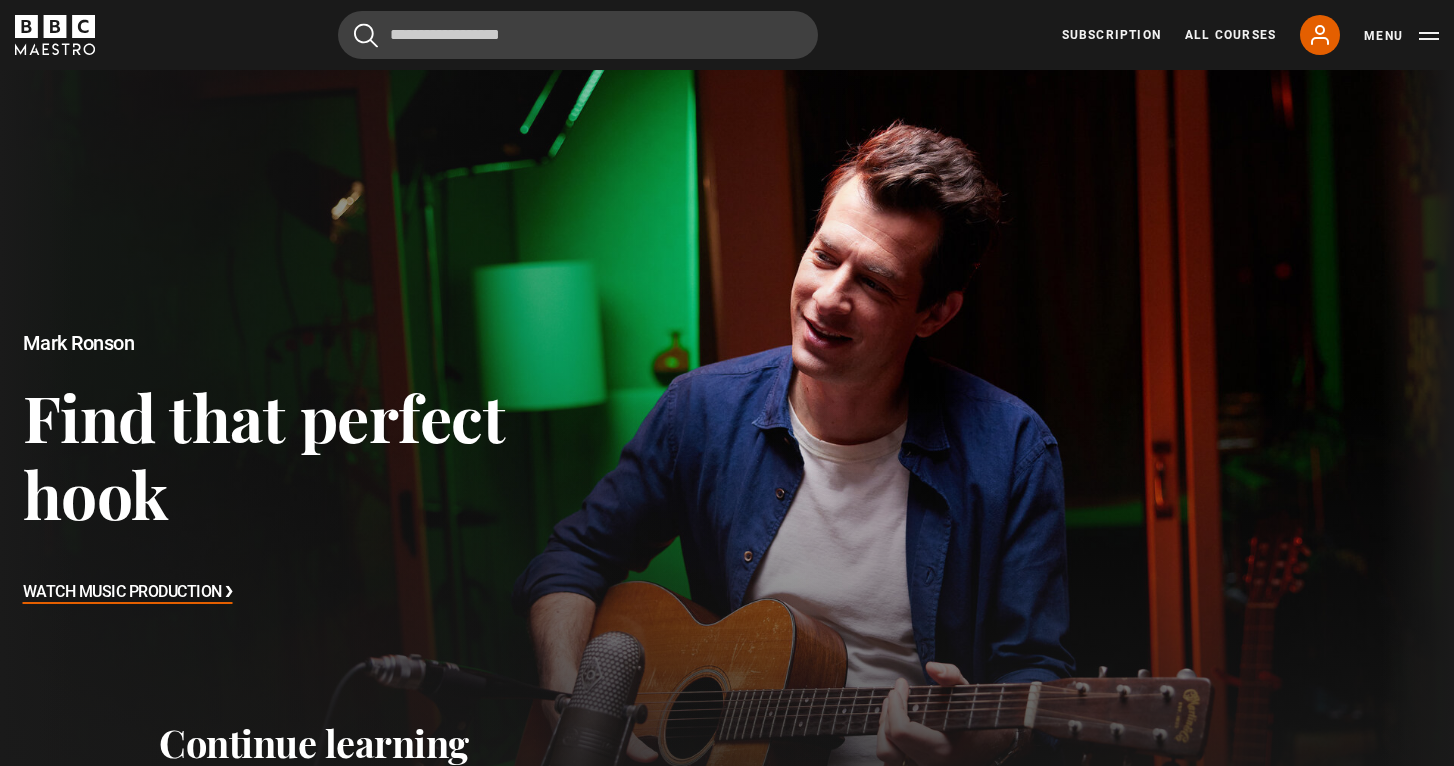 scroll, scrollTop: 0, scrollLeft: 0, axis: both 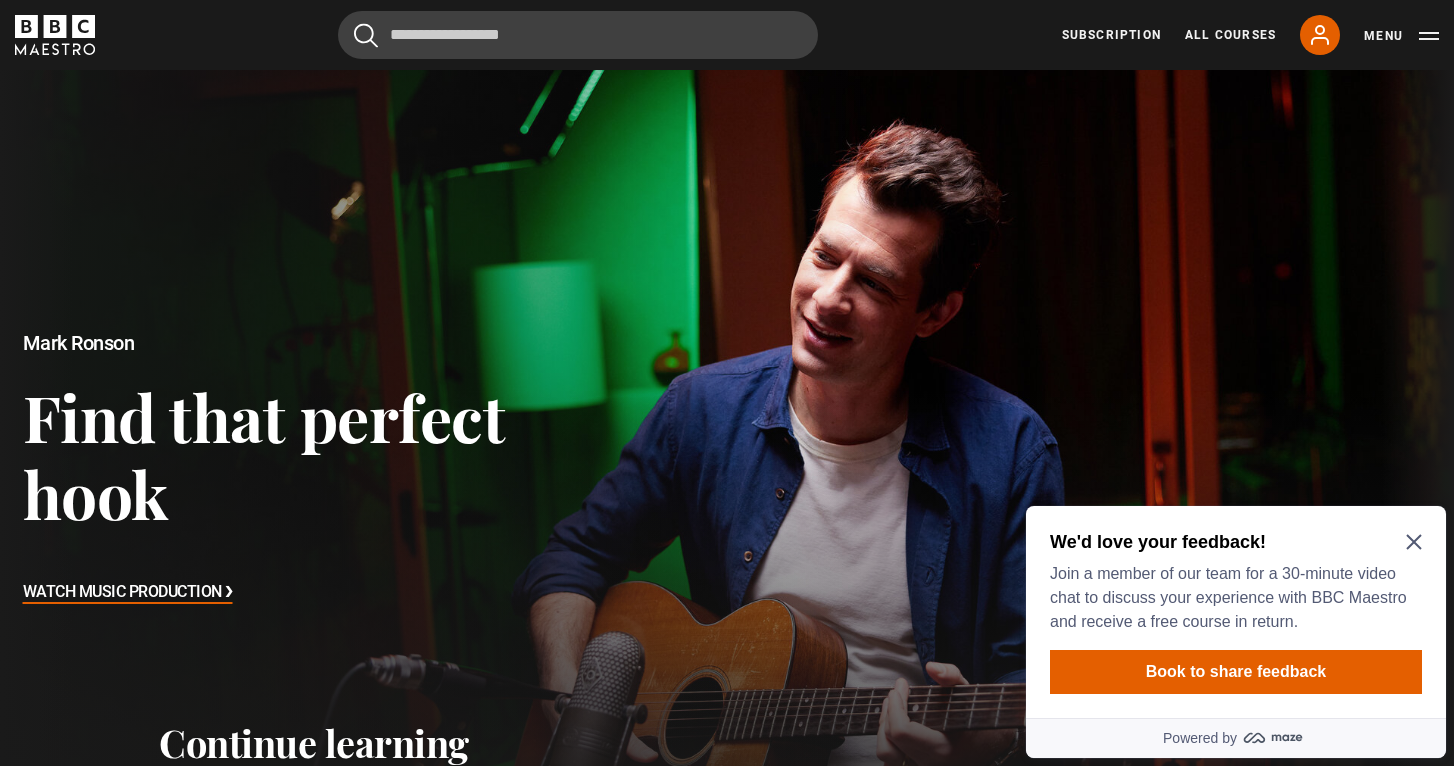 click 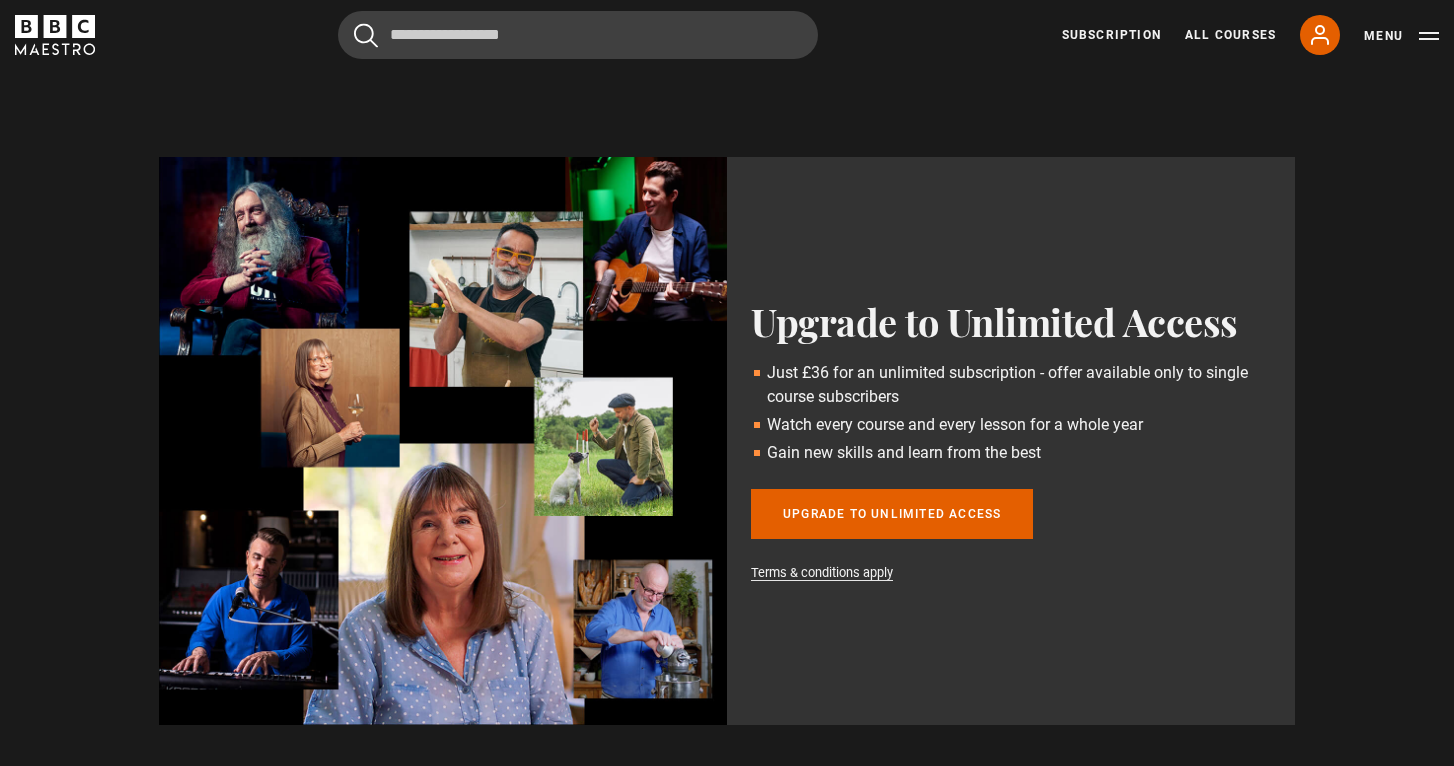 scroll, scrollTop: 281, scrollLeft: 0, axis: vertical 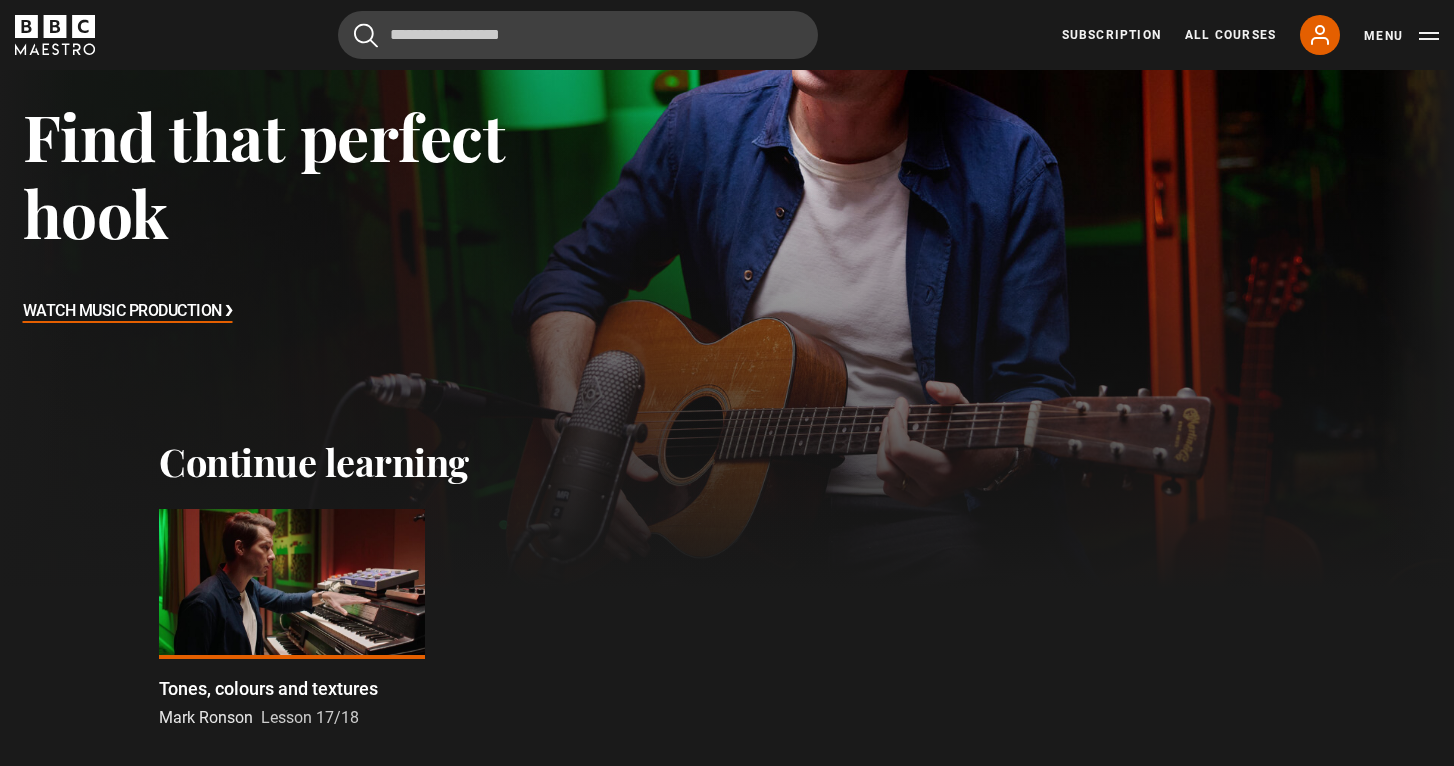 click at bounding box center [292, 584] 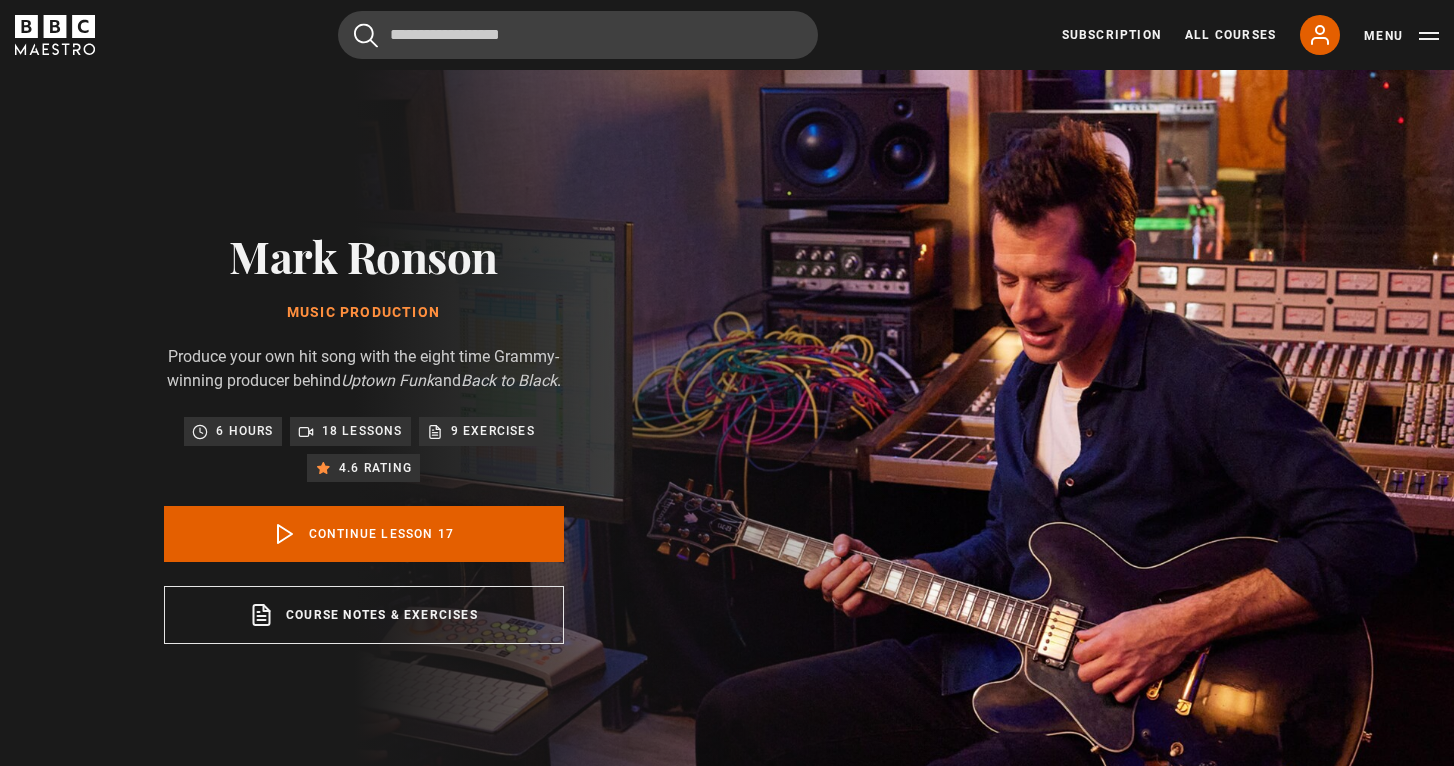 scroll, scrollTop: 828, scrollLeft: 0, axis: vertical 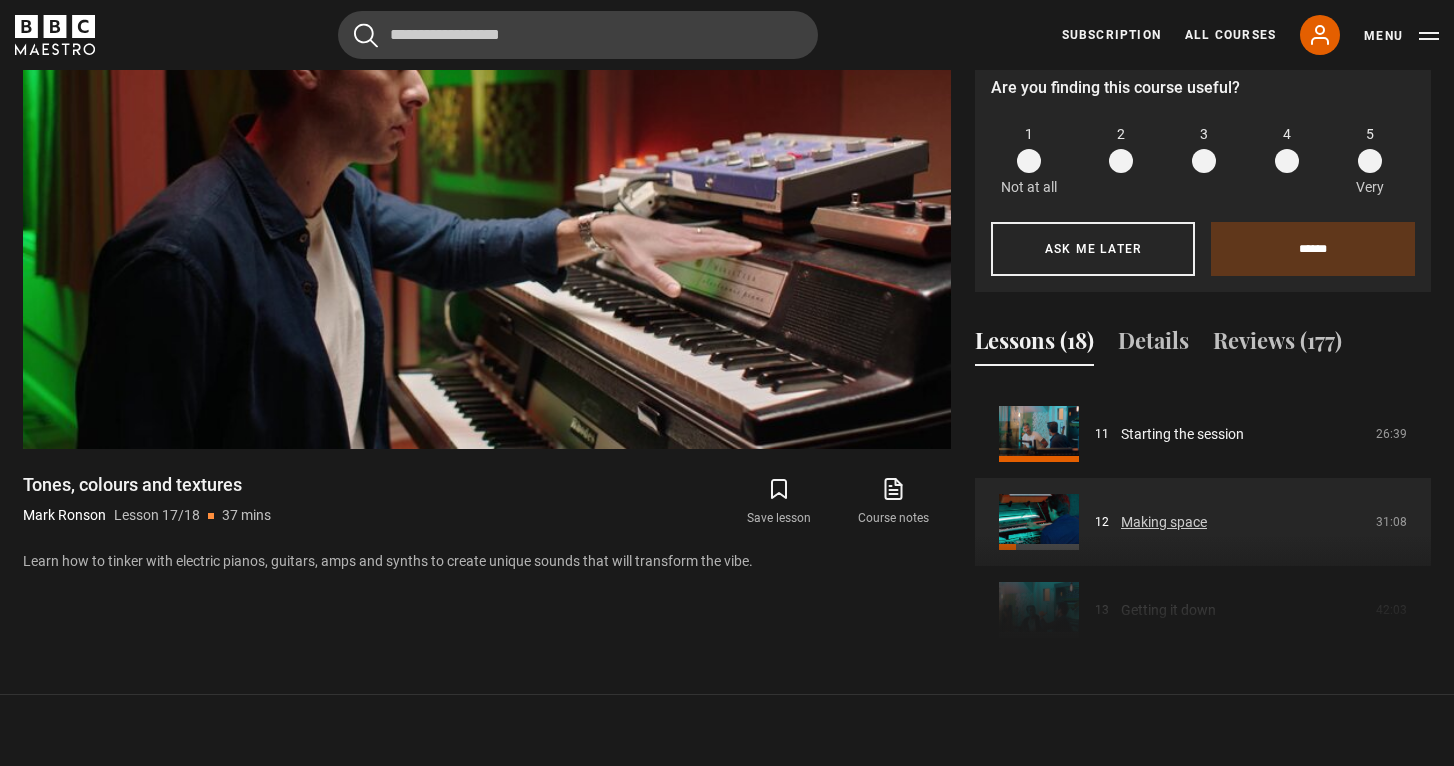 click on "Making space" at bounding box center (1164, 522) 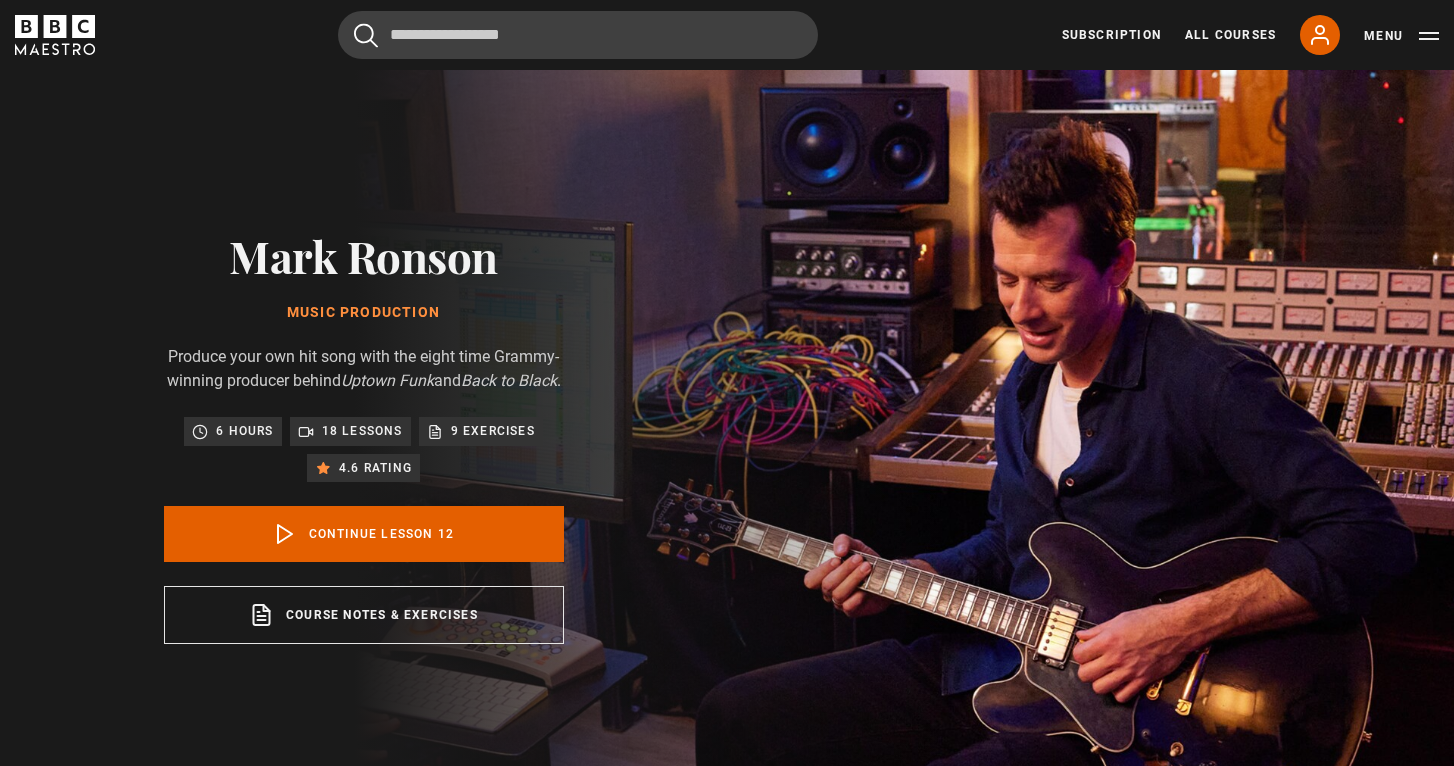 scroll, scrollTop: 828, scrollLeft: 0, axis: vertical 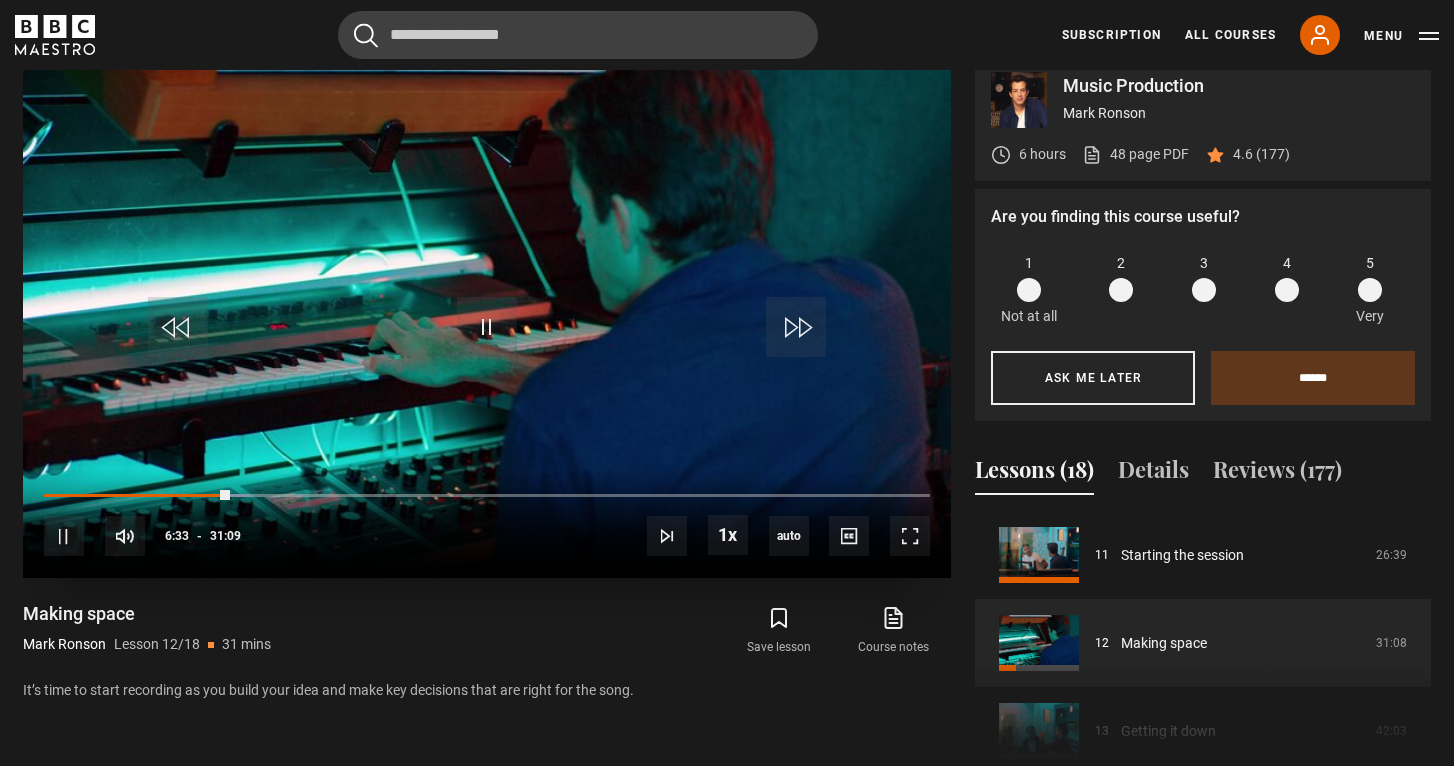 click on "10s Skip Back 10 seconds Pause 10s Skip Forward 10 seconds Loaded : 23.27% 06:33 Pause Mute Current Time 6:33 - Duration 31:09
Mark Ronson
Lesson 12
Making space
1x Playback Rate 2x 1.5x 1x , selected 0.5x auto Quality 360p 720p 1080p 2160p Auto , selected Captions captions off , selected English Captions" at bounding box center [487, 523] 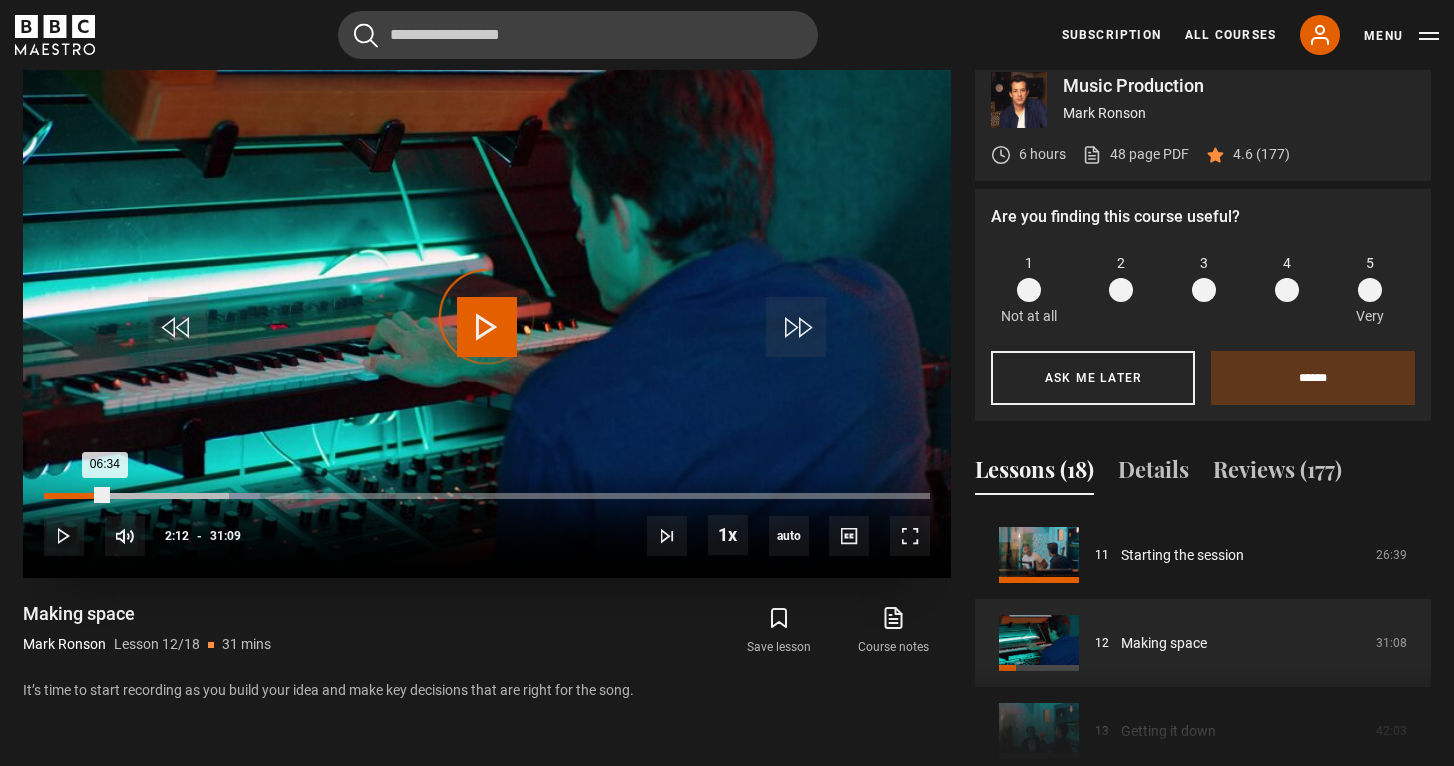click on "Loaded :  24.34% 02:12 06:34" at bounding box center [487, 496] 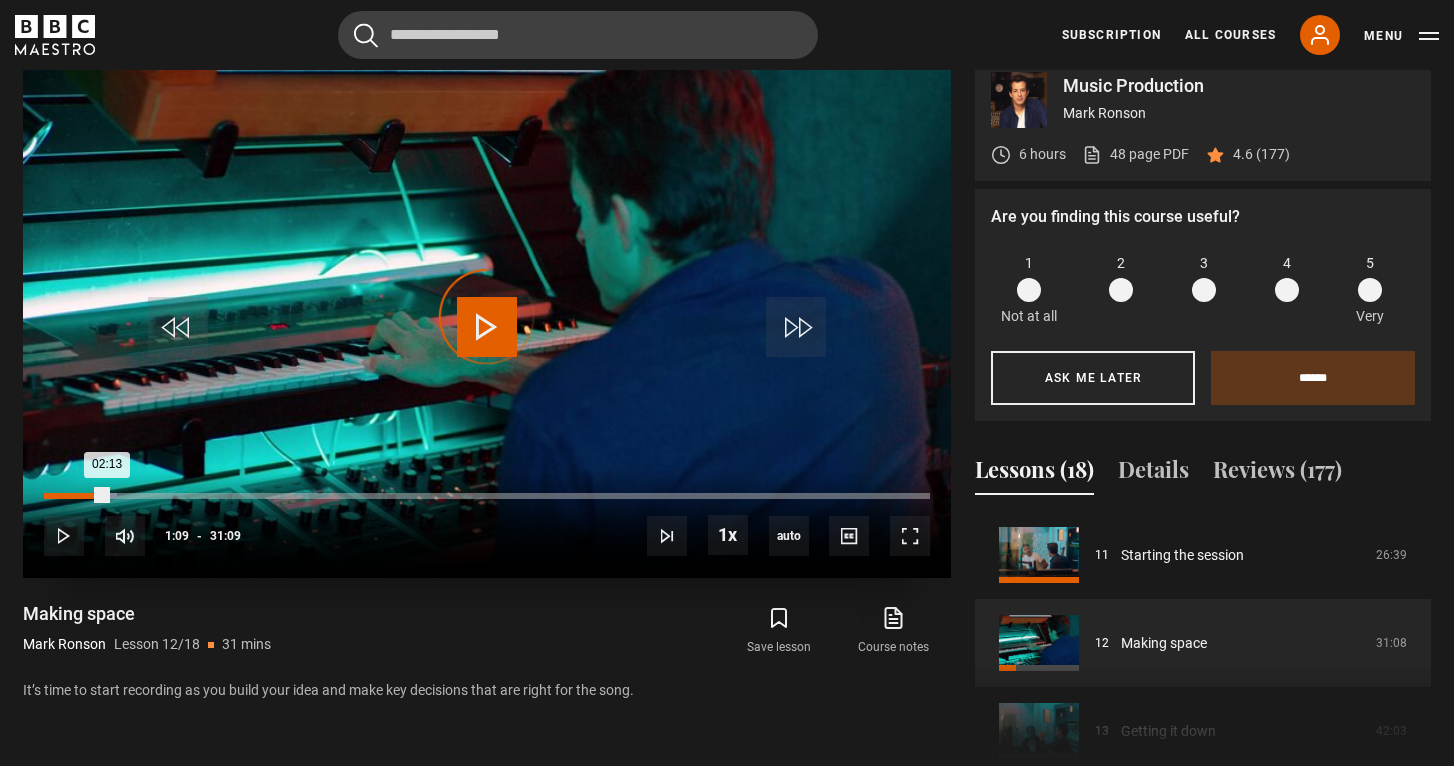 click on "01:09" at bounding box center (78, 496) 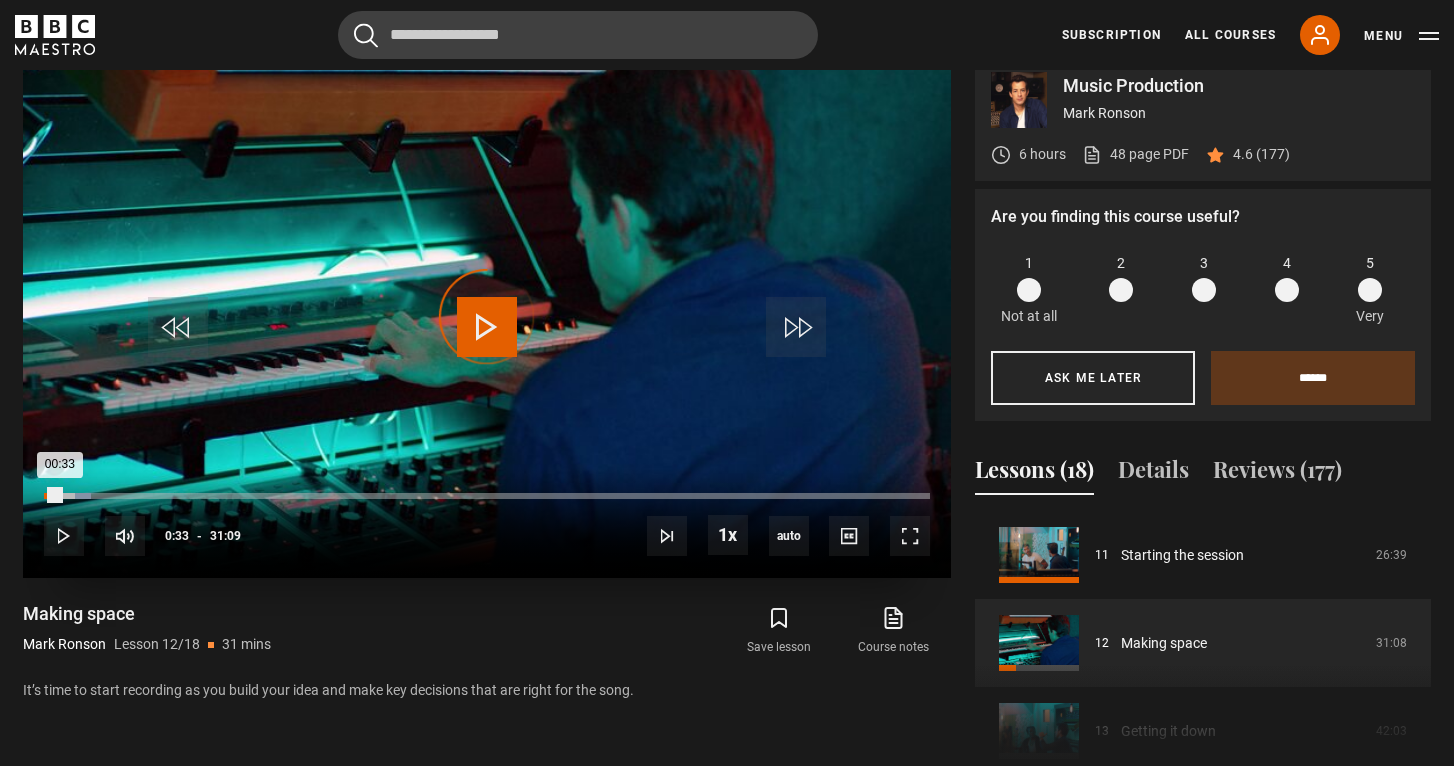 click on "00:33" at bounding box center (52, 496) 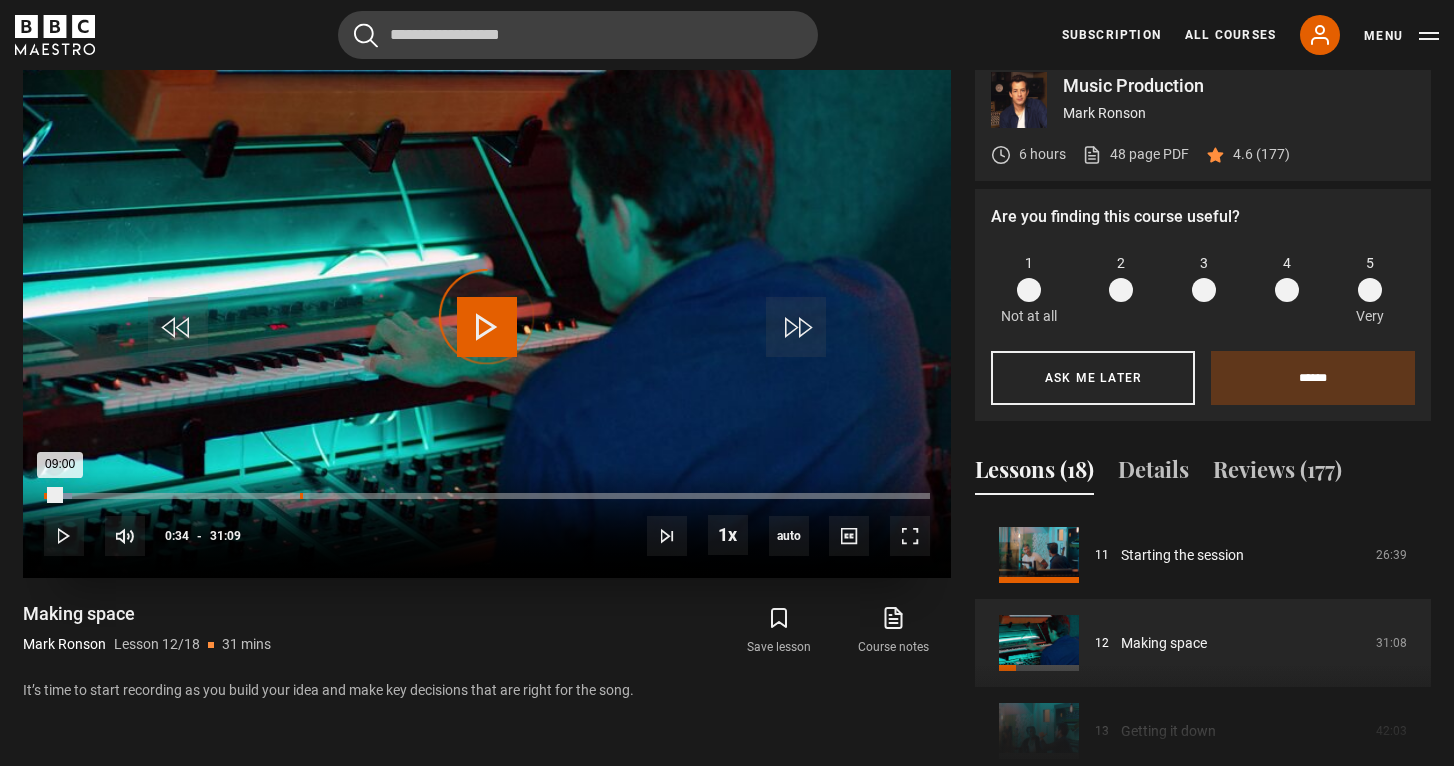 click on "09:00" at bounding box center (301, 496) 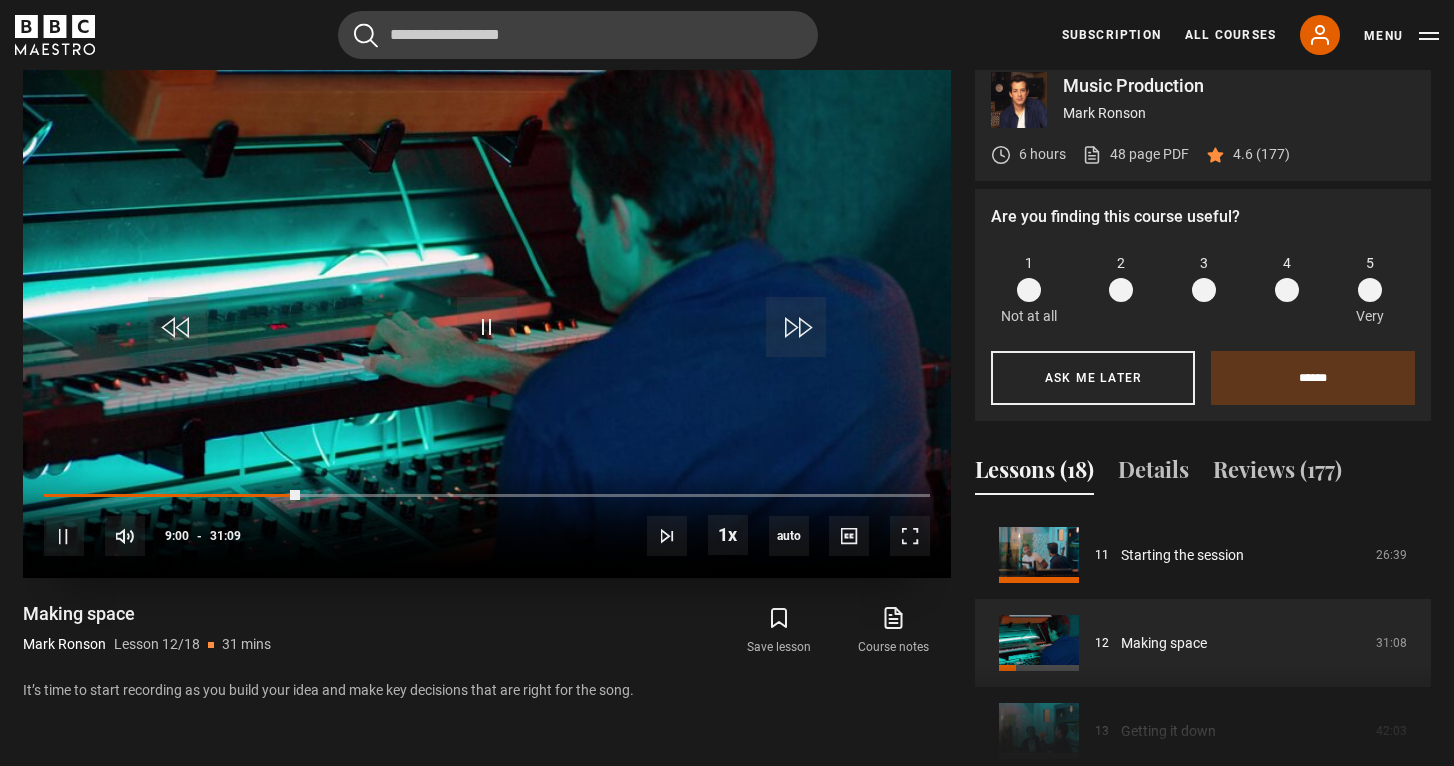 click on "10s Skip Back 10 seconds Pause 10s Skip Forward 10 seconds Loaded :  29.43% 11:29 09:00 Pause Mute Current Time  9:00 - Duration  31:09
Mark Ronson
Lesson 12
Making space
1x Playback Rate 2x 1.5x 1x , selected 0.5x auto Quality 360p 720p 1080p 2160p Auto , selected Captions captions off , selected English  Captions" at bounding box center (487, 523) 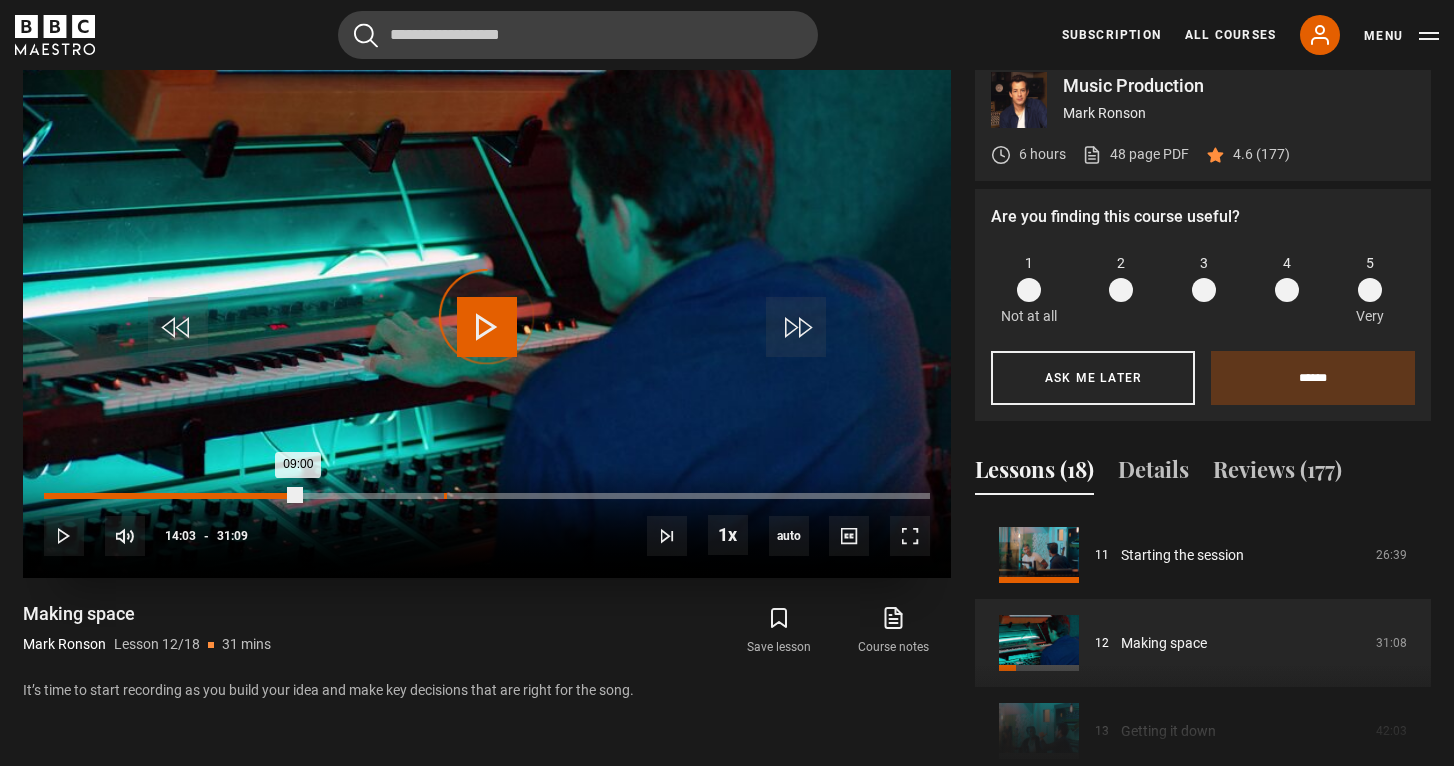 click on "14:03" at bounding box center [445, 496] 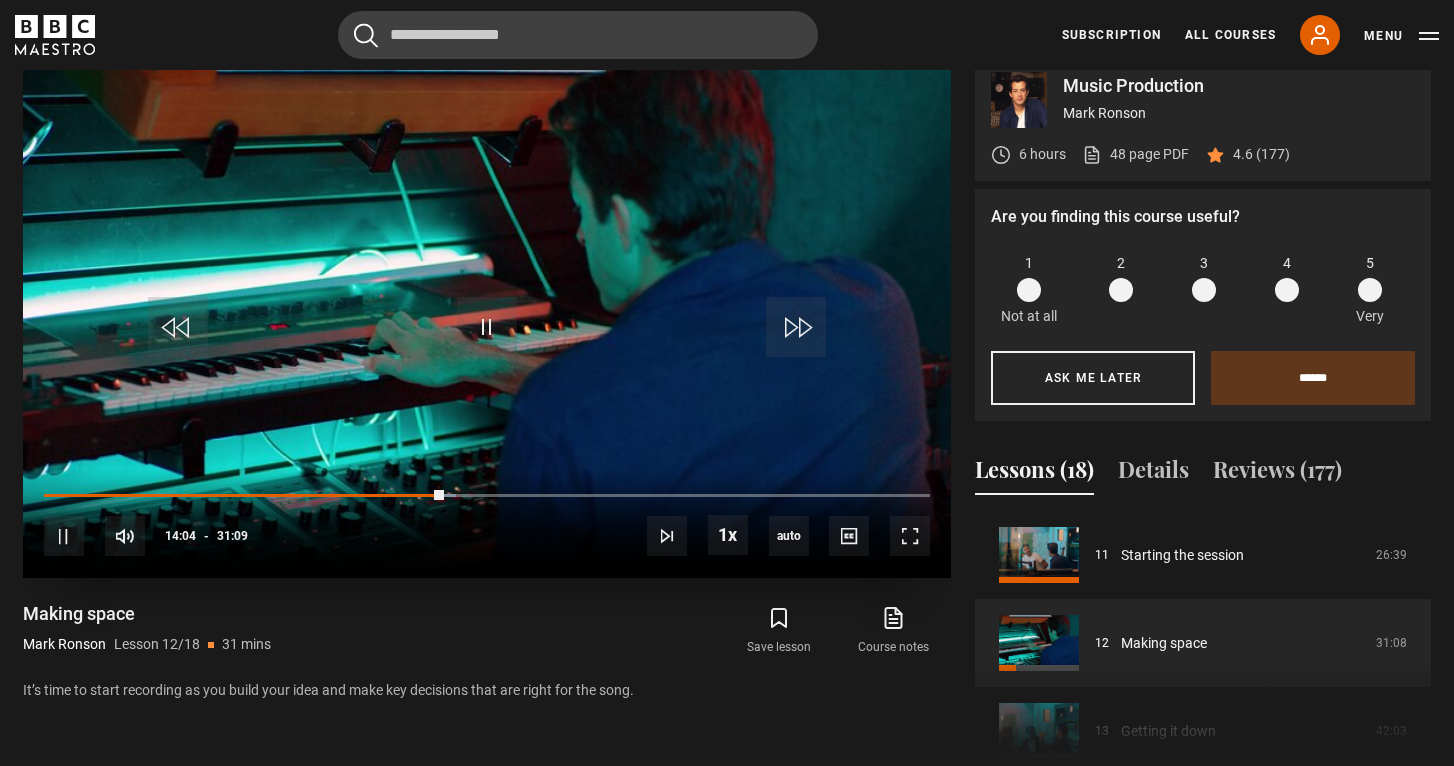 click on "10s Skip Back 10 seconds Pause 10s Skip Forward 10 seconds Loaded :  46.55% 20:40 14:04 Pause Mute Current Time  14:04 - Duration  31:09
Mark Ronson
Lesson 12
Making space
1x Playback Rate 2x 1.5x 1x , selected 0.5x auto Quality 360p 720p 1080p 2160p Auto , selected Captions captions off , selected English  Captions" at bounding box center (487, 523) 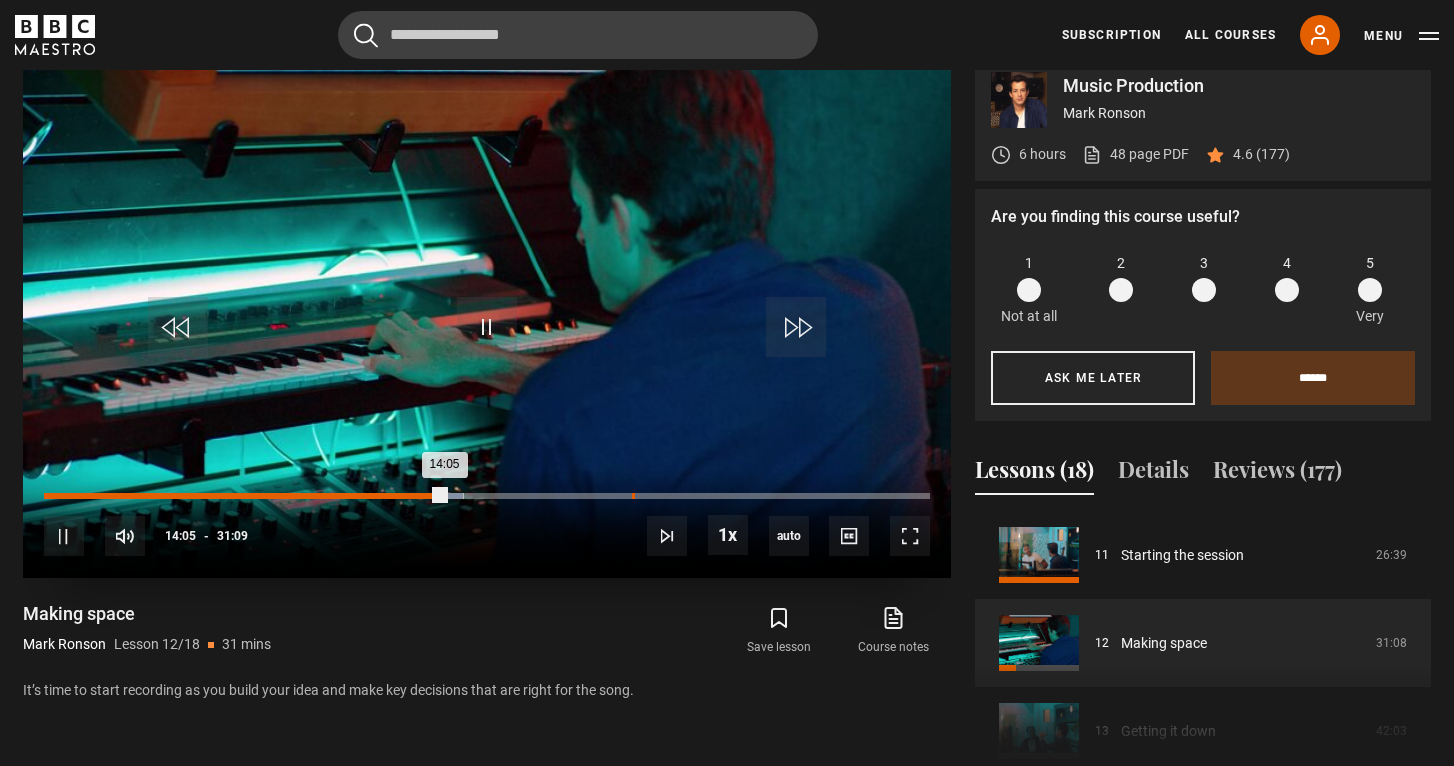 click on "20:40" at bounding box center [633, 496] 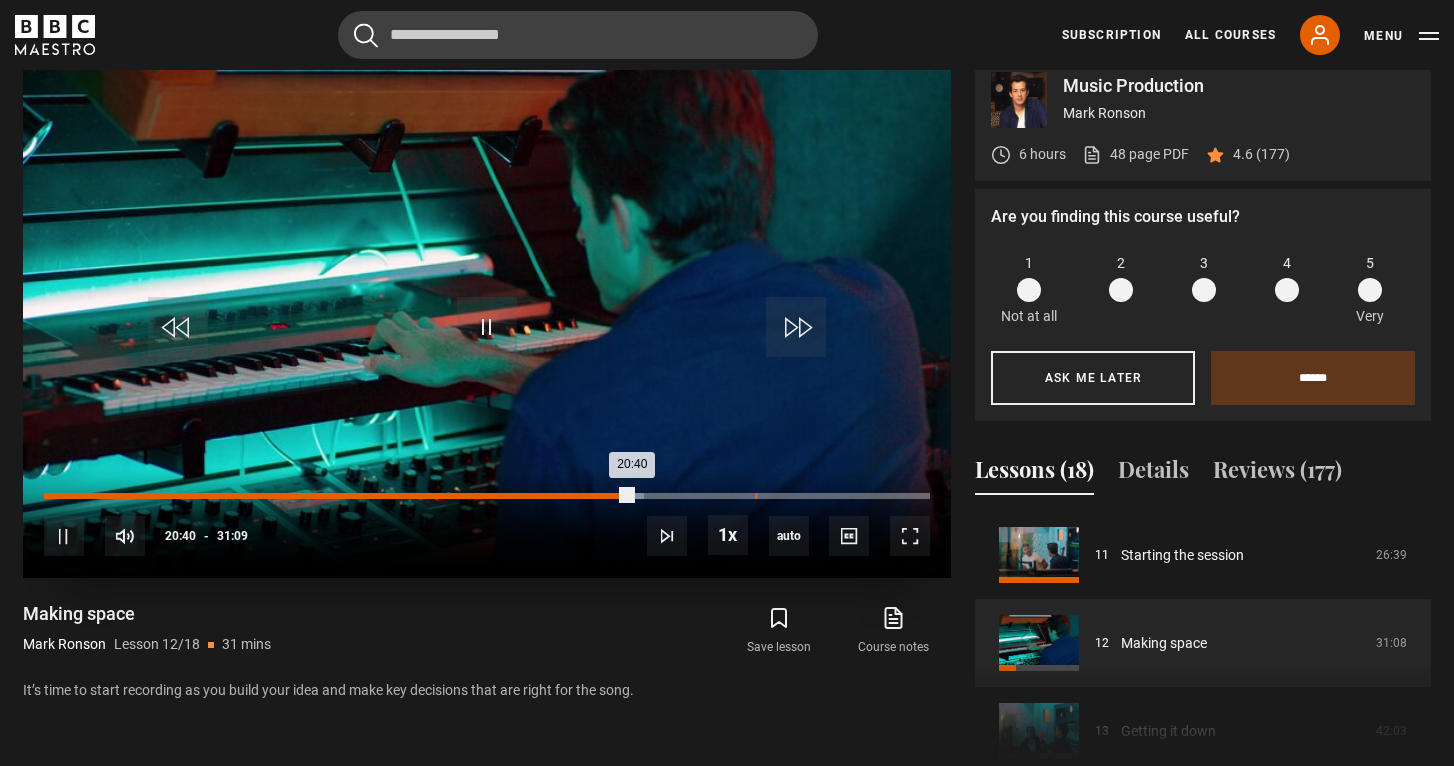 click on "Loaded :  67.68% 24:59 20:40" at bounding box center (487, 496) 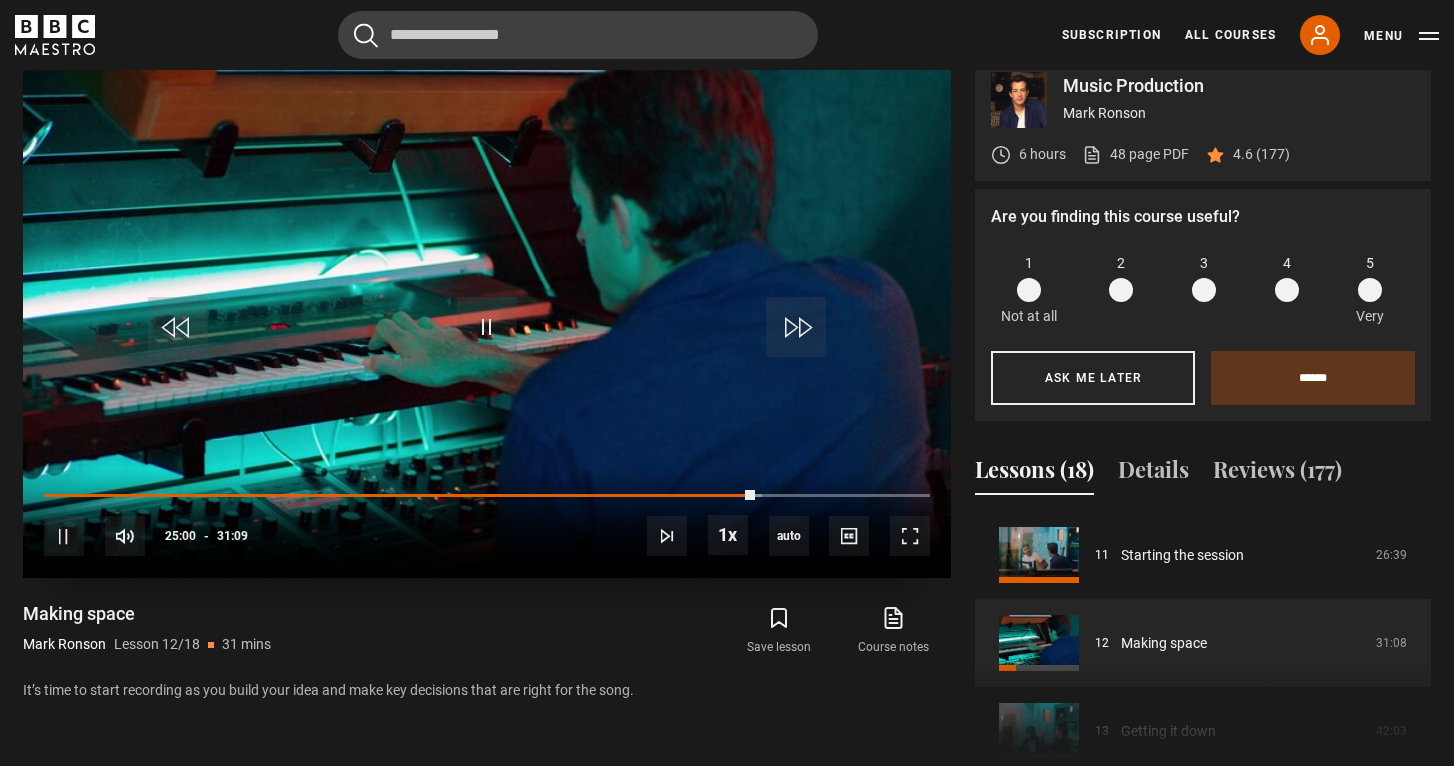 click on "10s Skip Back 10 seconds Pause 10s Skip Forward 10 seconds Loaded :  81.06% 27:48 25:00 Pause Mute Current Time  25:00 - Duration  31:09
Mark Ronson
Lesson 12
Making space
1x Playback Rate 2x 1.5x 1x , selected 0.5x auto Quality 360p 720p 1080p 2160p Auto , selected Captions captions off , selected English  Captions" at bounding box center [487, 523] 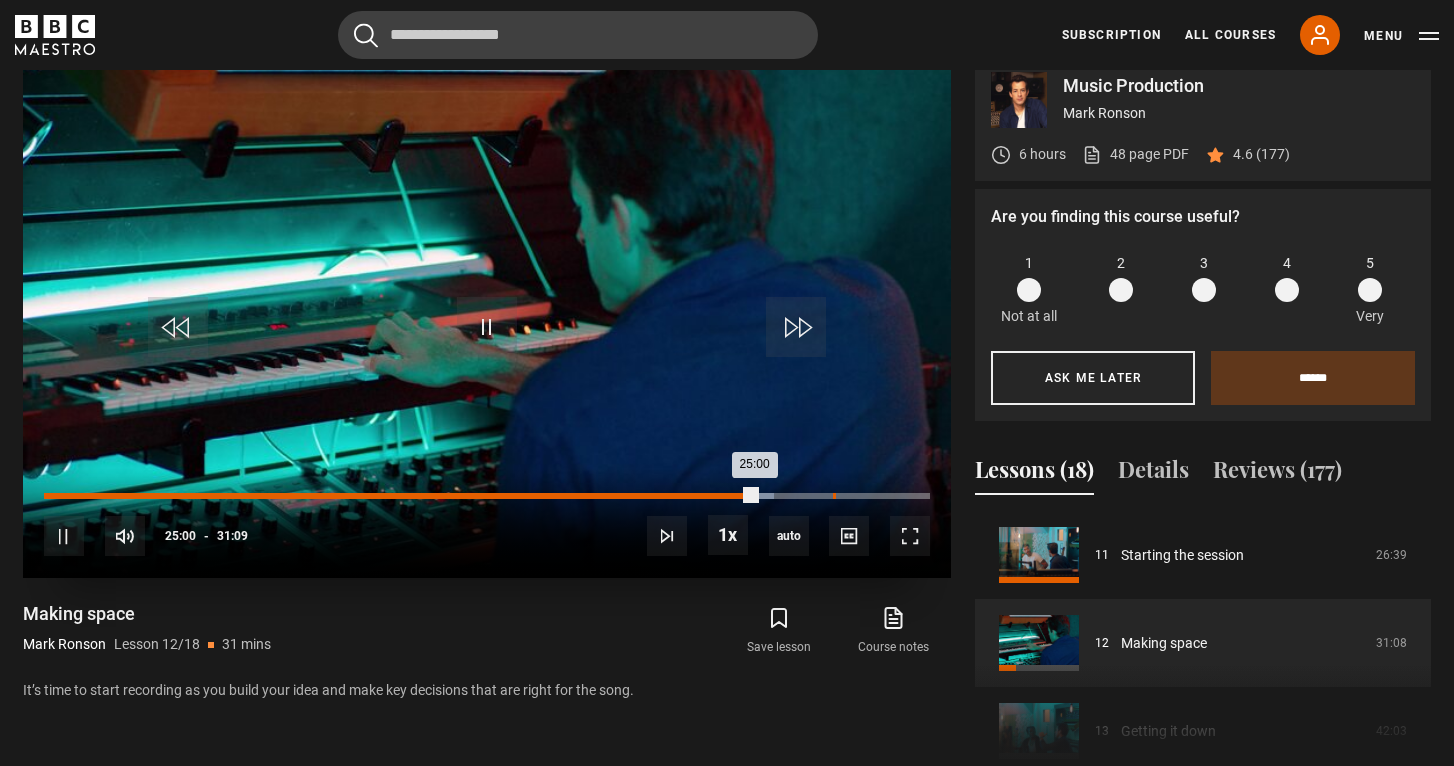 click on "27:44" at bounding box center [834, 496] 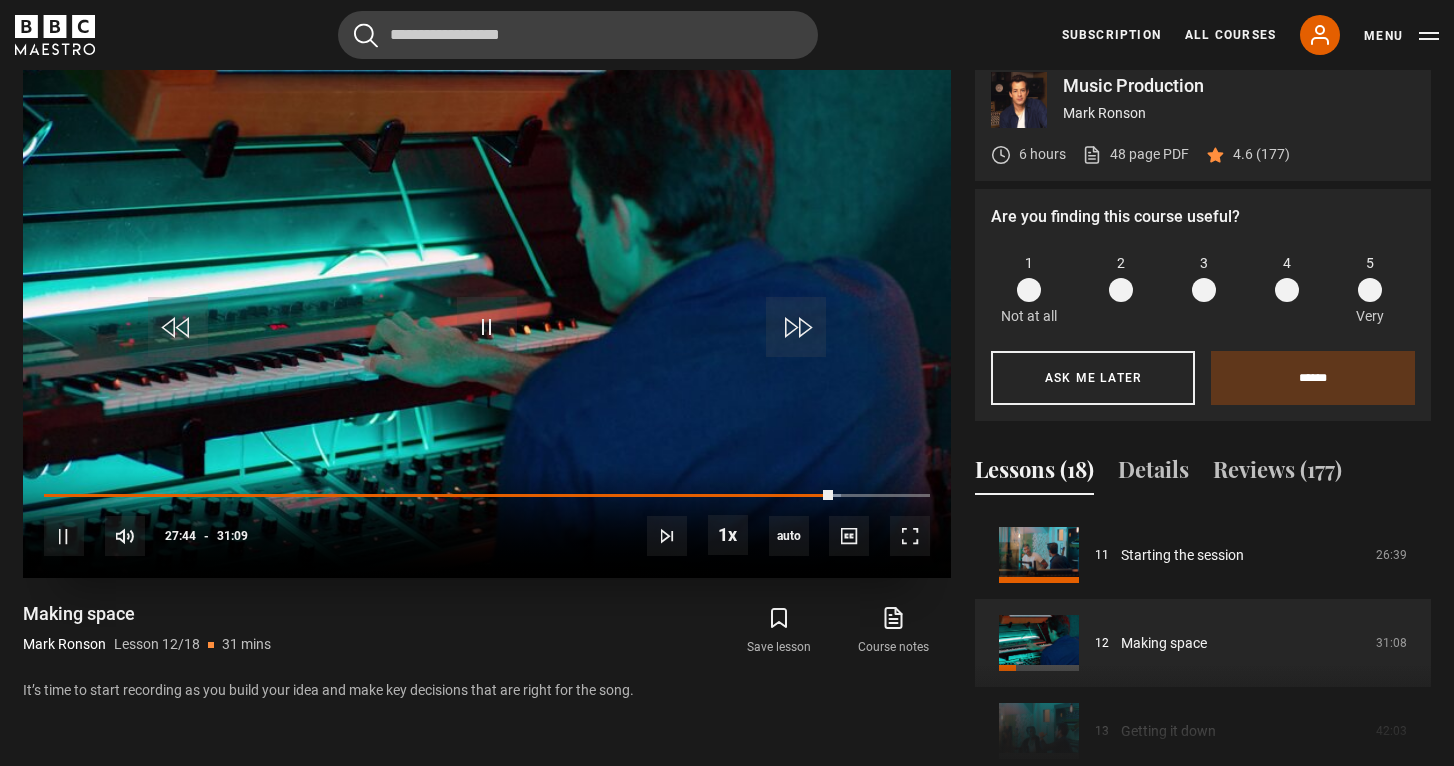click on "10s Skip Back 10 seconds Pause 10s Skip Forward 10 seconds Loaded :  89.89% 29:31 27:44 Pause Mute Current Time  27:44 - Duration  31:09
Mark Ronson
Lesson 12
Making space
1x Playback Rate 2x 1.5x 1x , selected 0.5x auto Quality 360p 720p 1080p 2160p Auto , selected Captions captions off , selected English  Captions" at bounding box center [487, 523] 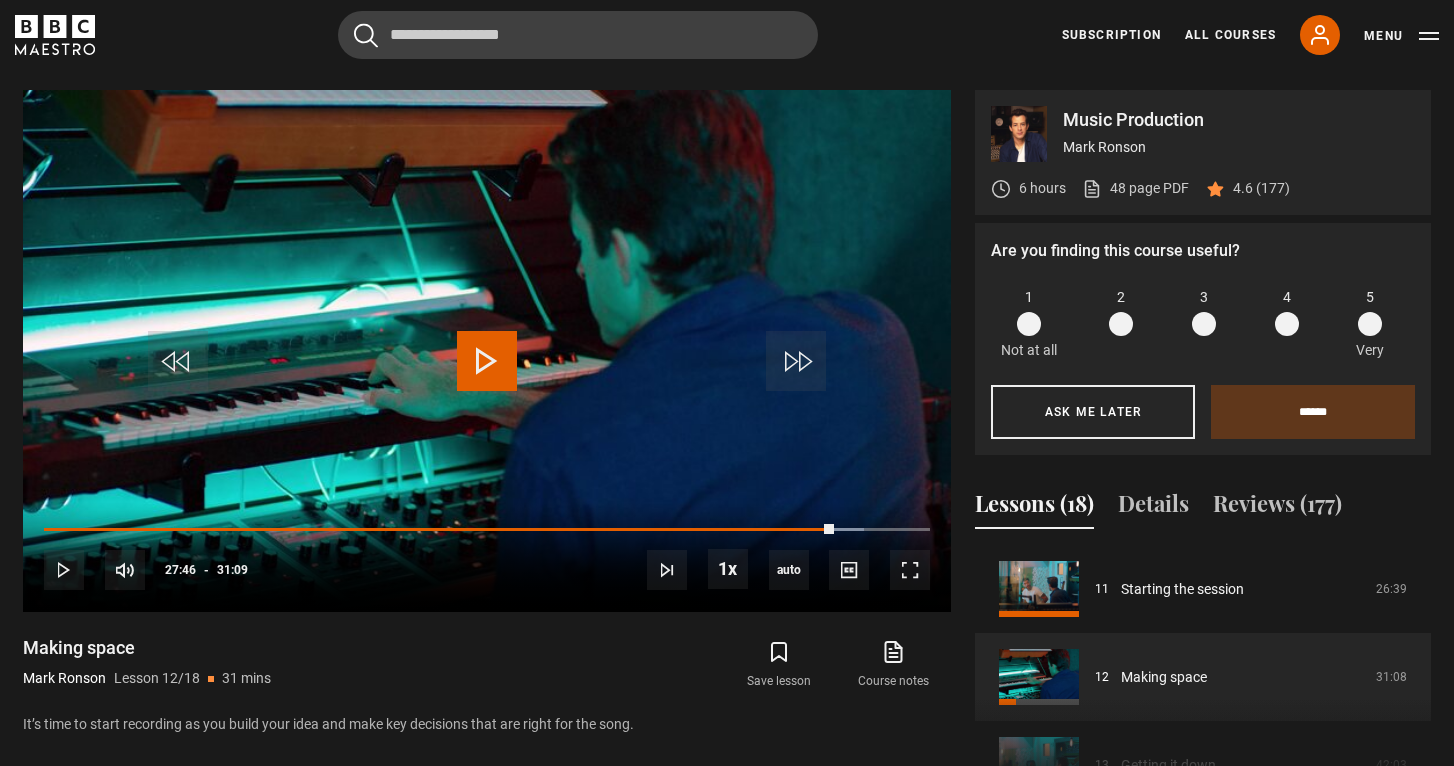 scroll, scrollTop: 765, scrollLeft: 0, axis: vertical 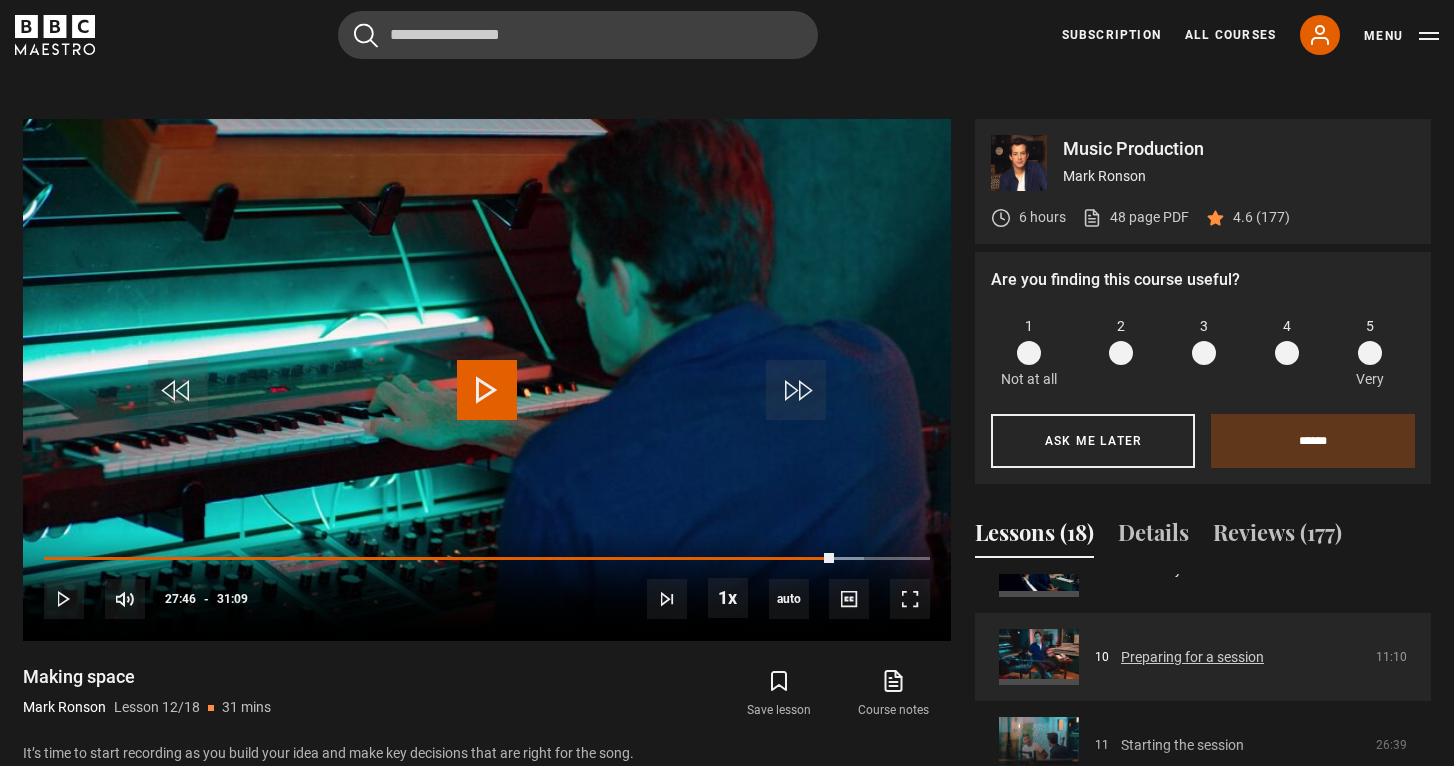 click on "Preparing for a session" at bounding box center (1192, 657) 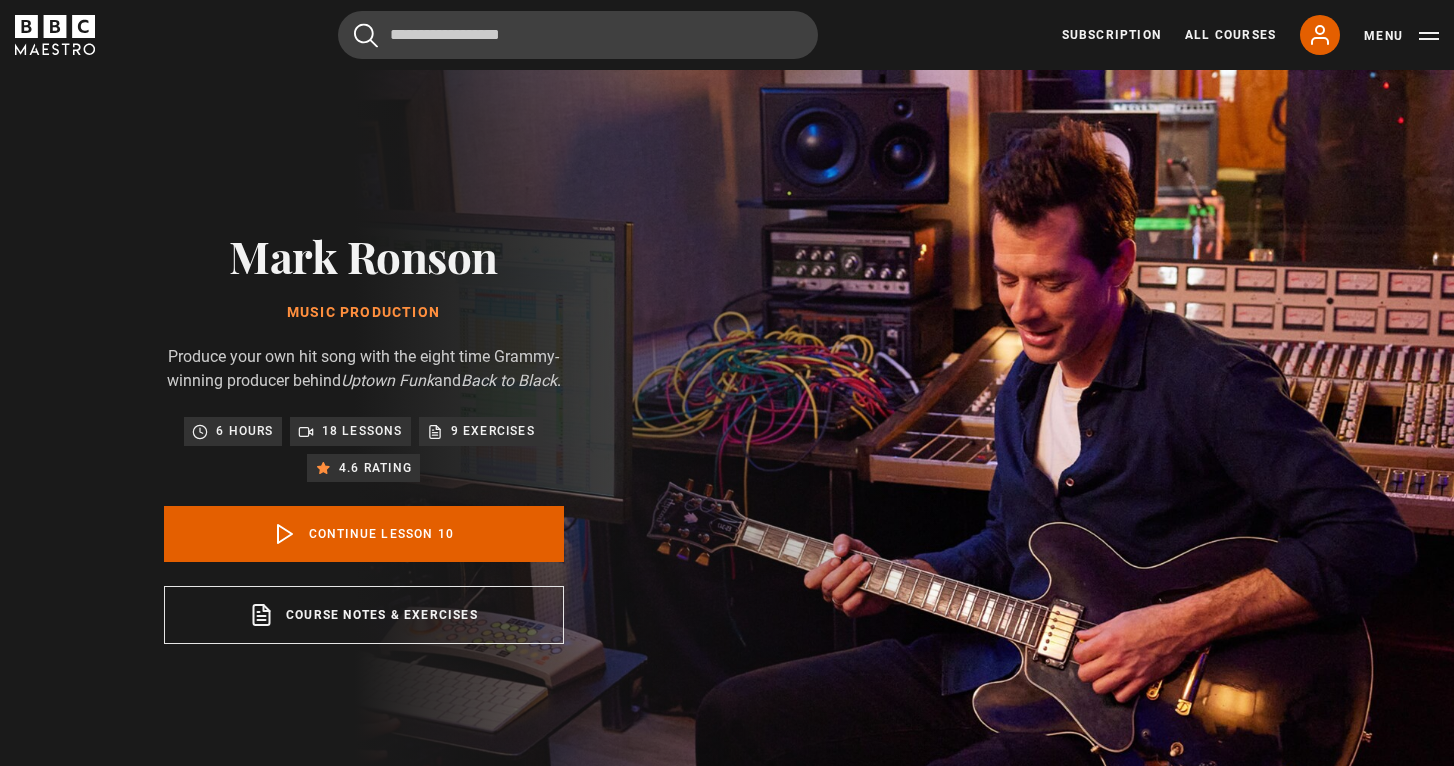 scroll, scrollTop: 828, scrollLeft: 0, axis: vertical 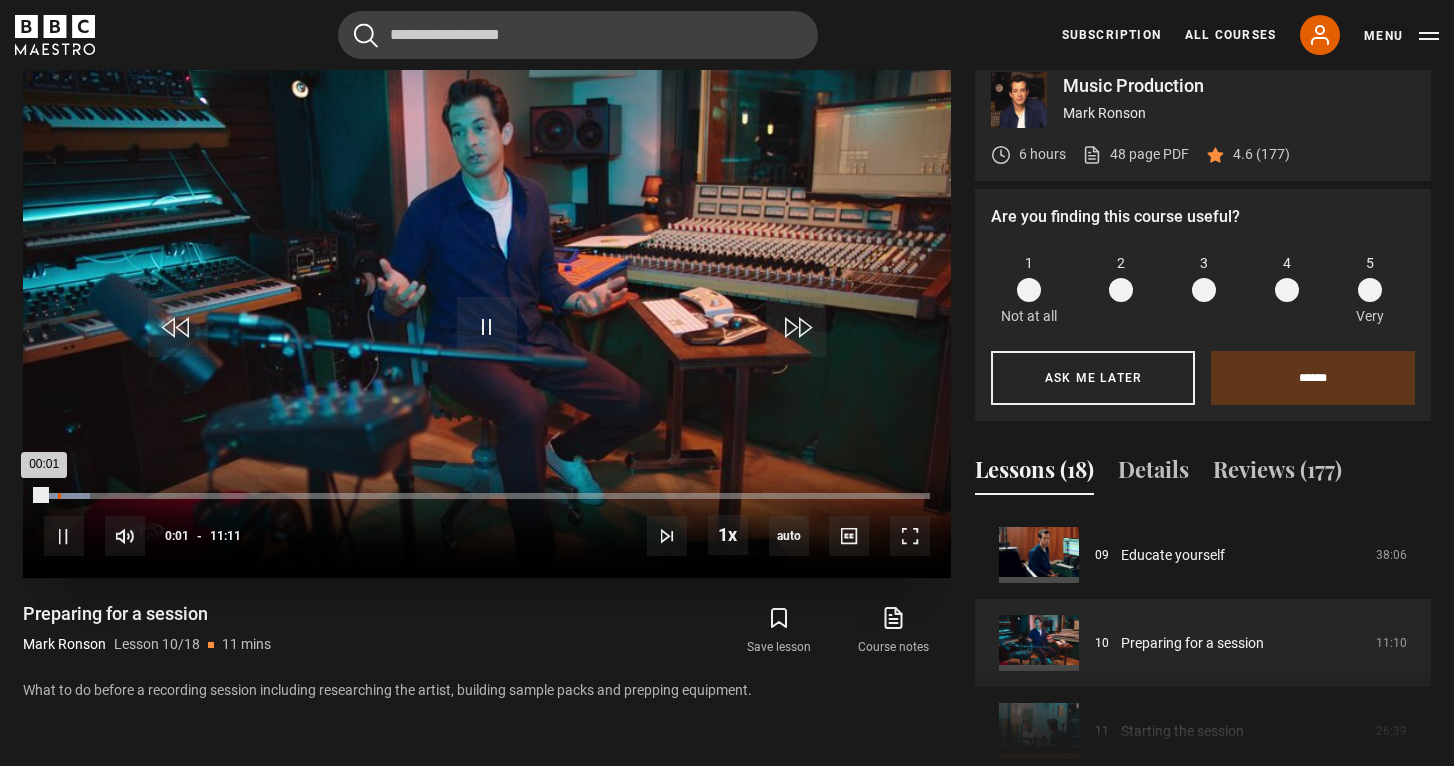 click on "Loaded :  5.22% 00:10 00:01" at bounding box center (487, 496) 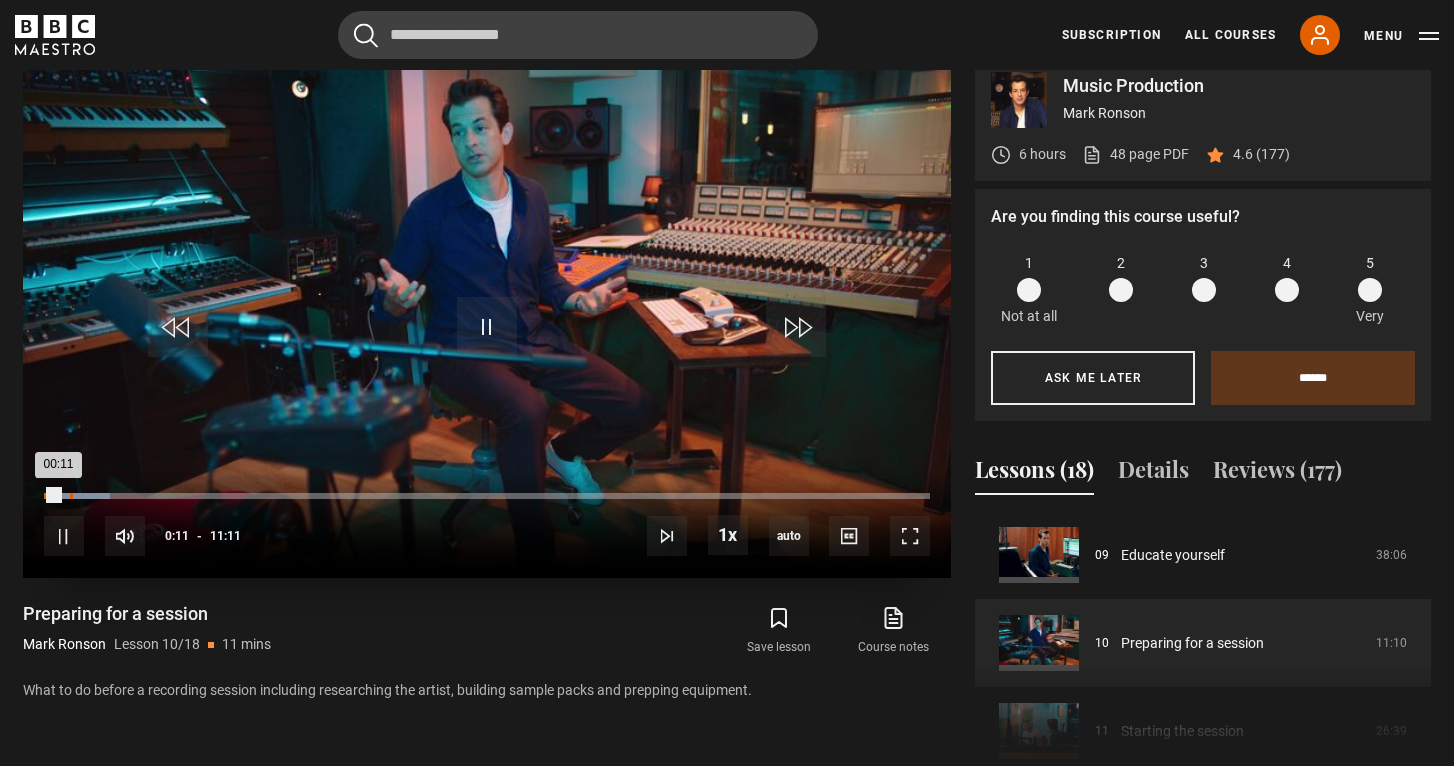 click on "00:19" at bounding box center [71, 496] 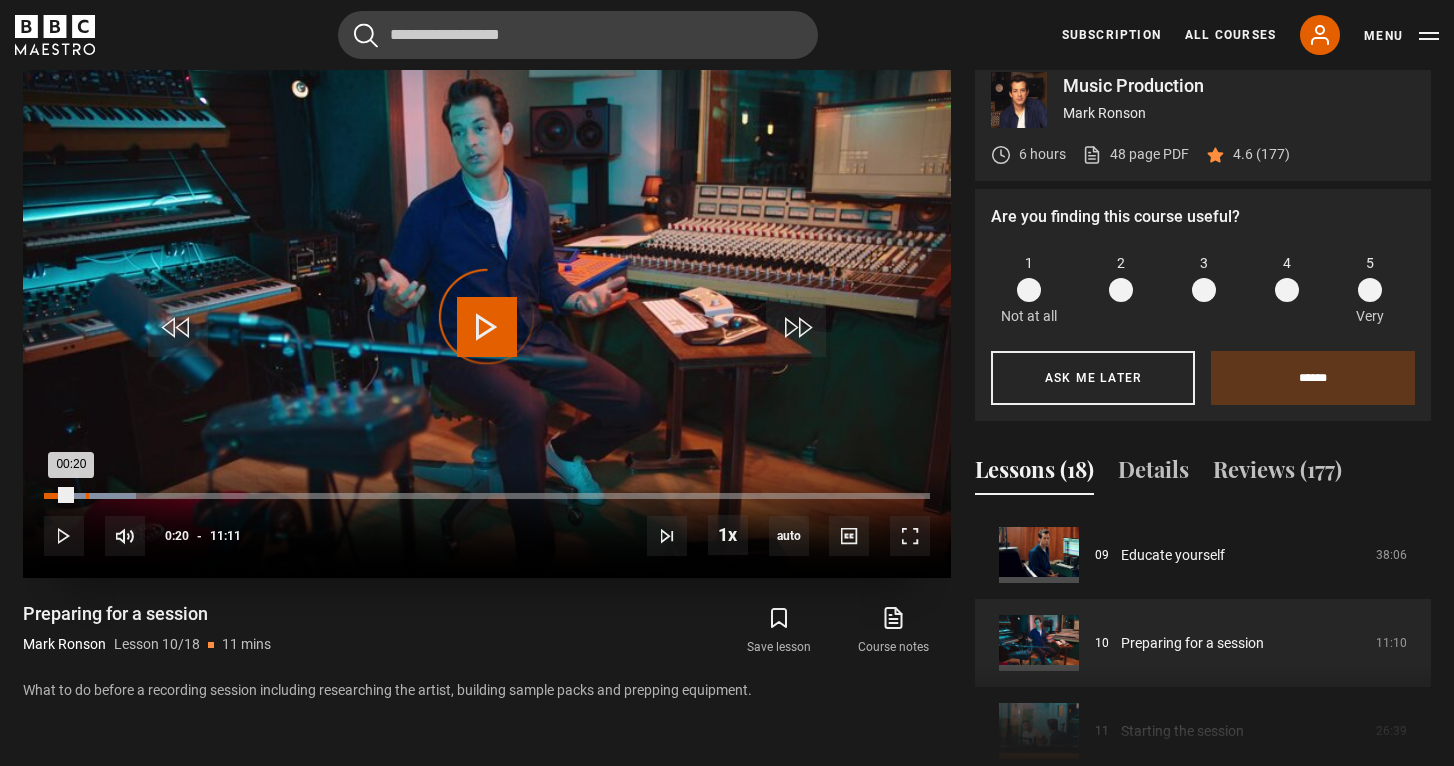 click on "Loaded :  10.43% 00:31 00:20" at bounding box center (487, 496) 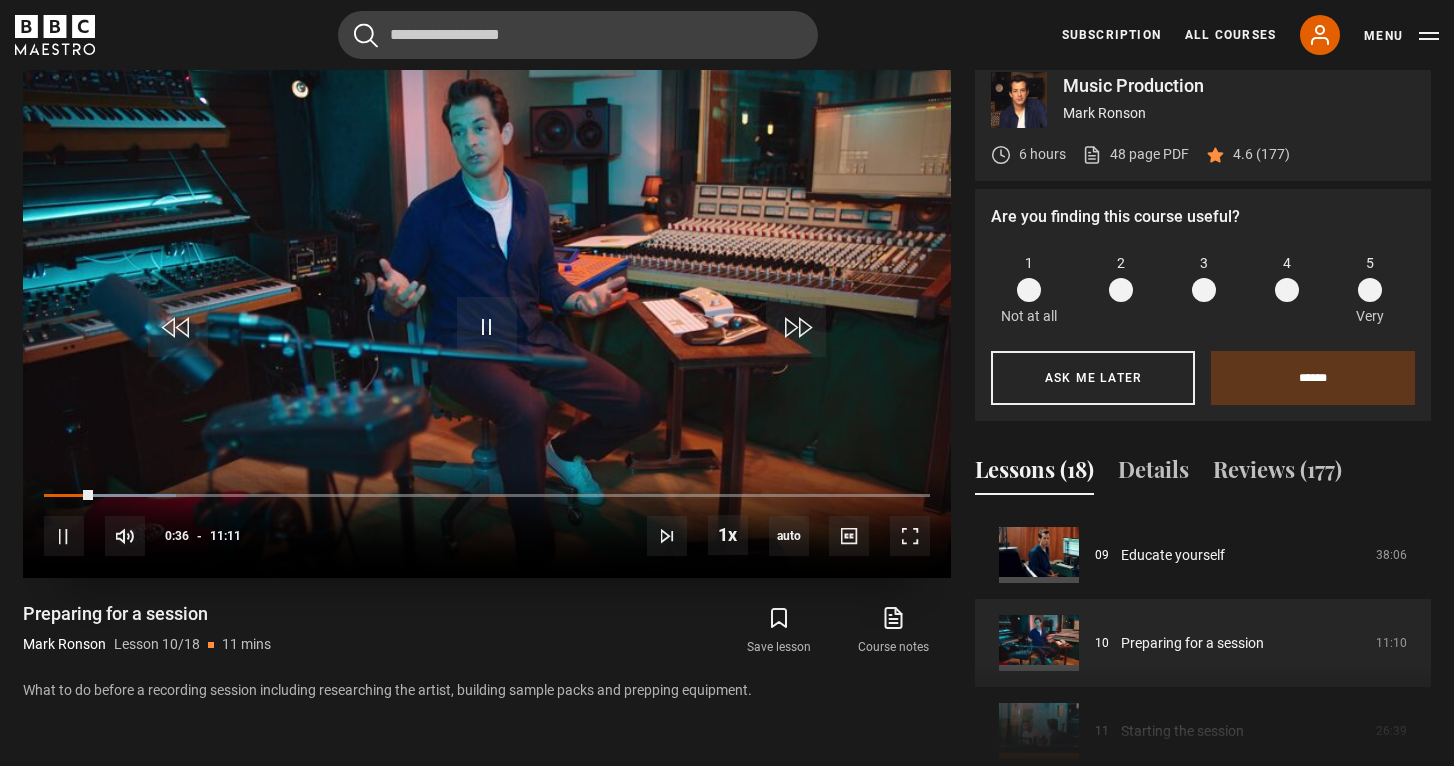click on "10s Skip Back 10 seconds Pause 10s Skip Forward 10 seconds Loaded :  14.90% 00:53 00:37 Pause Mute Current Time  0:36 - Duration  11:11
Mark Ronson
Lesson 10
Preparing for a session
1x Playback Rate 2x 1.5x 1x , selected 0.5x auto Quality 360p 720p 1080p 2160p Auto , selected Captions captions off , selected English  Captions" at bounding box center [487, 523] 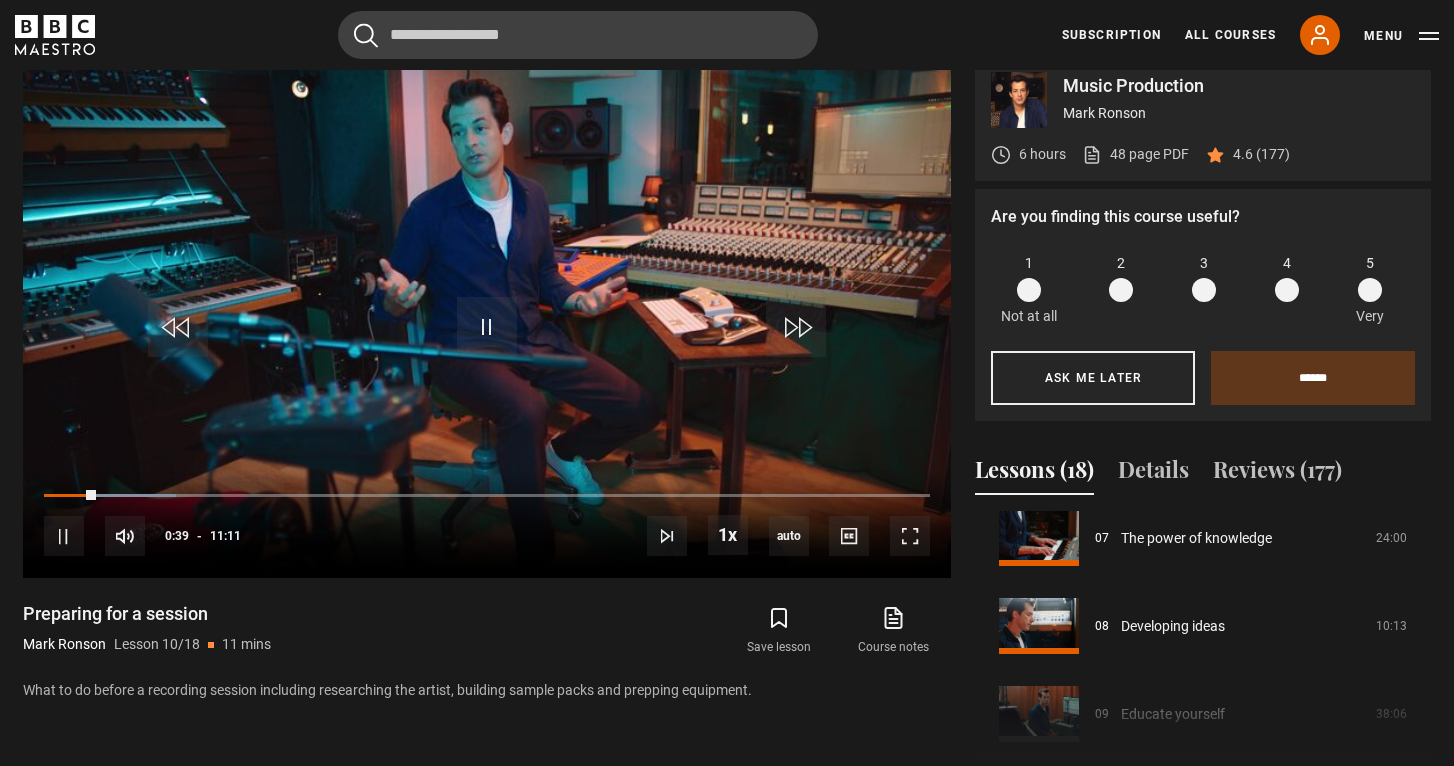 scroll, scrollTop: 597, scrollLeft: 0, axis: vertical 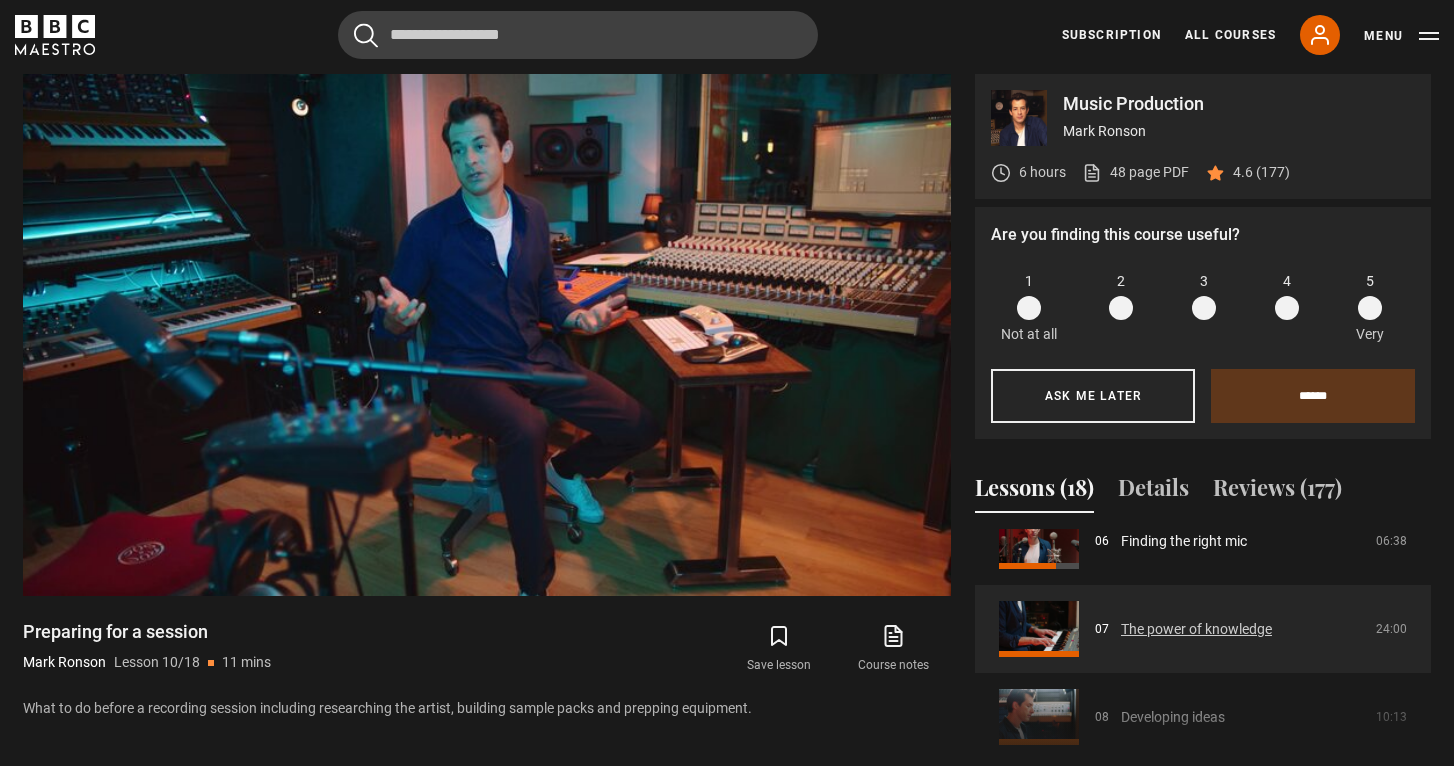 click on "The power of knowledge" at bounding box center [1196, 629] 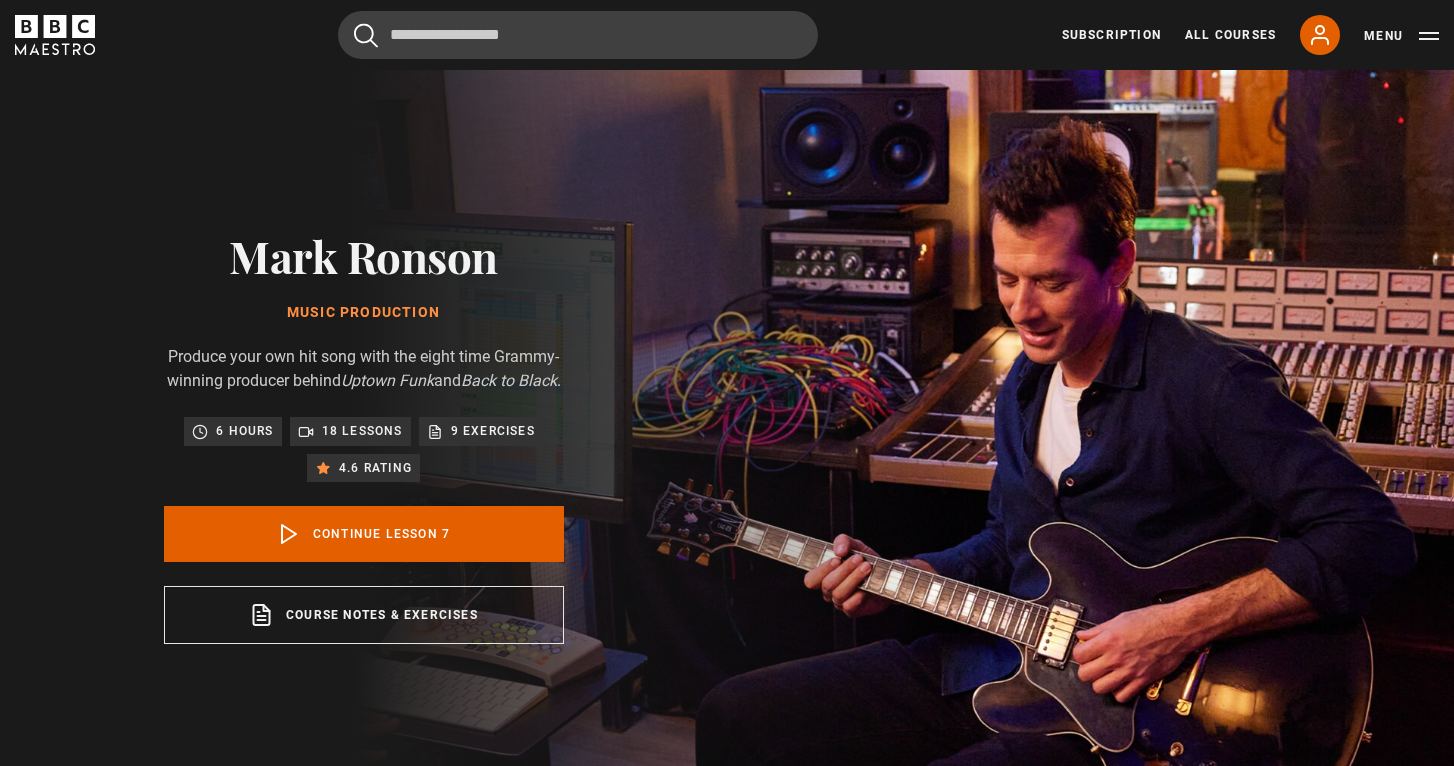 scroll, scrollTop: 828, scrollLeft: 0, axis: vertical 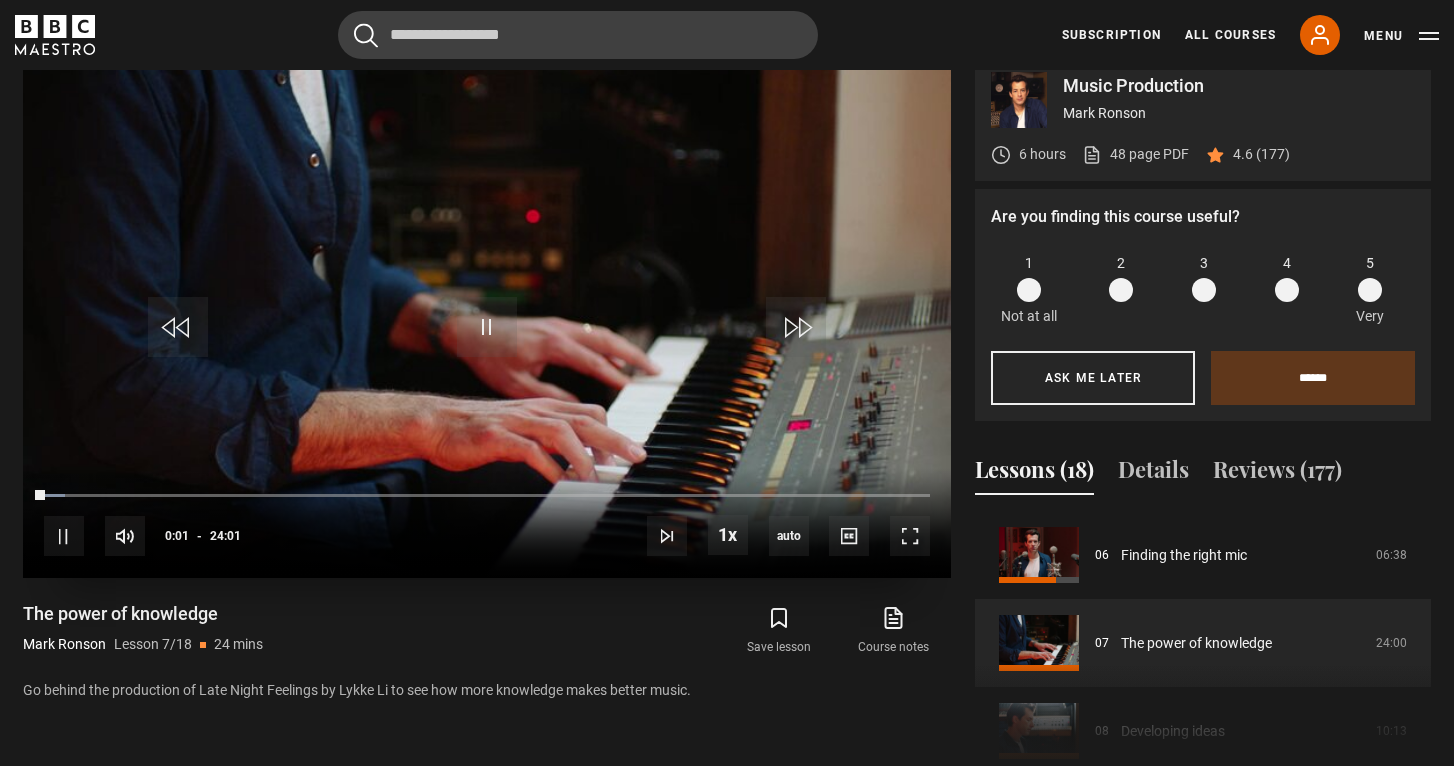 click on "10s Skip Back 10 seconds Pause 10s Skip Forward 10 seconds Loaded :  2.43% 00:01 Pause Mute Current Time  0:01 - Duration  24:01
Mark Ronson
Lesson 7
The power of knowledge
1x Playback Rate 2x 1.5x 1x , selected 0.5x auto Quality 360p 720p 1080p 2160p Auto , selected Captions captions off , selected English  Captions" at bounding box center (487, 523) 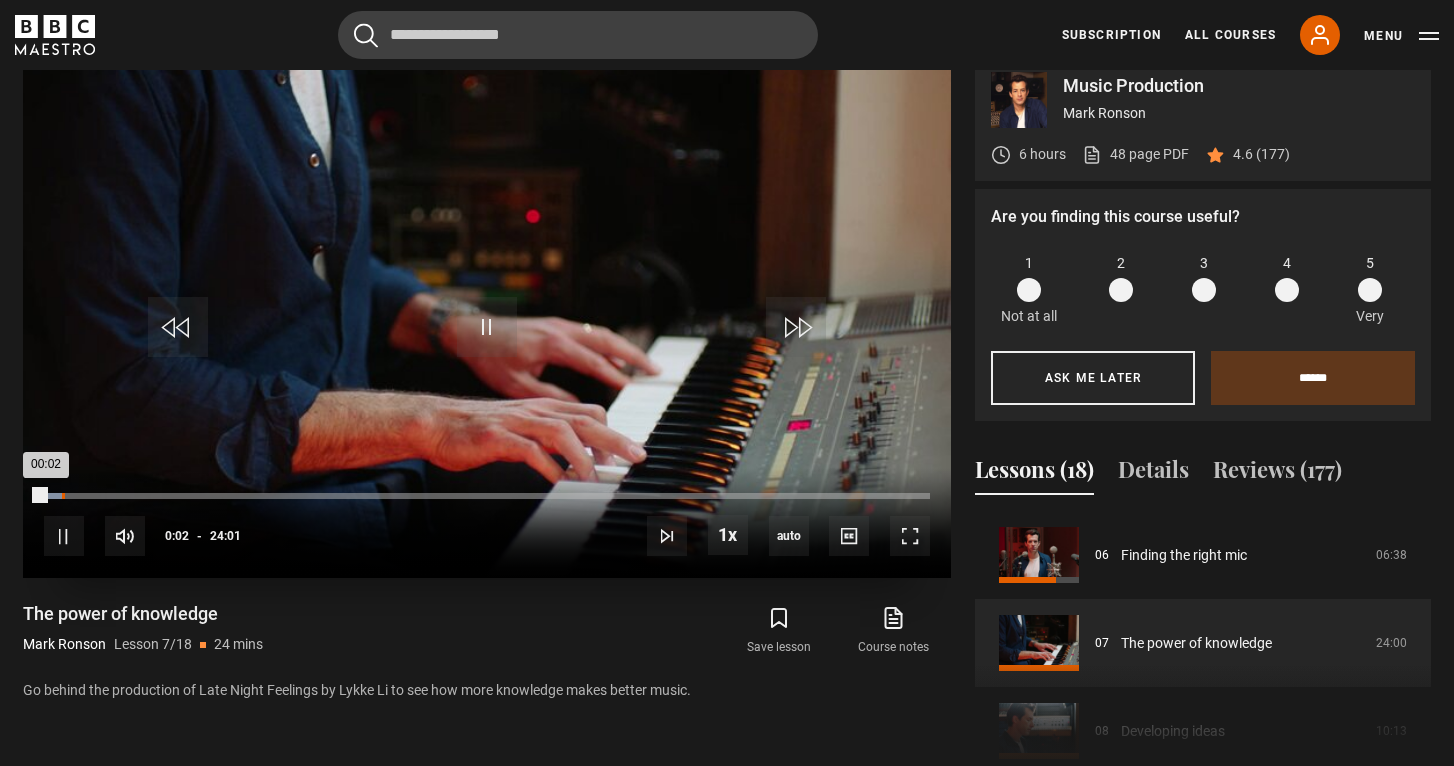 click on "Loaded :  2.43% 00:29 00:02" at bounding box center (487, 496) 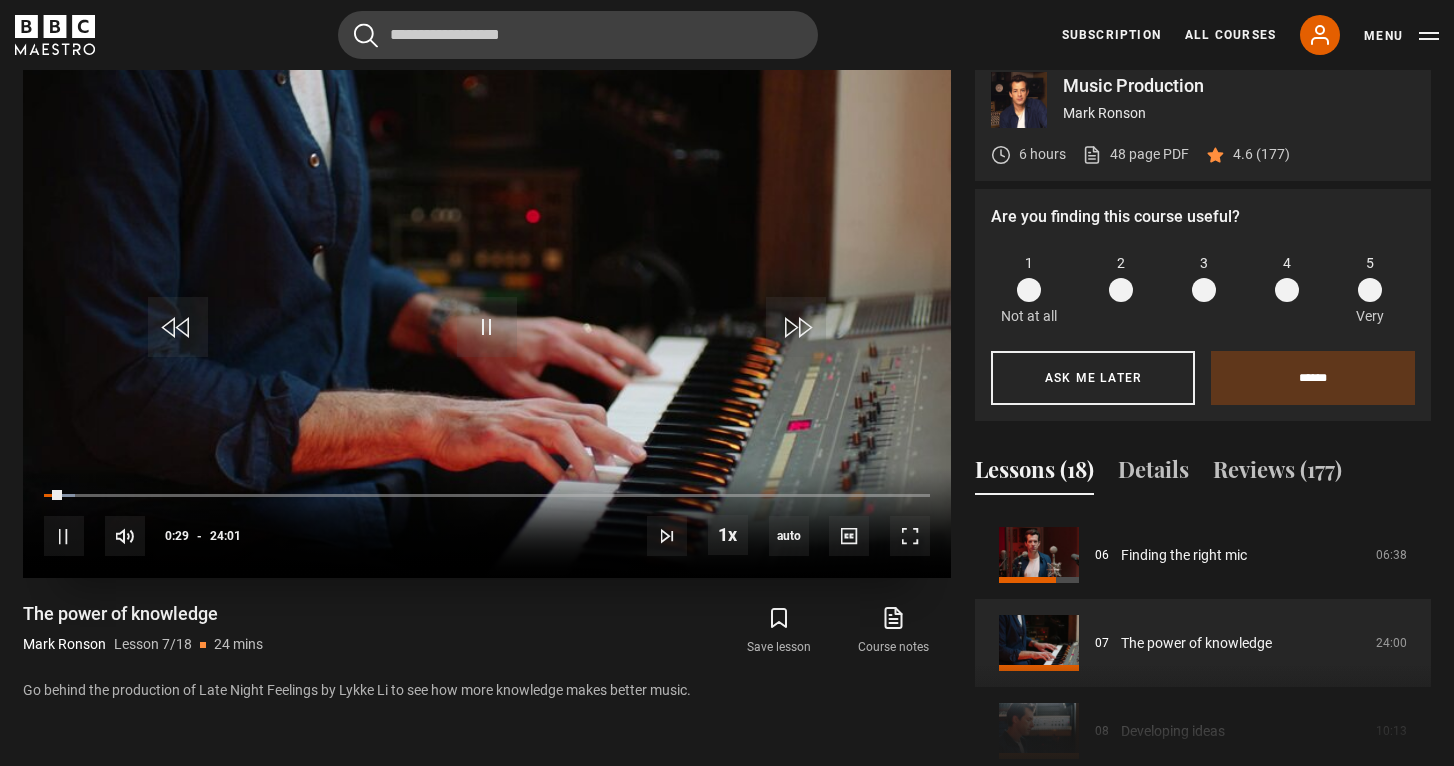 click on "10s Skip Back 10 seconds Pause 10s Skip Forward 10 seconds Loaded :  3.47% 00:37 00:29 Pause Mute Current Time  0:29 - Duration  24:01
Mark Ronson
Lesson 7
The power of knowledge
1x Playback Rate 2x 1.5x 1x , selected 0.5x auto Quality 360p 720p 1080p 2160p Auto , selected Captions captions off , selected English  Captions" at bounding box center (487, 523) 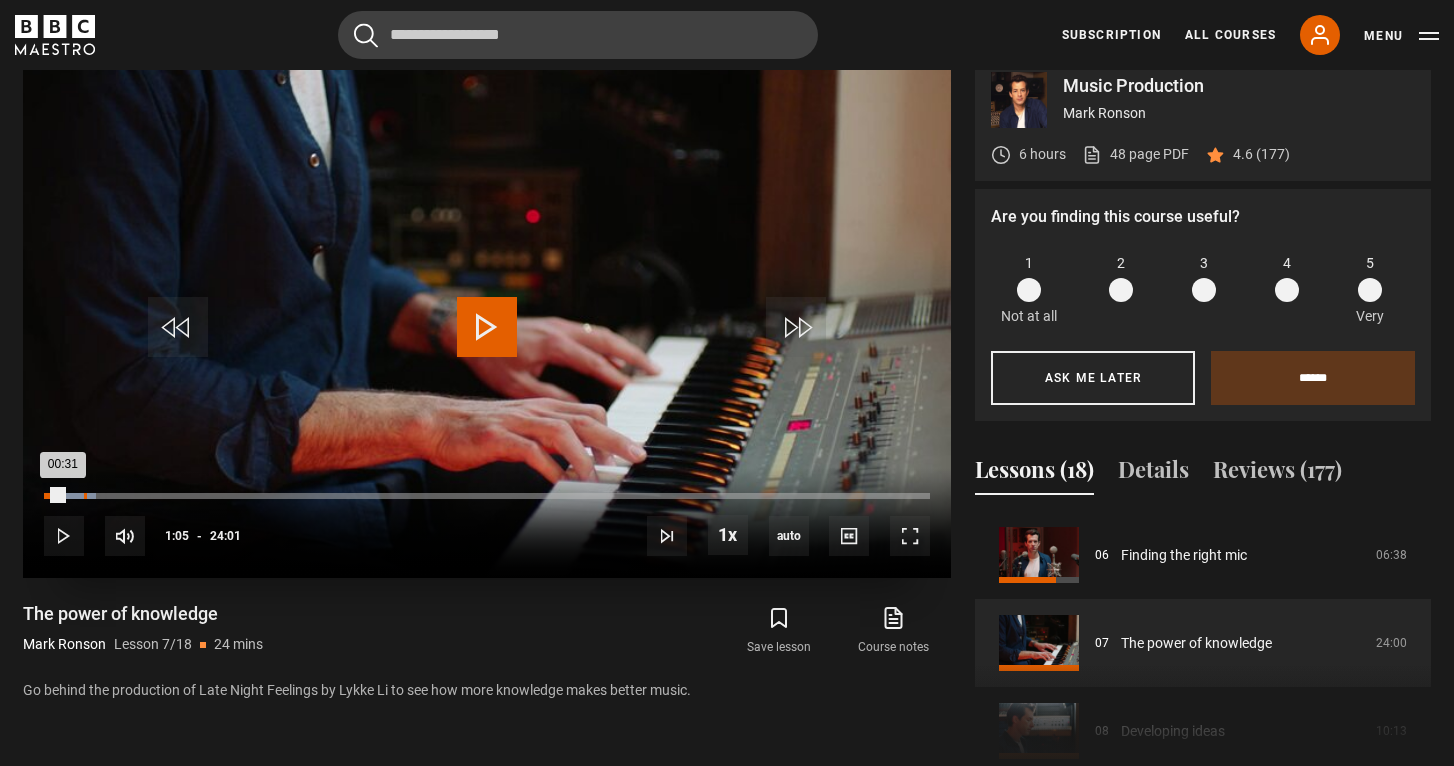 click on "01:05" at bounding box center (85, 496) 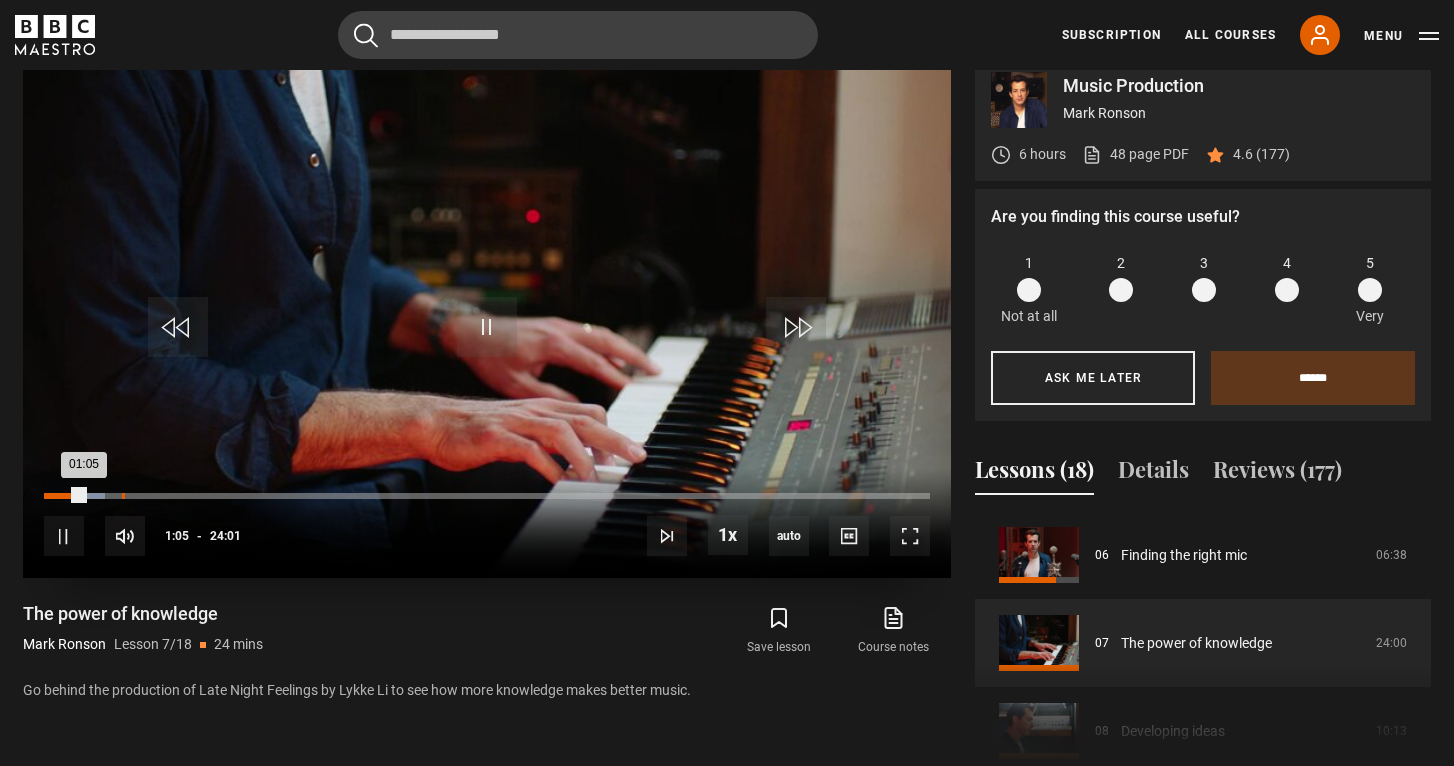 click on "Loaded :  6.94% 02:06 01:05" at bounding box center [487, 496] 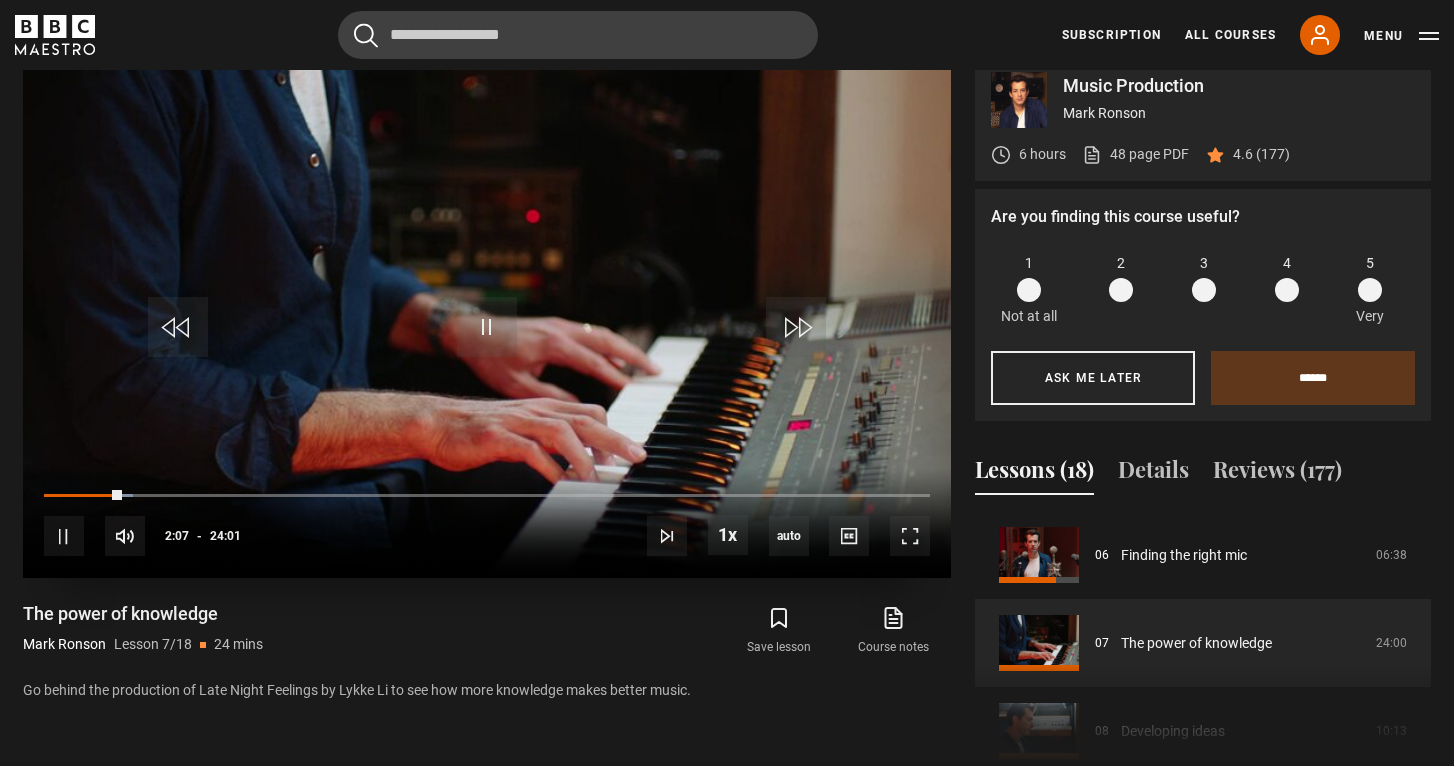click on "10s Skip Back 10 seconds Pause 10s Skip Forward 10 seconds Loaded :  10.06% 02:06 02:07 Pause Mute Current Time  2:07 - Duration  24:01
Mark Ronson
Lesson 7
The power of knowledge
1x Playback Rate 2x 1.5x 1x , selected 0.5x auto Quality 360p 720p 1080p 2160p Auto , selected Captions captions off , selected English  Captions" at bounding box center (487, 523) 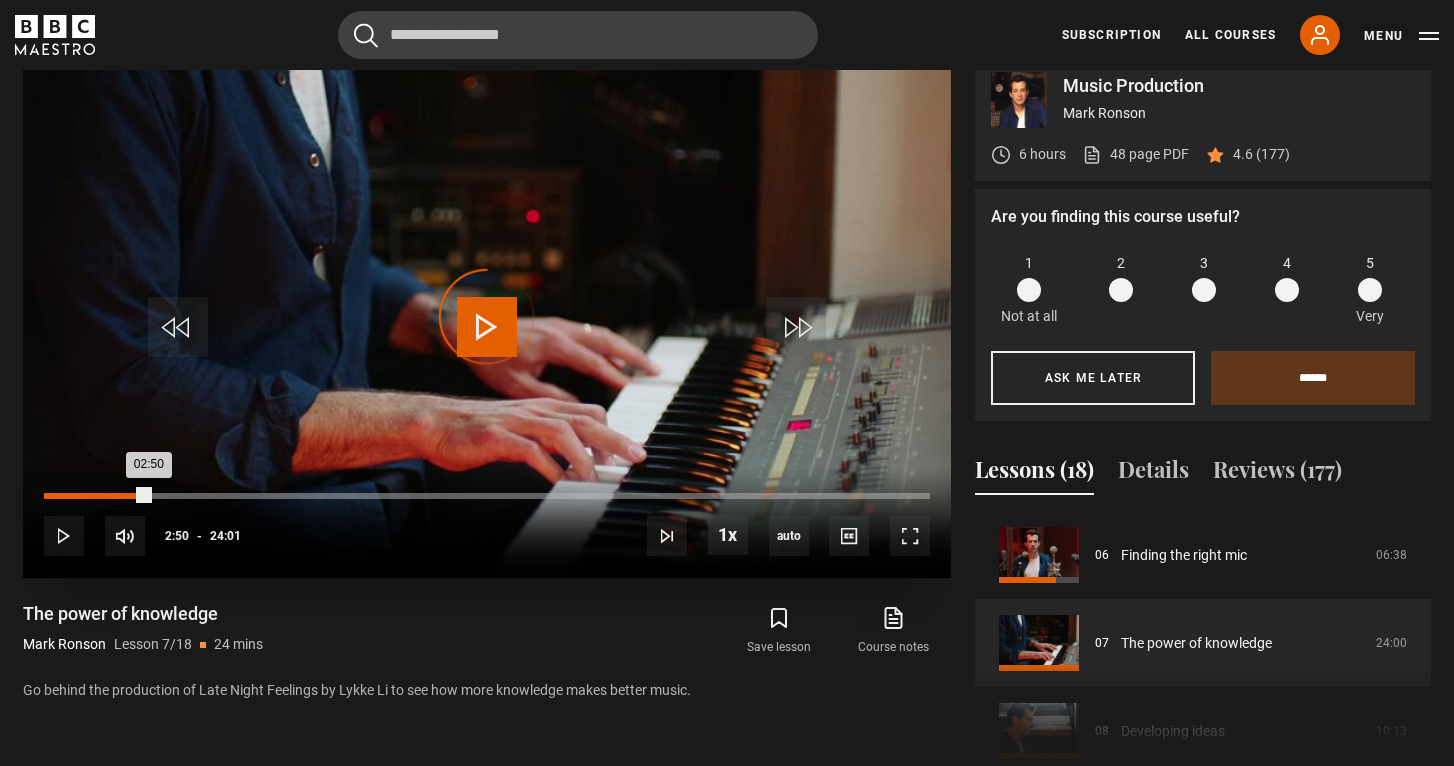 click on "Loaded :  0.00% 02:49 02:50" at bounding box center [487, 496] 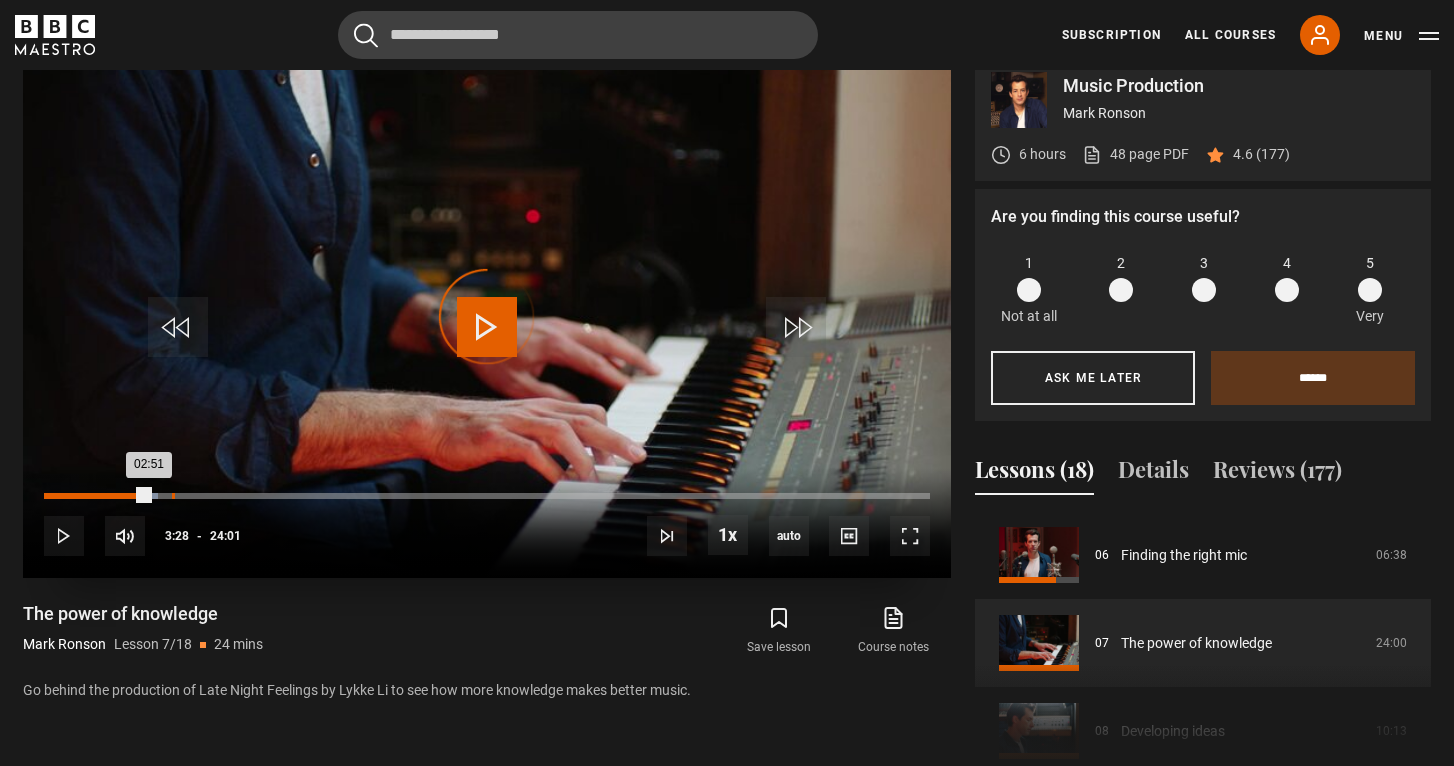 click on "03:28" at bounding box center (173, 496) 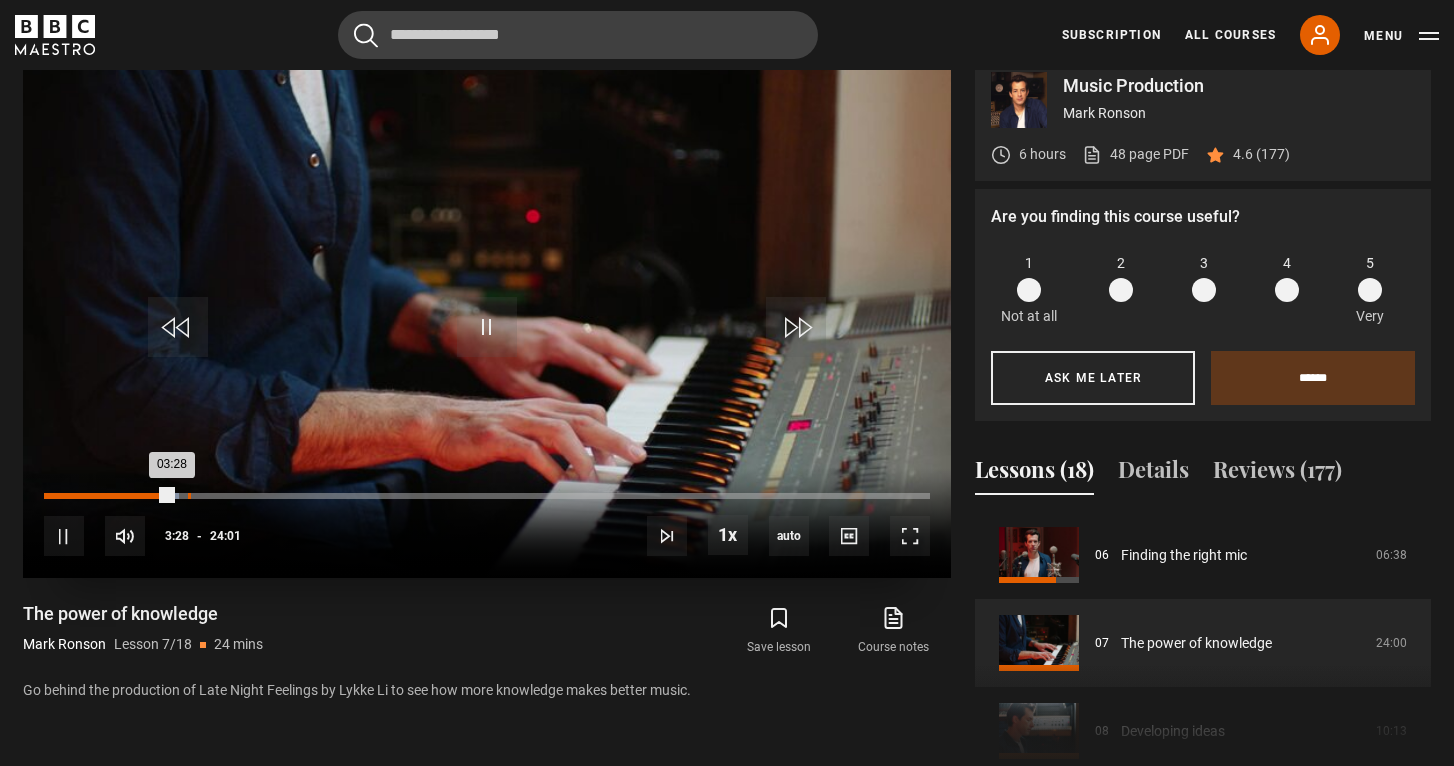 click on "03:54" at bounding box center [189, 496] 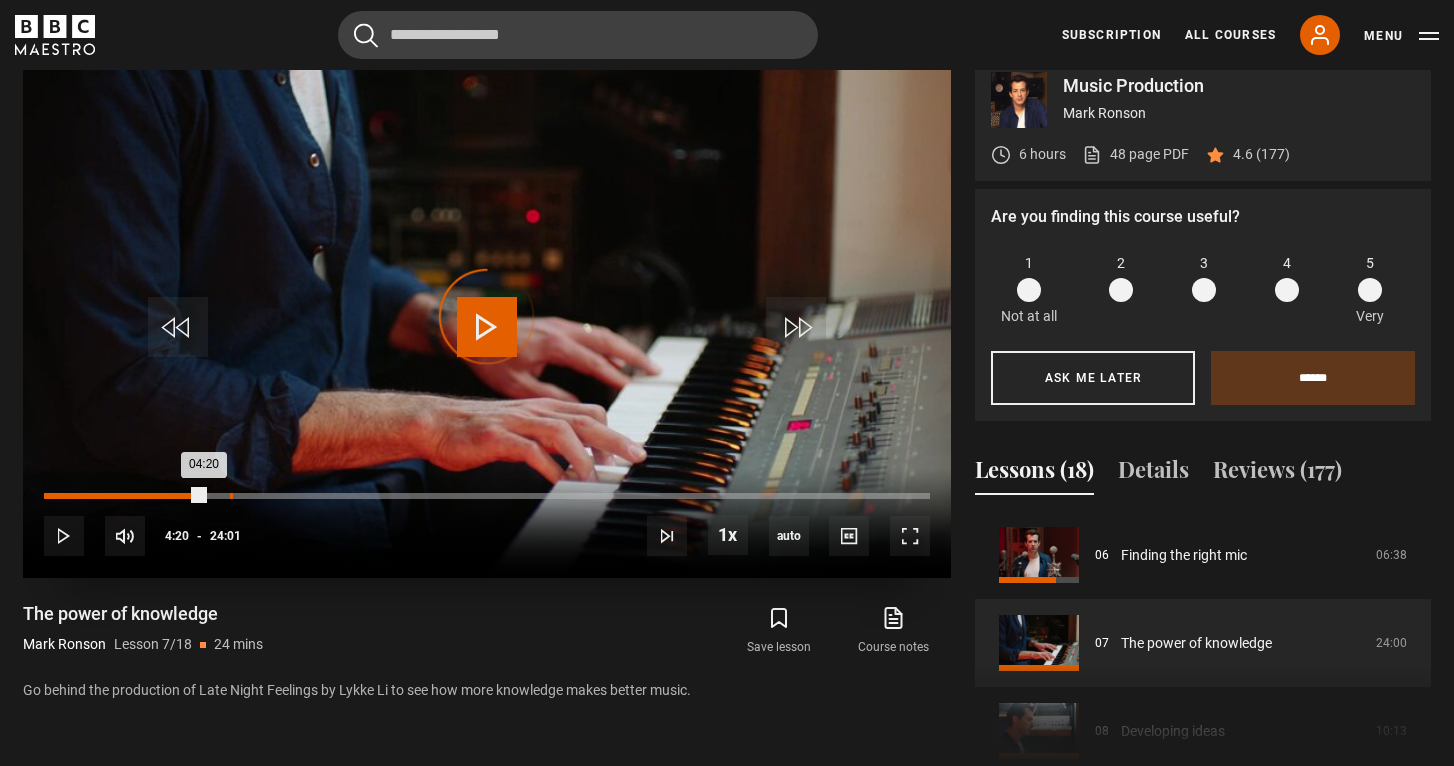 click on "05:02" at bounding box center [231, 496] 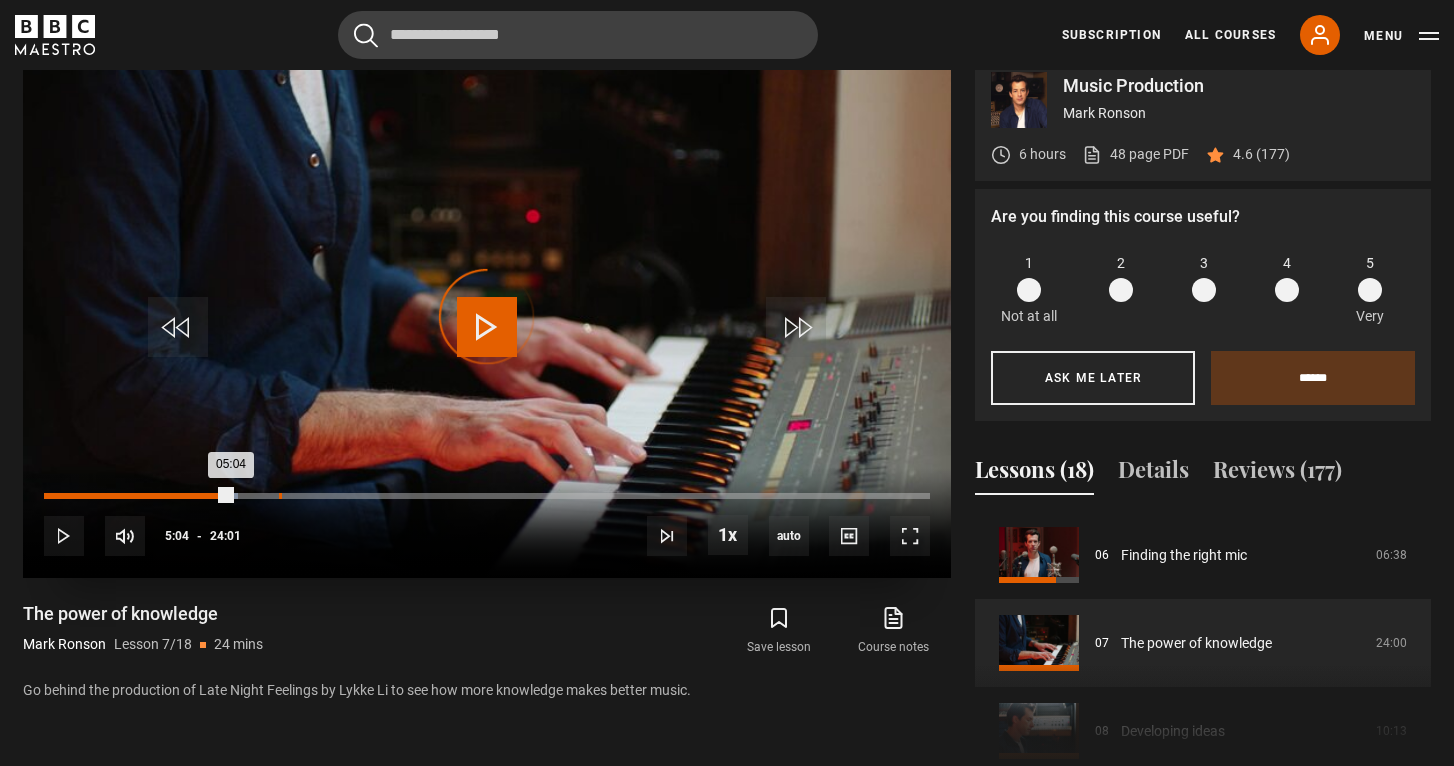 click on "06:22" at bounding box center [280, 496] 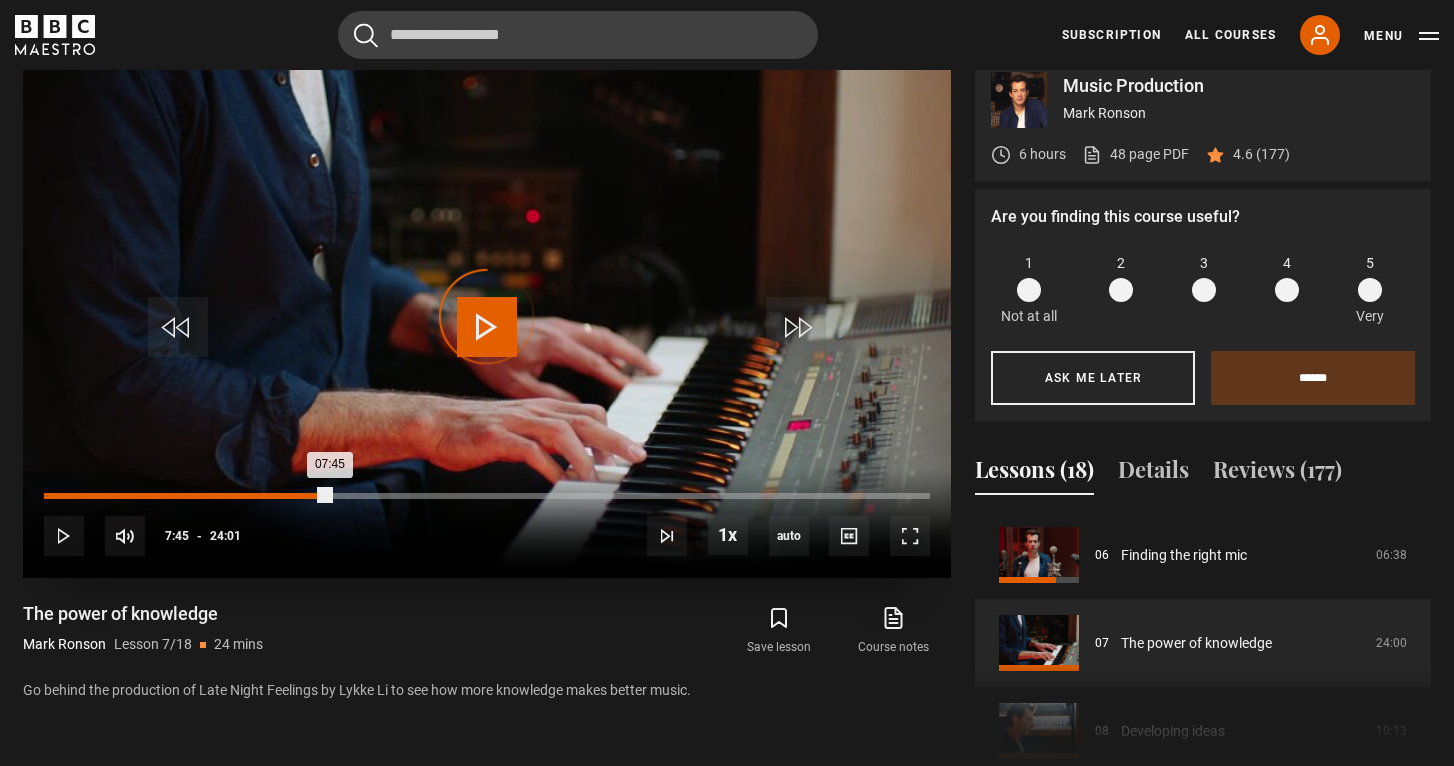 click on "Loaded :  27.76% 07:45 07:45" at bounding box center (487, 496) 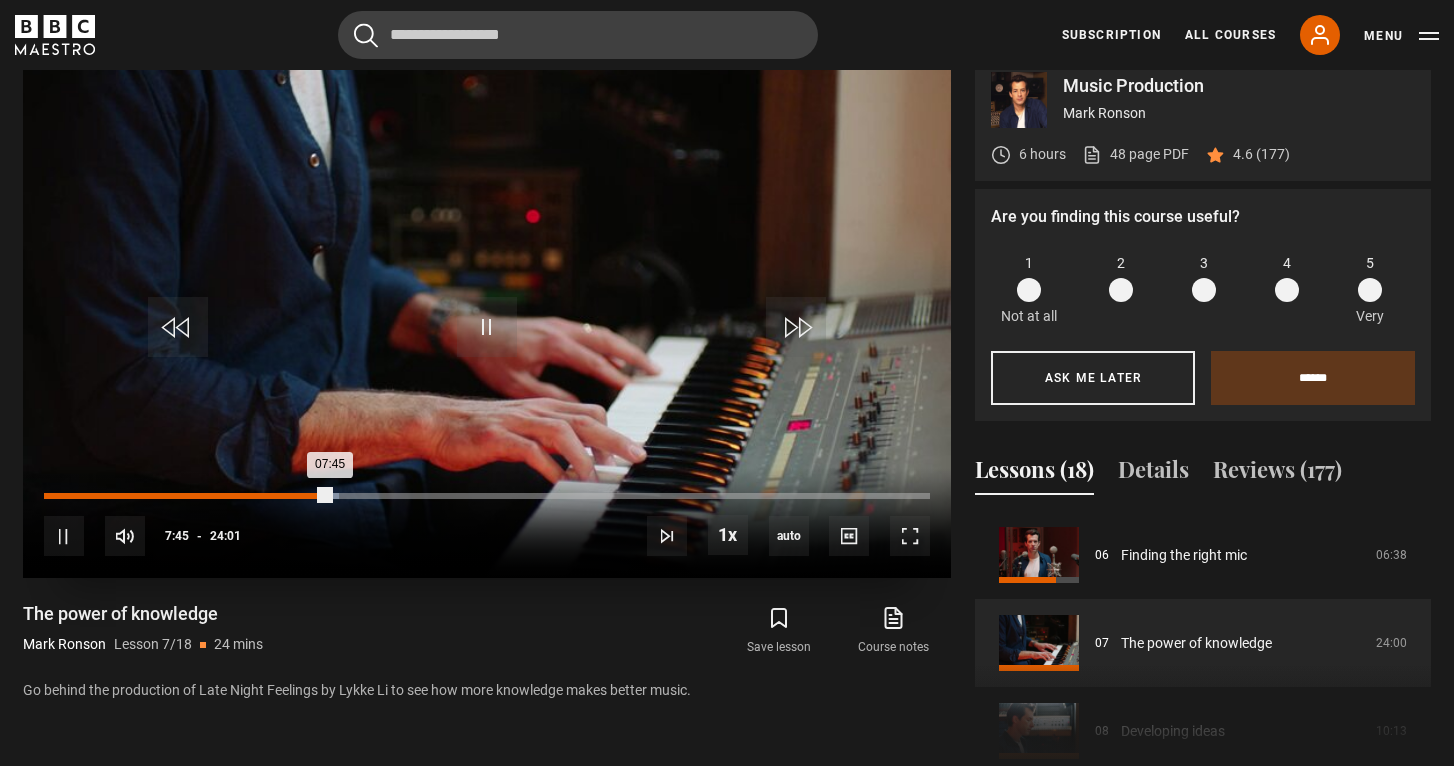 click on "07:45" at bounding box center (331, 496) 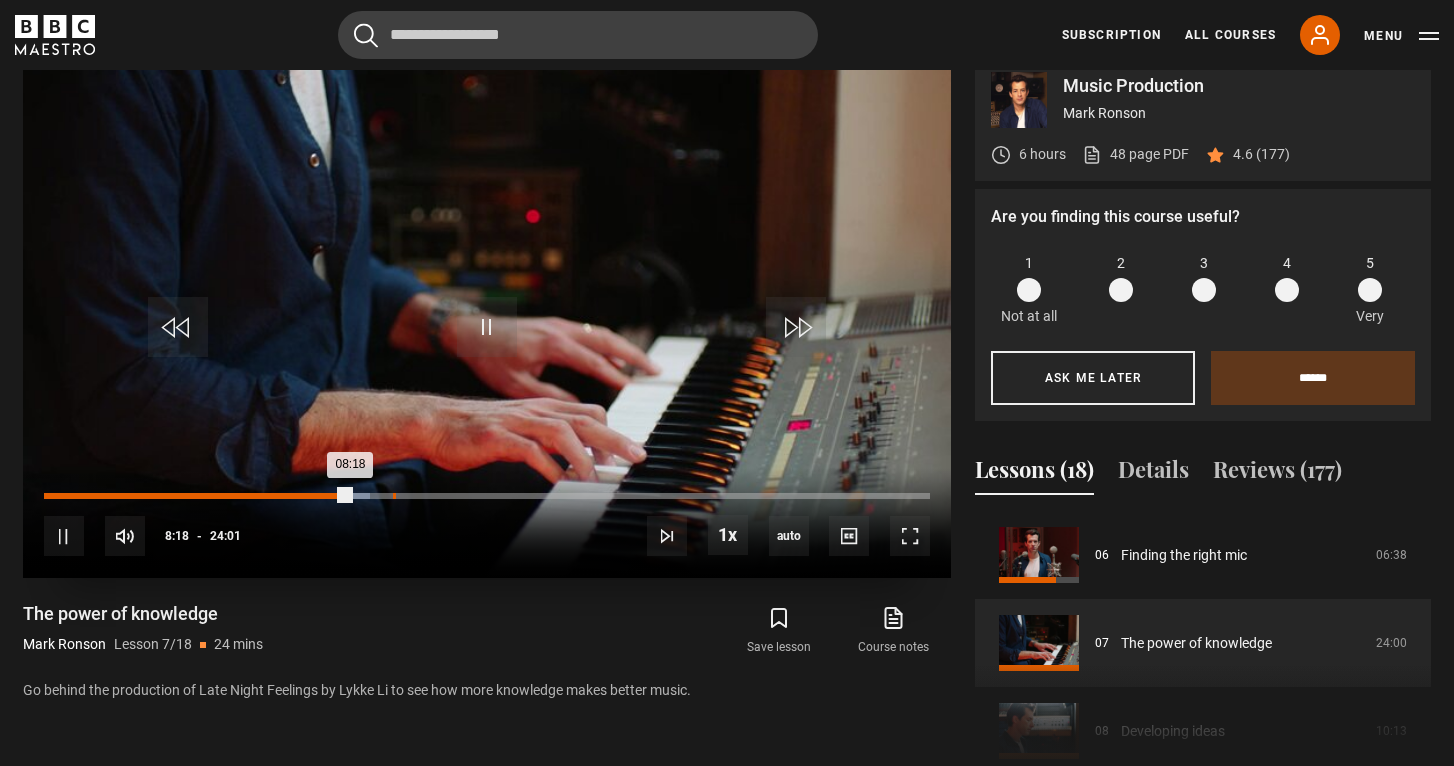 click on "09:27" at bounding box center [394, 496] 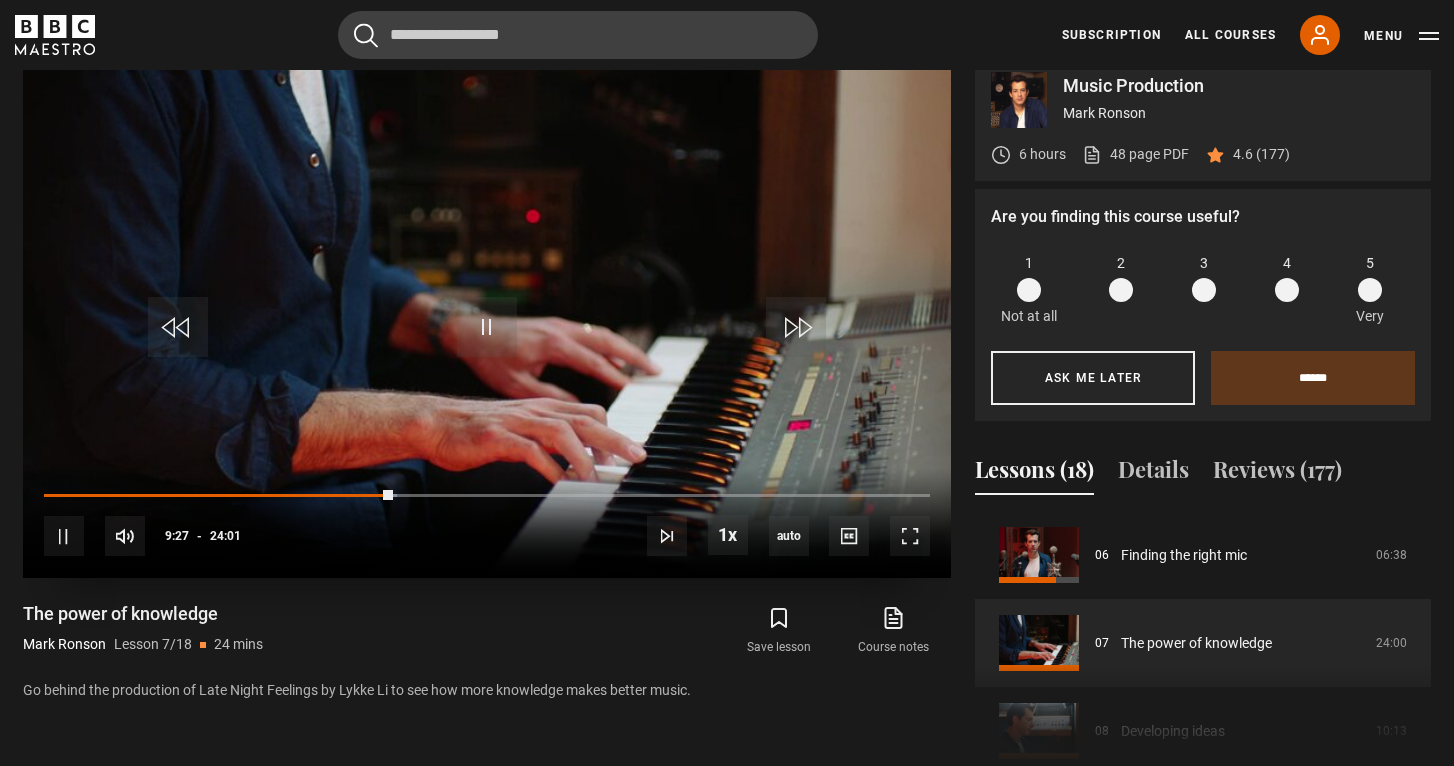click on "10s Skip Back 10 seconds Pause 10s Skip Forward 10 seconds Loaded :  39.90% 09:48 09:27 Pause Mute Current Time  9:27 - Duration  24:01
Mark Ronson
Lesson 7
The power of knowledge
1x Playback Rate 2x 1.5x 1x , selected 0.5x auto Quality 360p 720p 1080p 2160p Auto , selected Captions captions off , selected English  Captions" at bounding box center (487, 523) 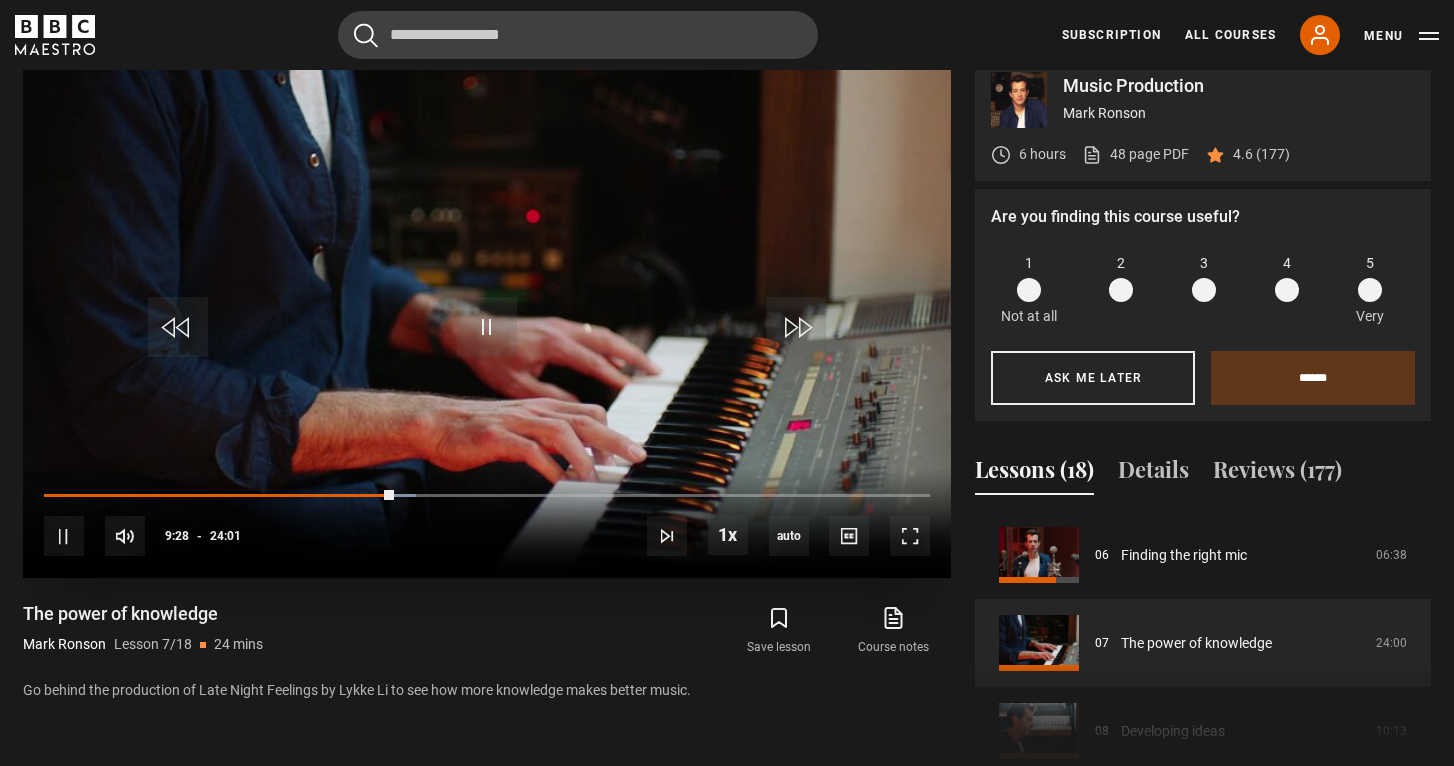 click on "10s Skip Back 10 seconds Pause 10s Skip Forward 10 seconds Loaded :  41.98% 10:26 09:28 Pause Mute Current Time  9:28 - Duration  24:01
Mark Ronson
Lesson 7
The power of knowledge
1x Playback Rate 2x 1.5x 1x , selected 0.5x auto Quality 360p 720p 1080p 2160p Auto , selected Captions captions off , selected English  Captions" at bounding box center [487, 523] 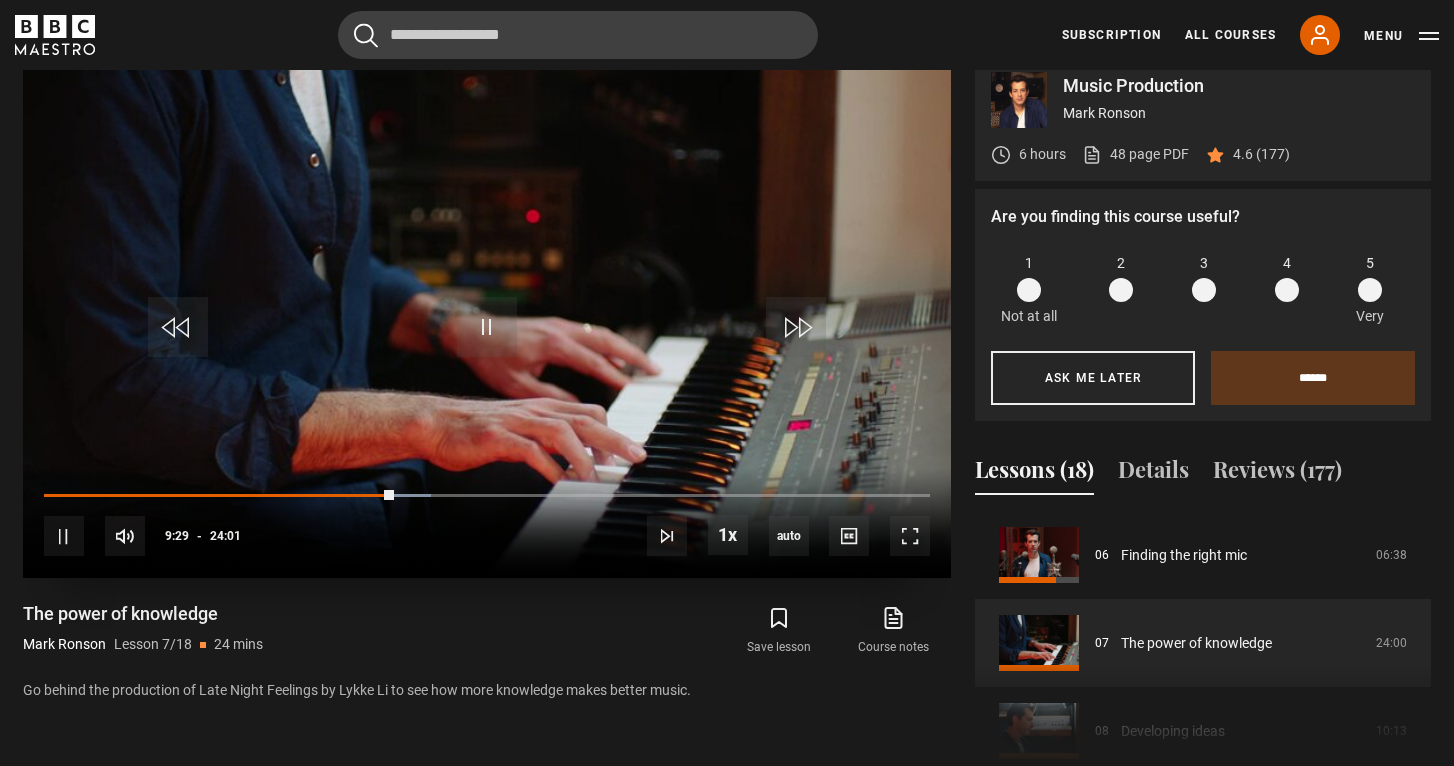 click on "10s Skip Back 10 seconds Pause 10s Skip Forward 10 seconds Loaded :  43.72% 10:26 09:29 Pause Mute Current Time  9:29 - Duration  24:01
Mark Ronson
Lesson 7
The power of knowledge
1x Playback Rate 2x 1.5x 1x , selected 0.5x auto Quality 360p 720p 1080p 2160p Auto , selected Captions captions off , selected English  Captions" at bounding box center (487, 523) 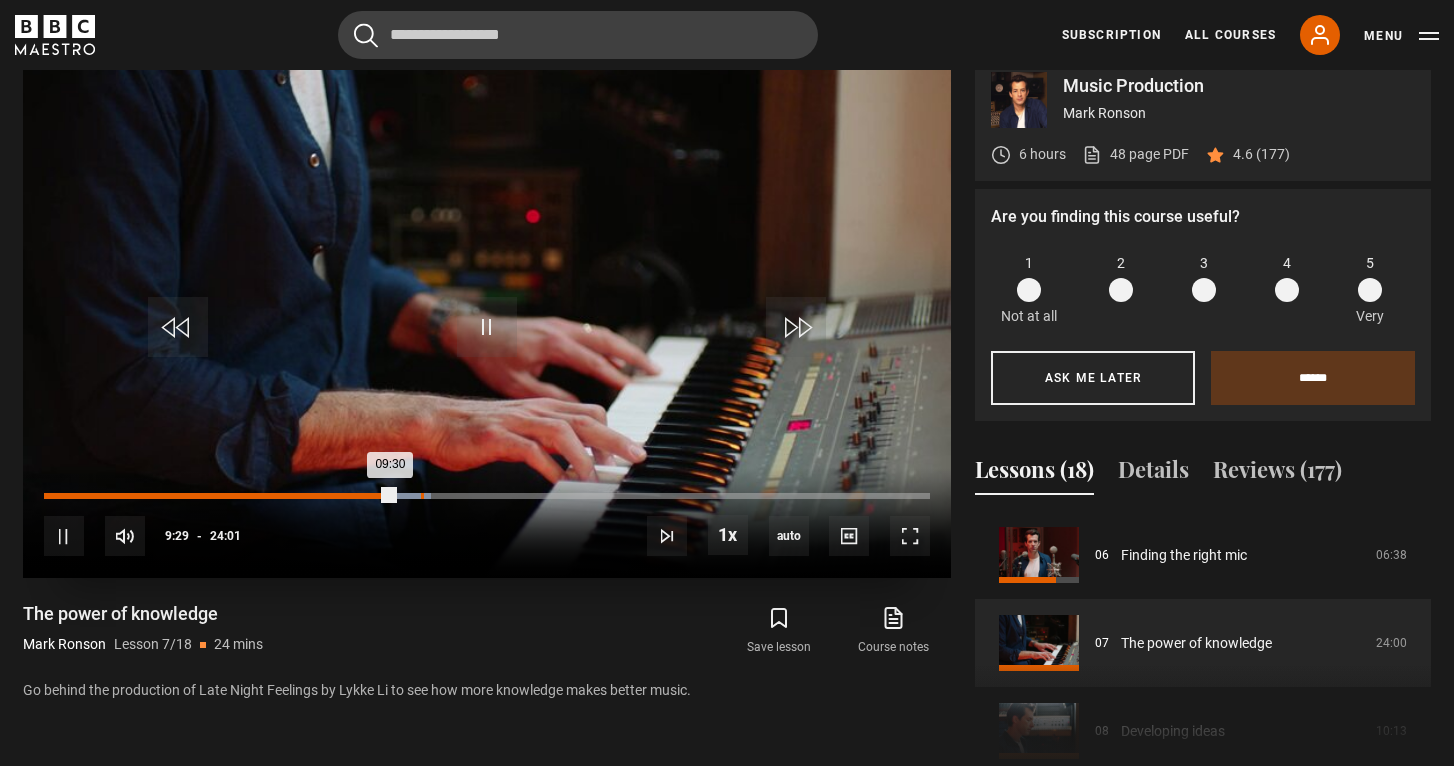 click on "Loaded :  43.72% 10:13 09:30" at bounding box center [487, 496] 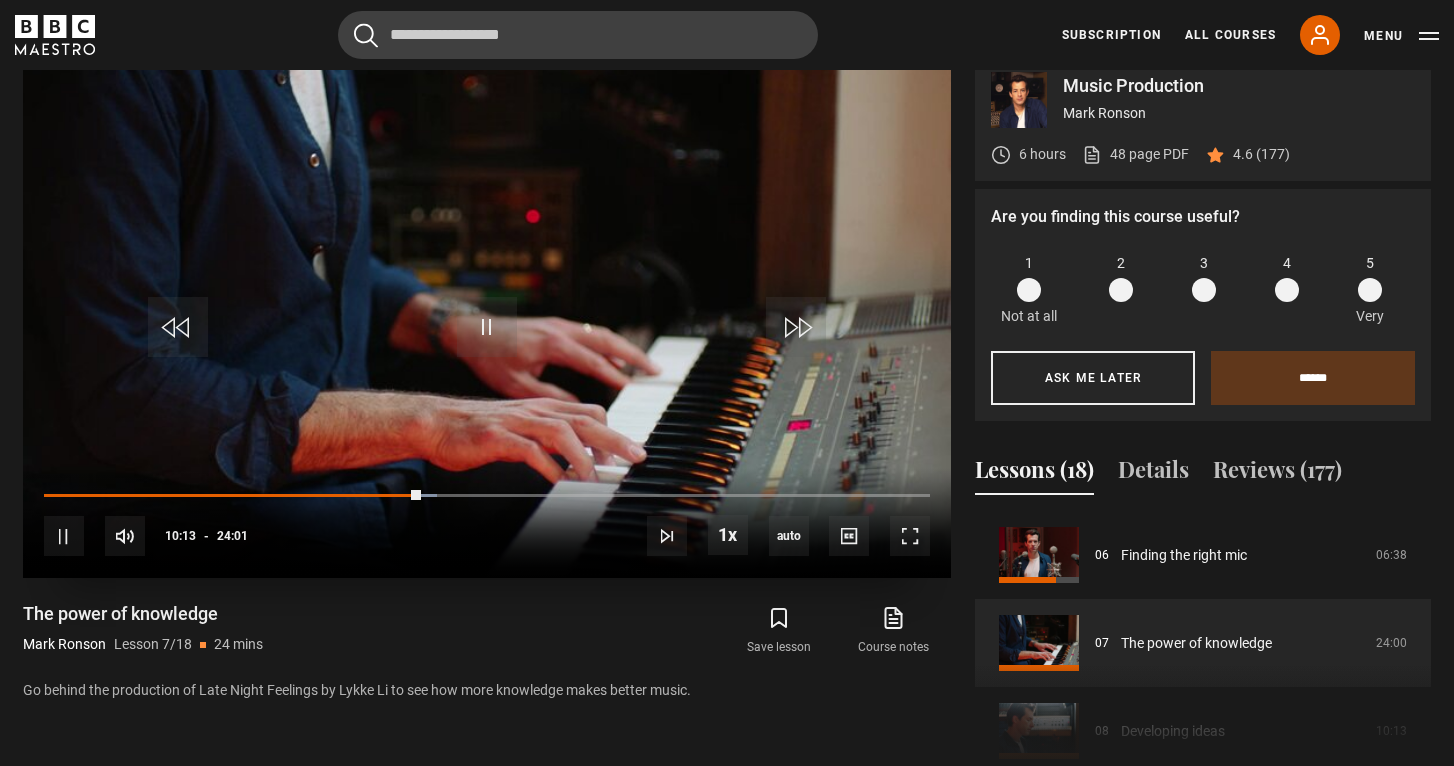 click on "10s Skip Back 10 seconds Pause 10s Skip Forward 10 seconds Loaded :  44.41% 11:36 10:13 Pause Mute Current Time  10:13 - Duration  24:01
Mark Ronson
Lesson 7
The power of knowledge
1x Playback Rate 2x 1.5x 1x , selected 0.5x auto Quality 360p 720p 1080p 2160p Auto , selected Captions captions off , selected English  Captions" at bounding box center [487, 523] 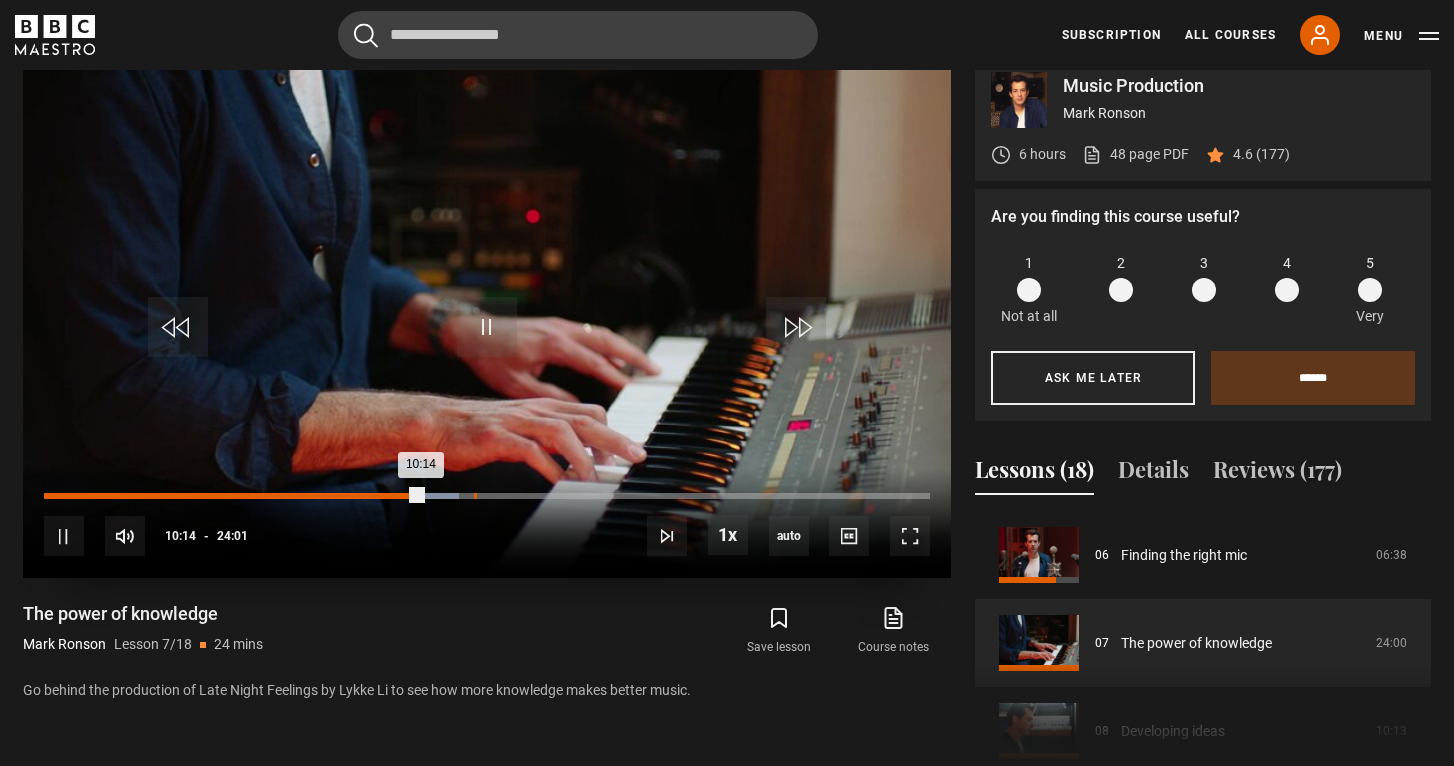 click on "11:39" at bounding box center (475, 496) 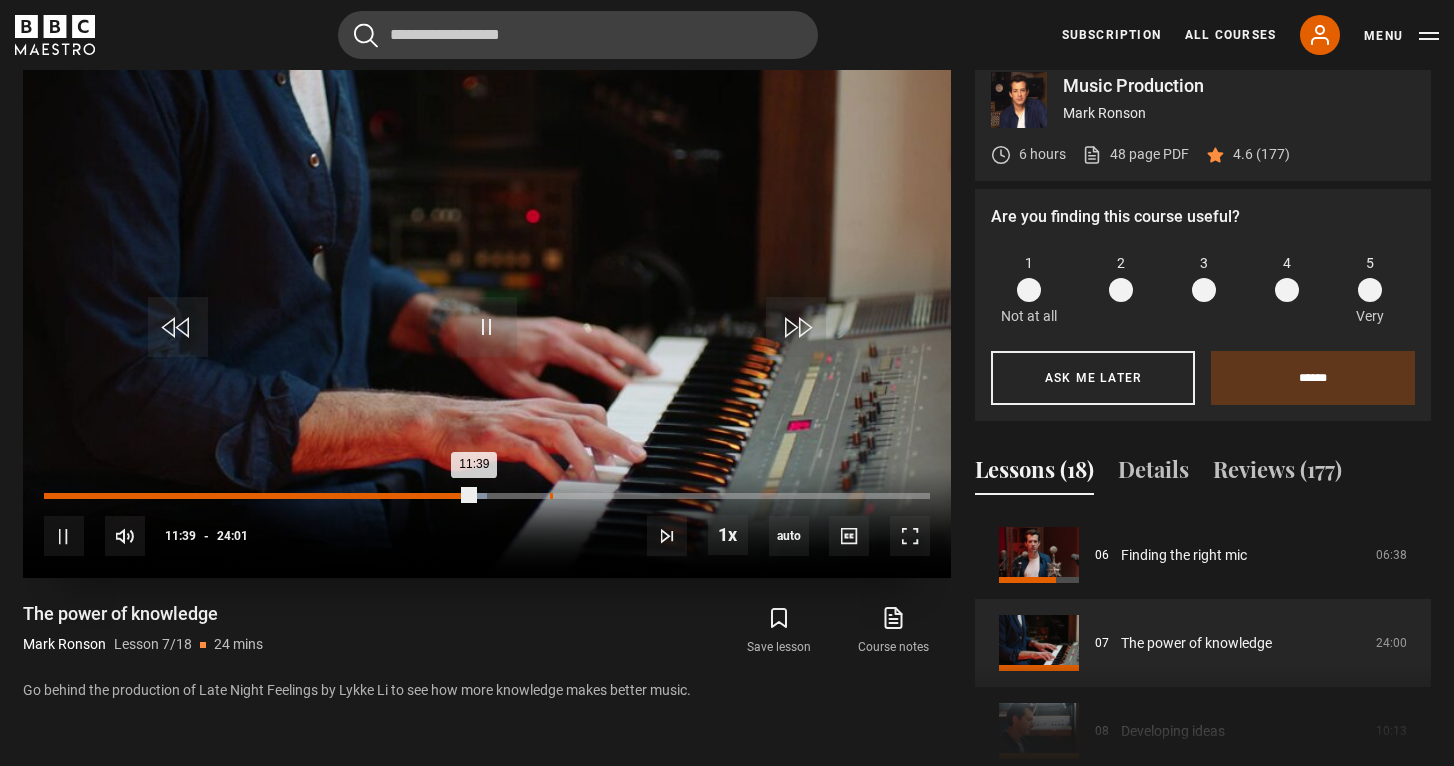 click on "13:42" at bounding box center (551, 496) 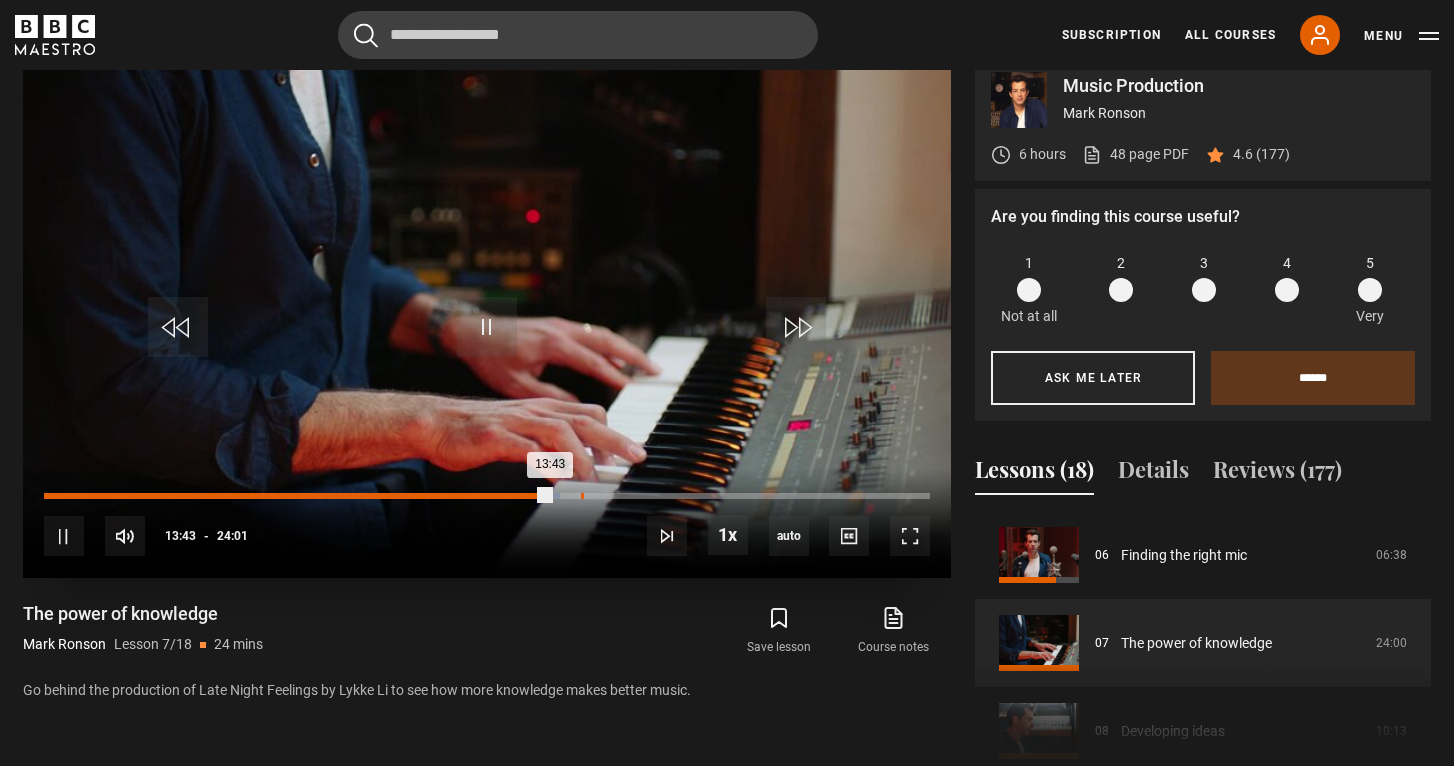 click on "14:33" at bounding box center [582, 496] 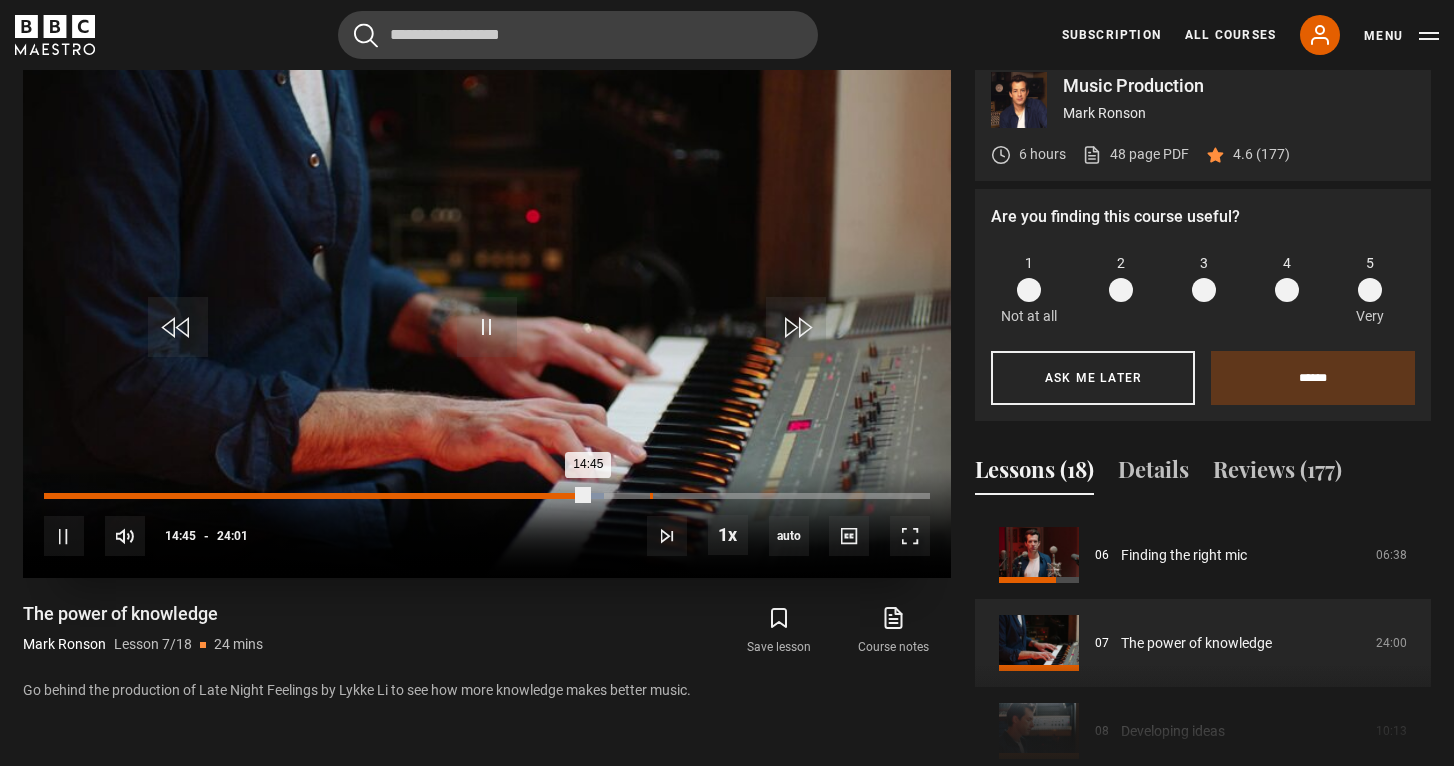 click on "16:25" at bounding box center [651, 496] 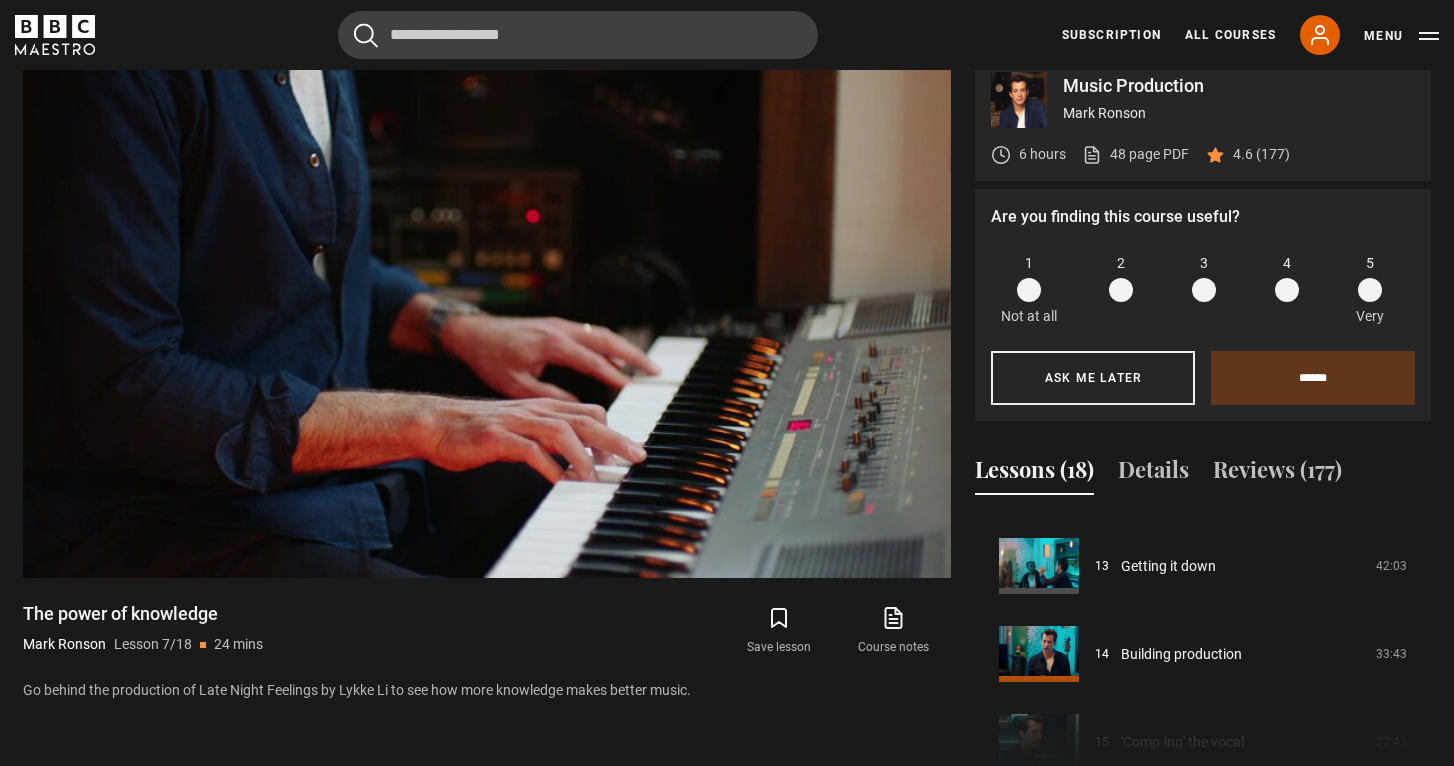 scroll, scrollTop: 1134, scrollLeft: 0, axis: vertical 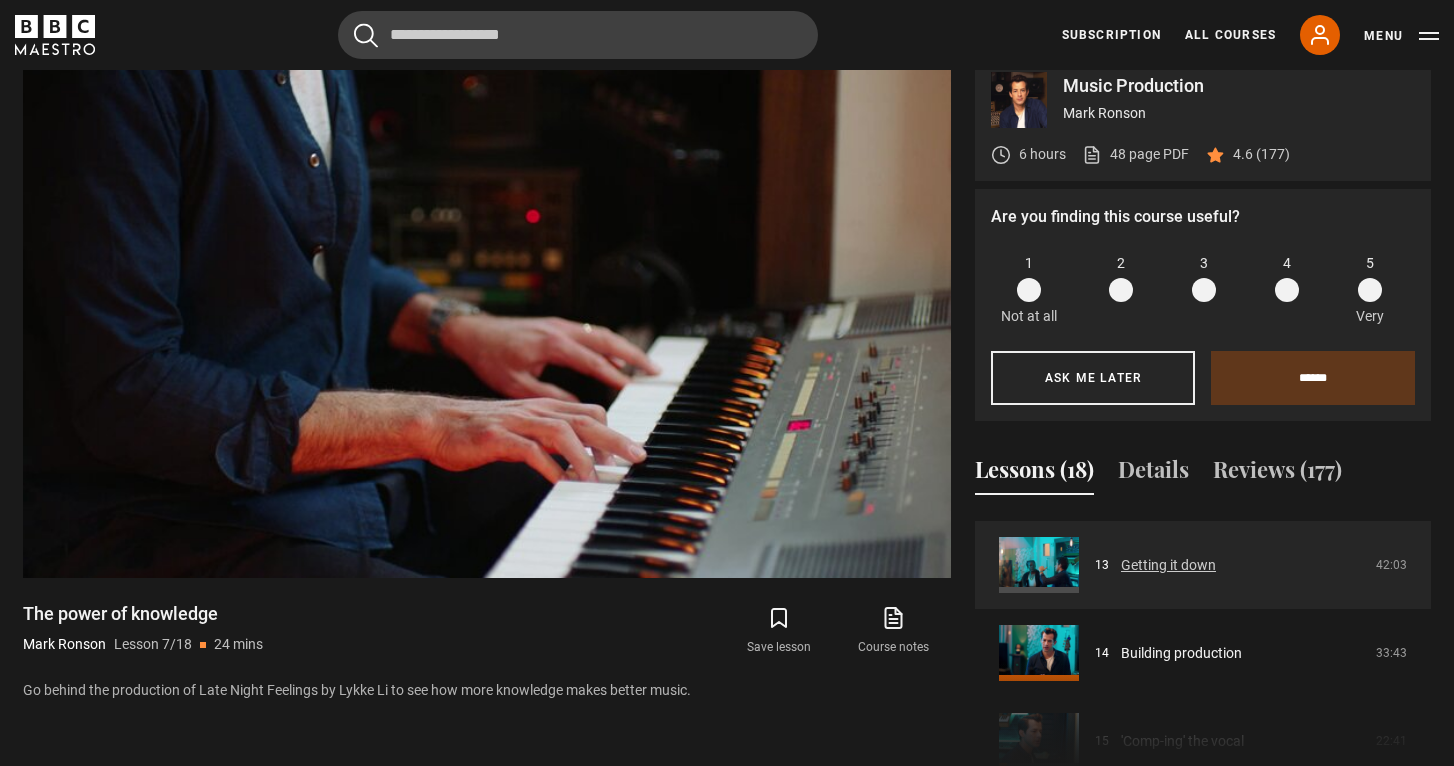 click on "Getting it down" at bounding box center (1168, 565) 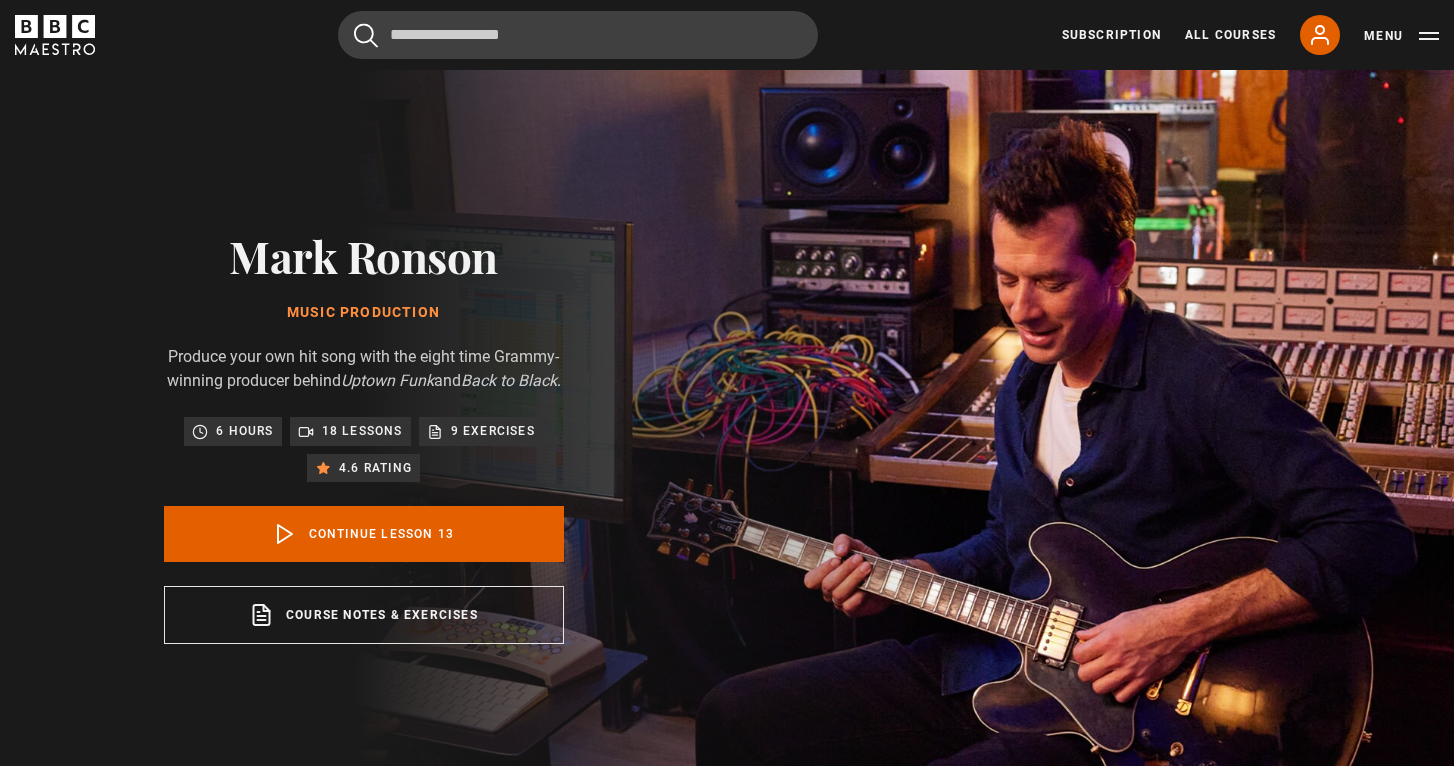 scroll, scrollTop: 828, scrollLeft: 0, axis: vertical 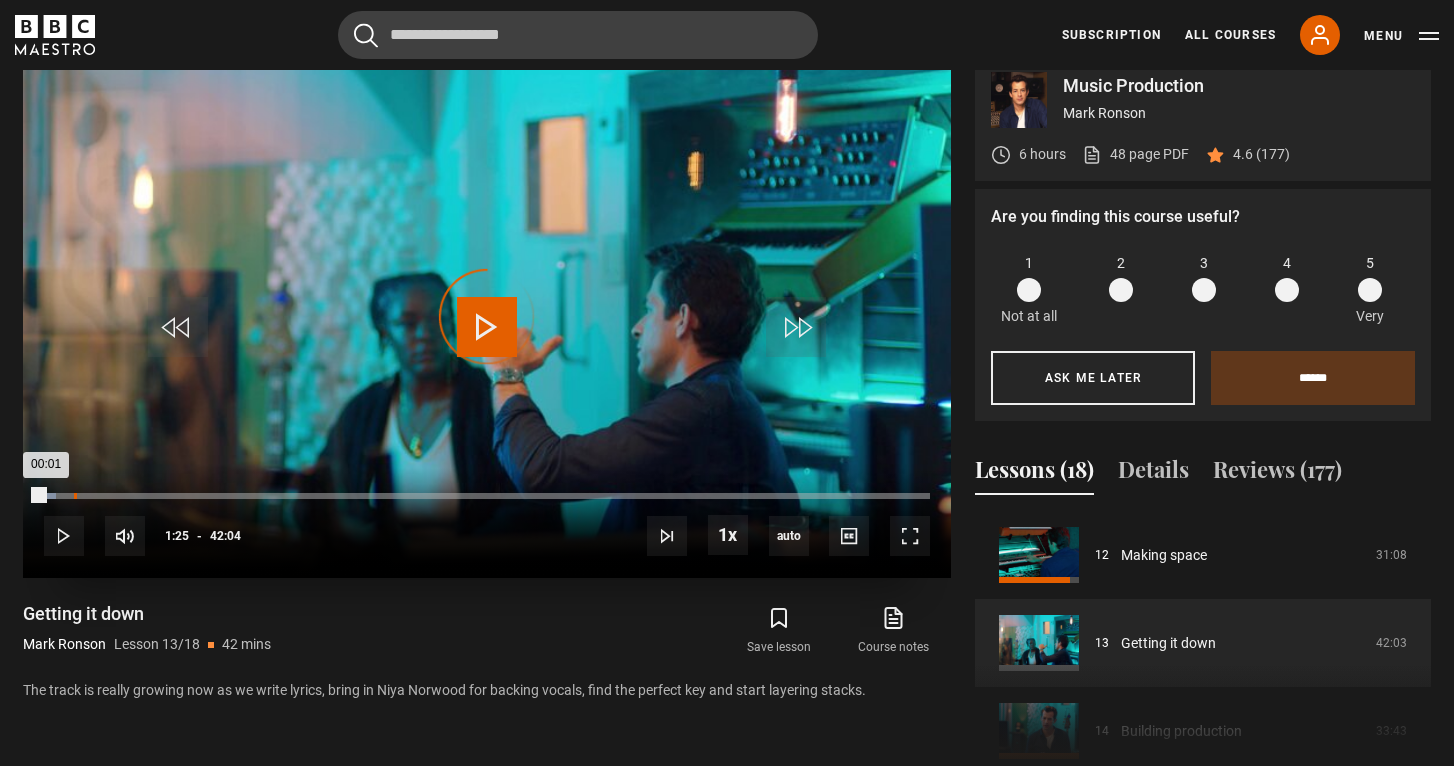 click on "01:25" at bounding box center [75, 496] 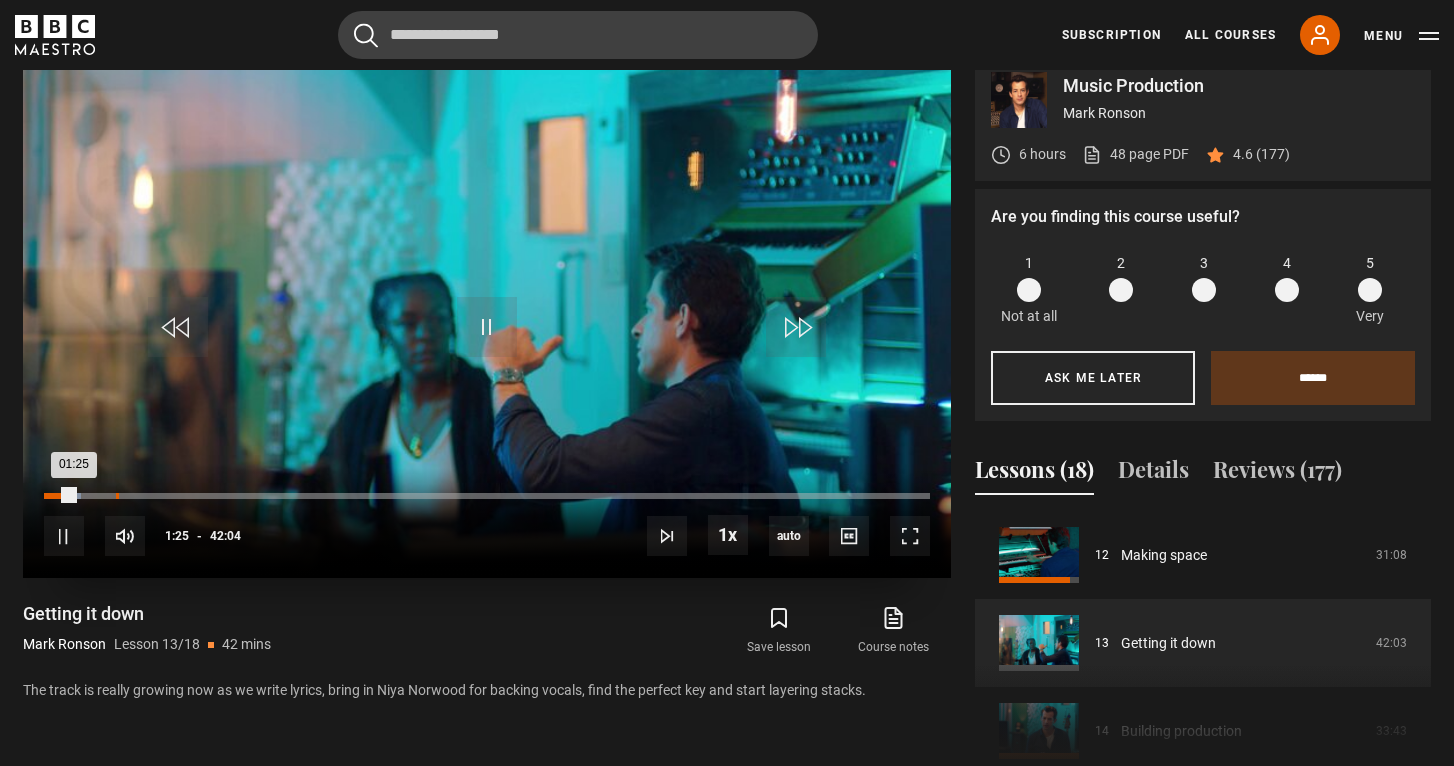 click on "03:25" at bounding box center (117, 496) 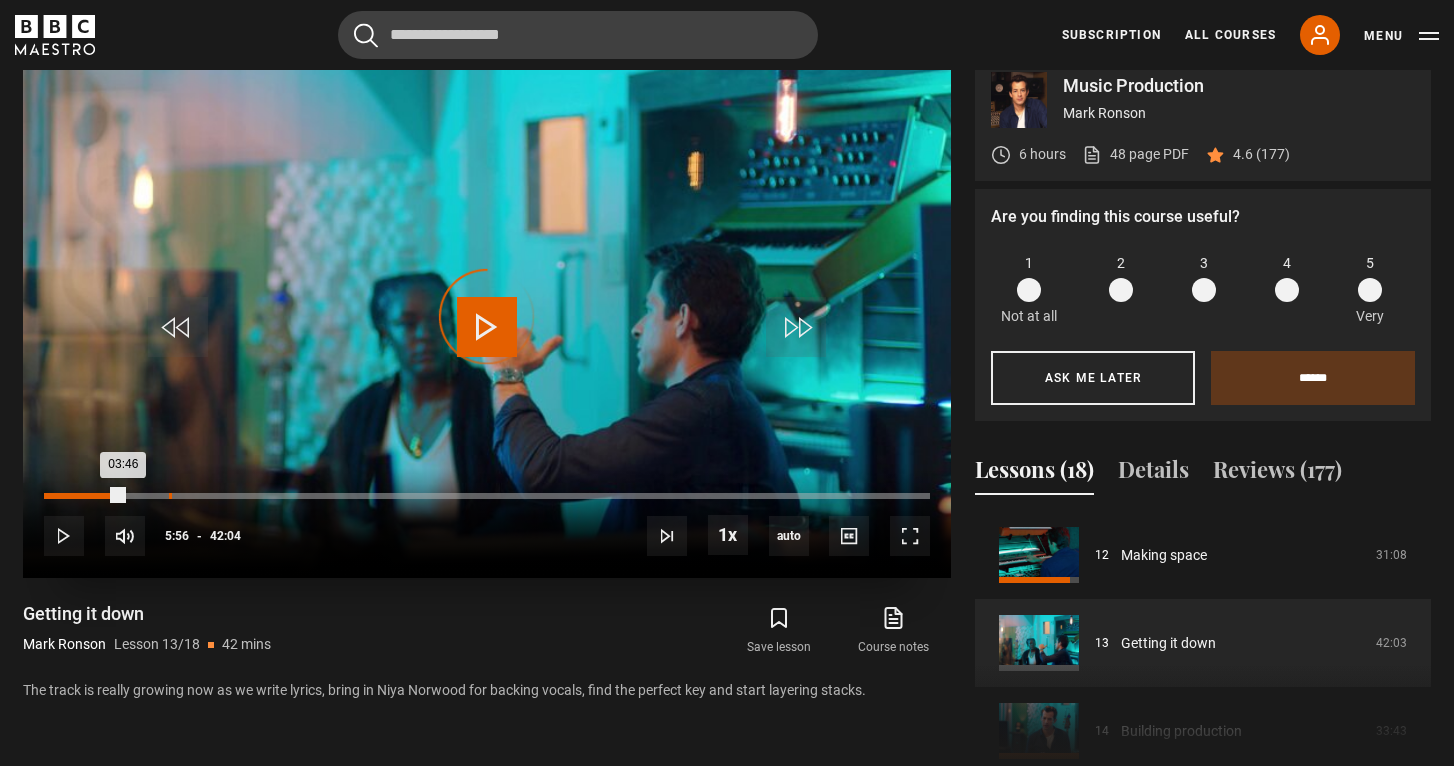 click on "05:56" at bounding box center (170, 496) 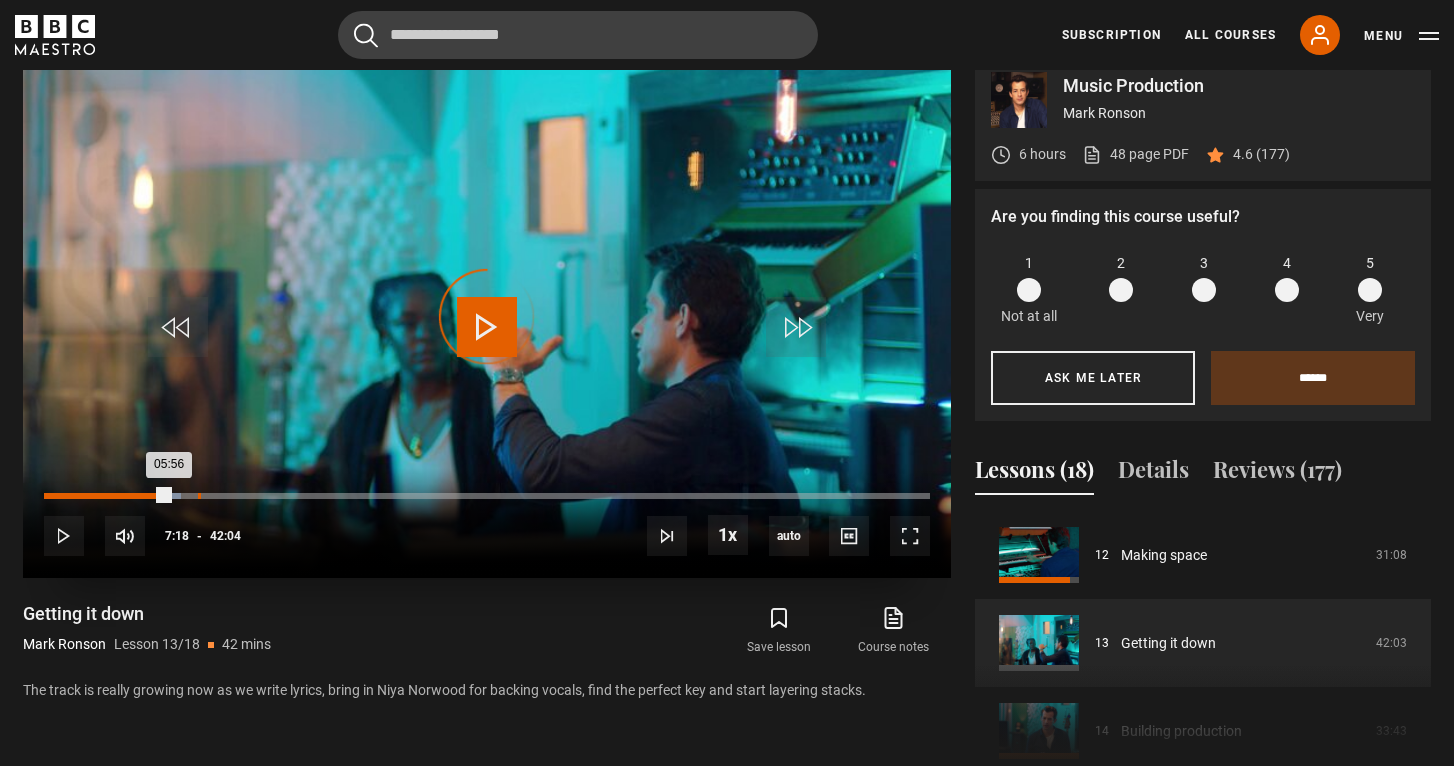 click on "07:18" at bounding box center (199, 496) 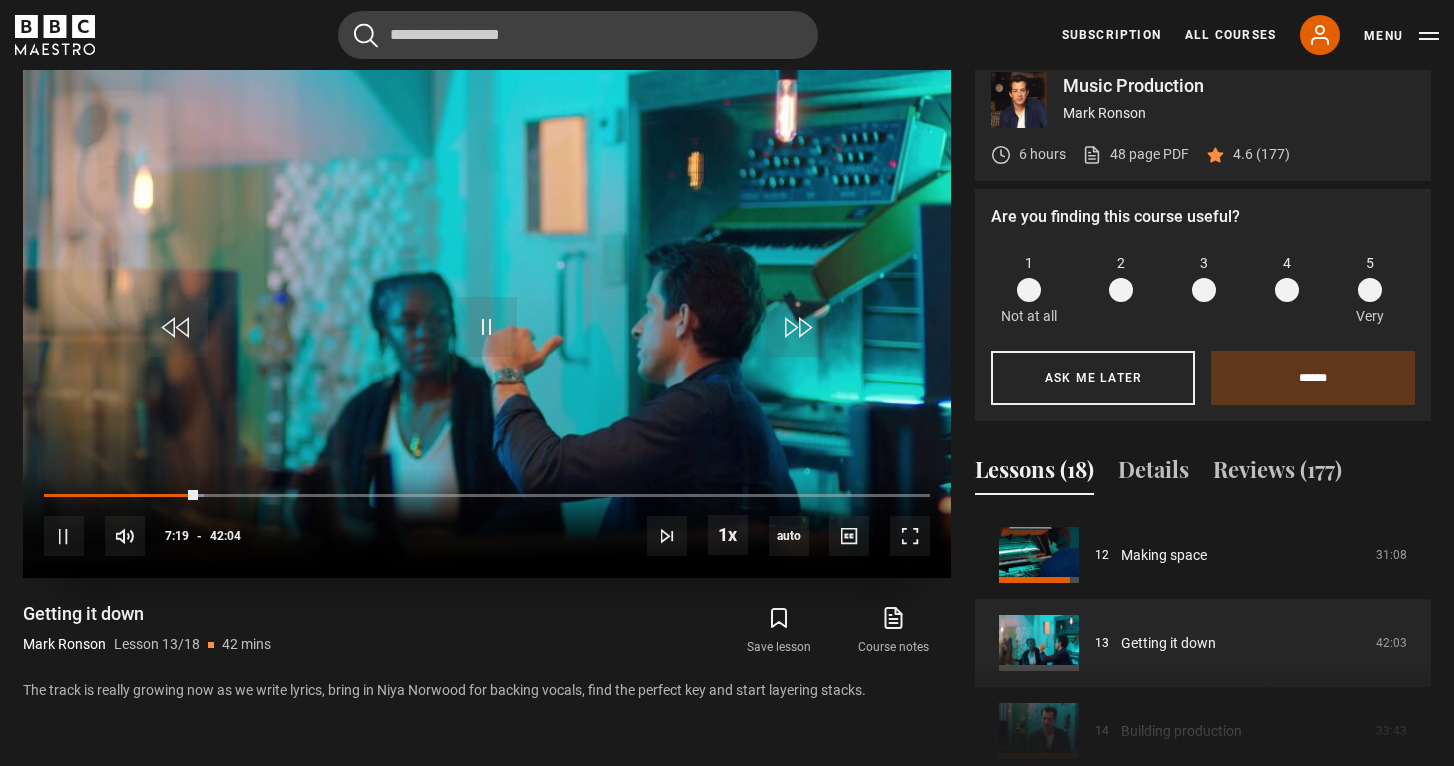 click on "10s Skip Back 10 seconds Pause 10s Skip Forward 10 seconds Loaded :  18.03% 08:24 07:19 Pause Mute Current Time  7:19 - Duration  42:04
[FIRST] [LAST]
Lesson 13
Getting it down
1x Playback Rate 2x 1.5x 1x , selected 0.5x auto Quality 360p 720p 1080p 2160p Auto , selected Captions captions off , selected English  Captions" at bounding box center [487, 523] 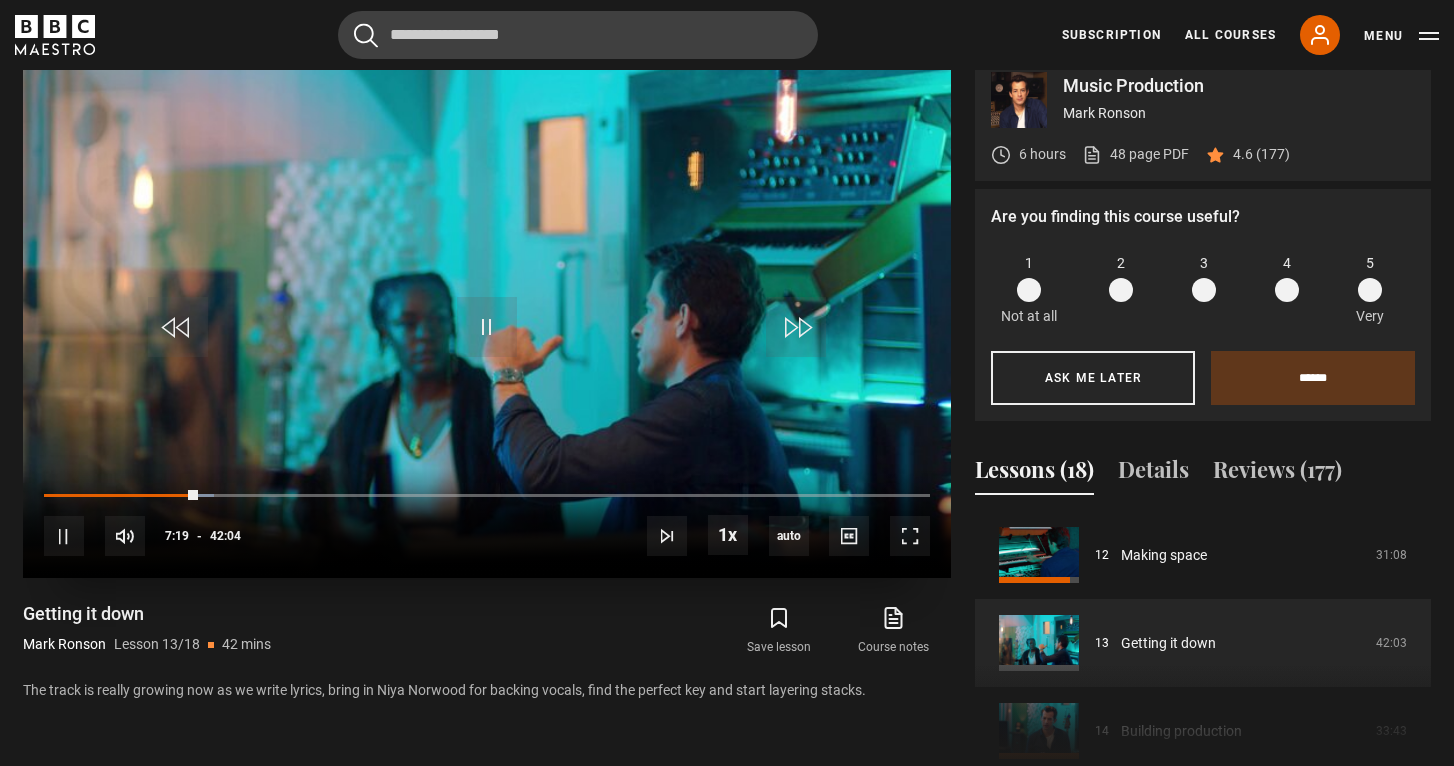 click on "10s Skip Back 10 seconds Pause 10s Skip Forward 10 seconds Loaded :  19.22% 09:55 07:19 Pause Mute Current Time  7:19 - Duration  42:04
[FIRST] [LAST]
Lesson 13
Getting it down
1x Playback Rate 2x 1.5x 1x , selected 0.5x auto Quality 360p 720p 1080p 2160p Auto , selected Captions captions off , selected English  Captions" at bounding box center [487, 523] 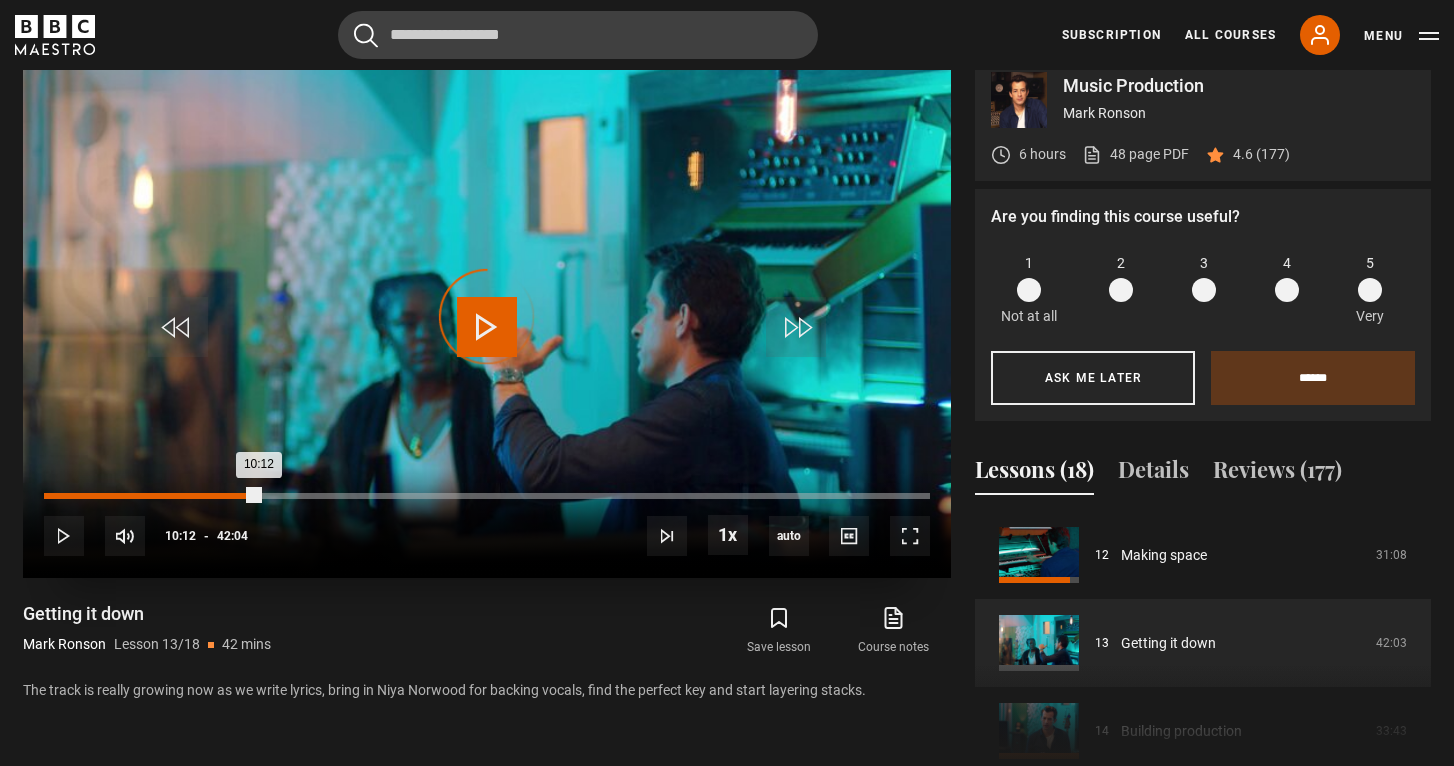 click on "Loaded :  0.00% 10:12 10:12" at bounding box center (487, 496) 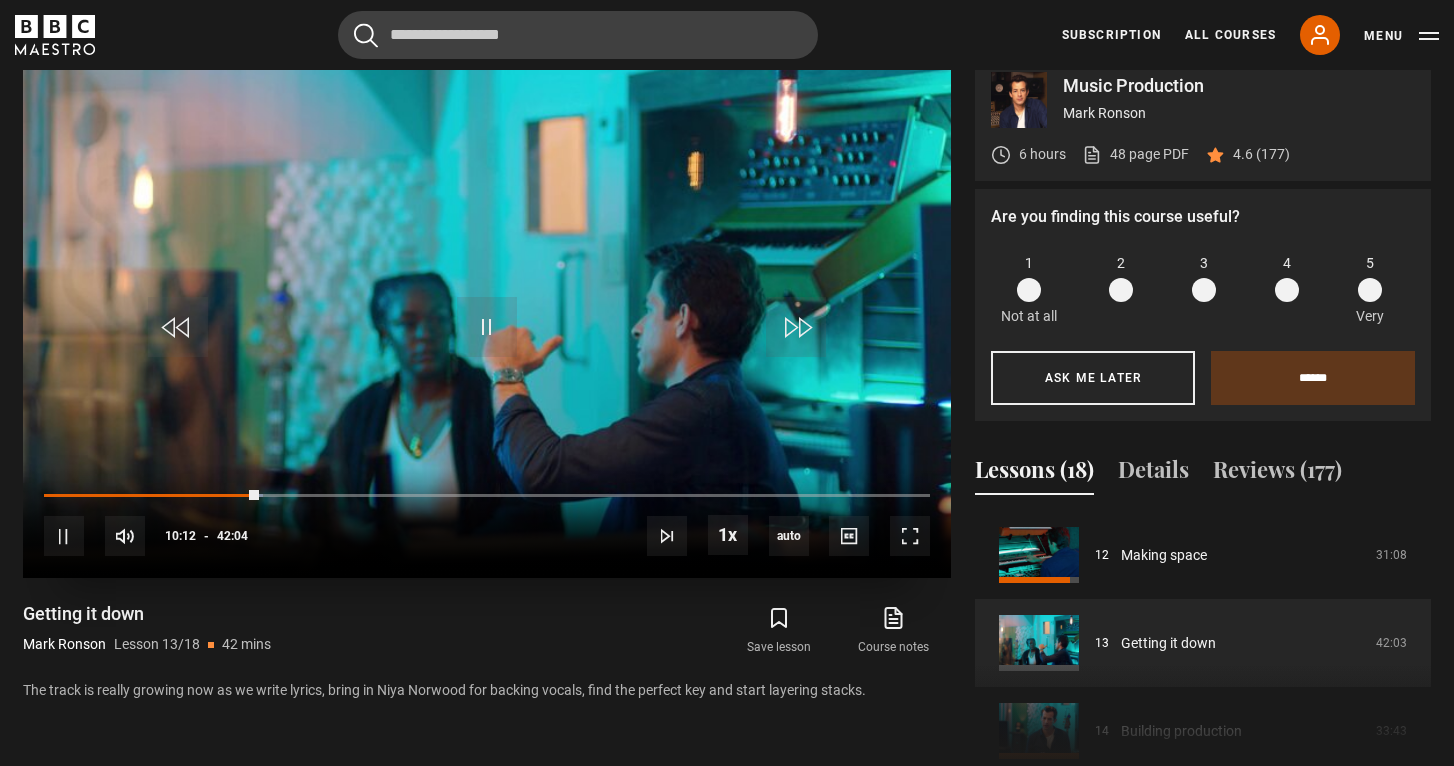 click on "10s Skip Back 10 seconds Pause 10s Skip Forward 10 seconds Loaded :  24.76% 12:43 10:12 Pause Mute Current Time  10:12 - Duration  42:04
Mark Ronson
Lesson 13
Getting it down
1x Playback Rate 2x 1.5x 1x , selected 0.5x auto Quality 360p 720p 1080p 2160p Auto , selected Captions captions off , selected English  Captions" at bounding box center [487, 523] 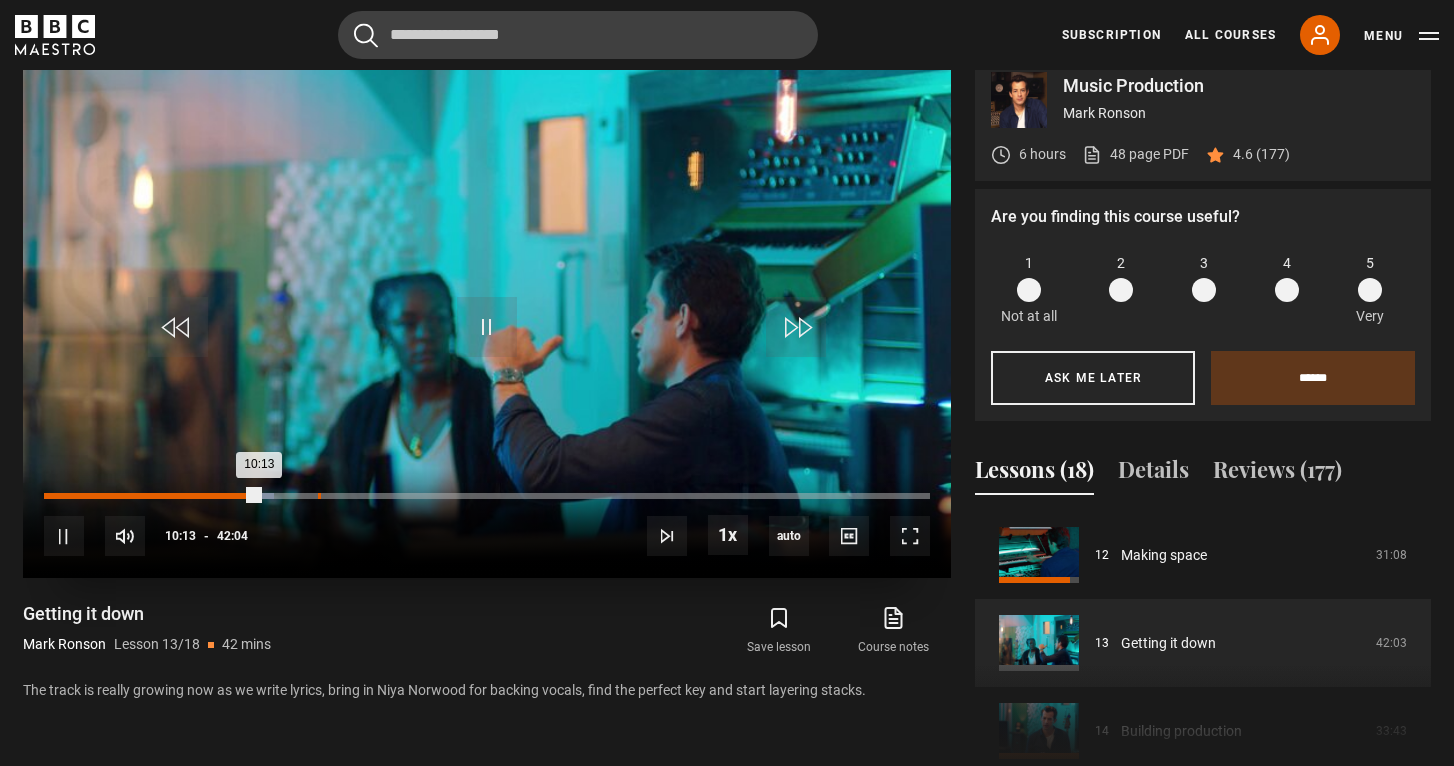 click on "Loaded :  25.95% 13:00 10:13" at bounding box center [487, 496] 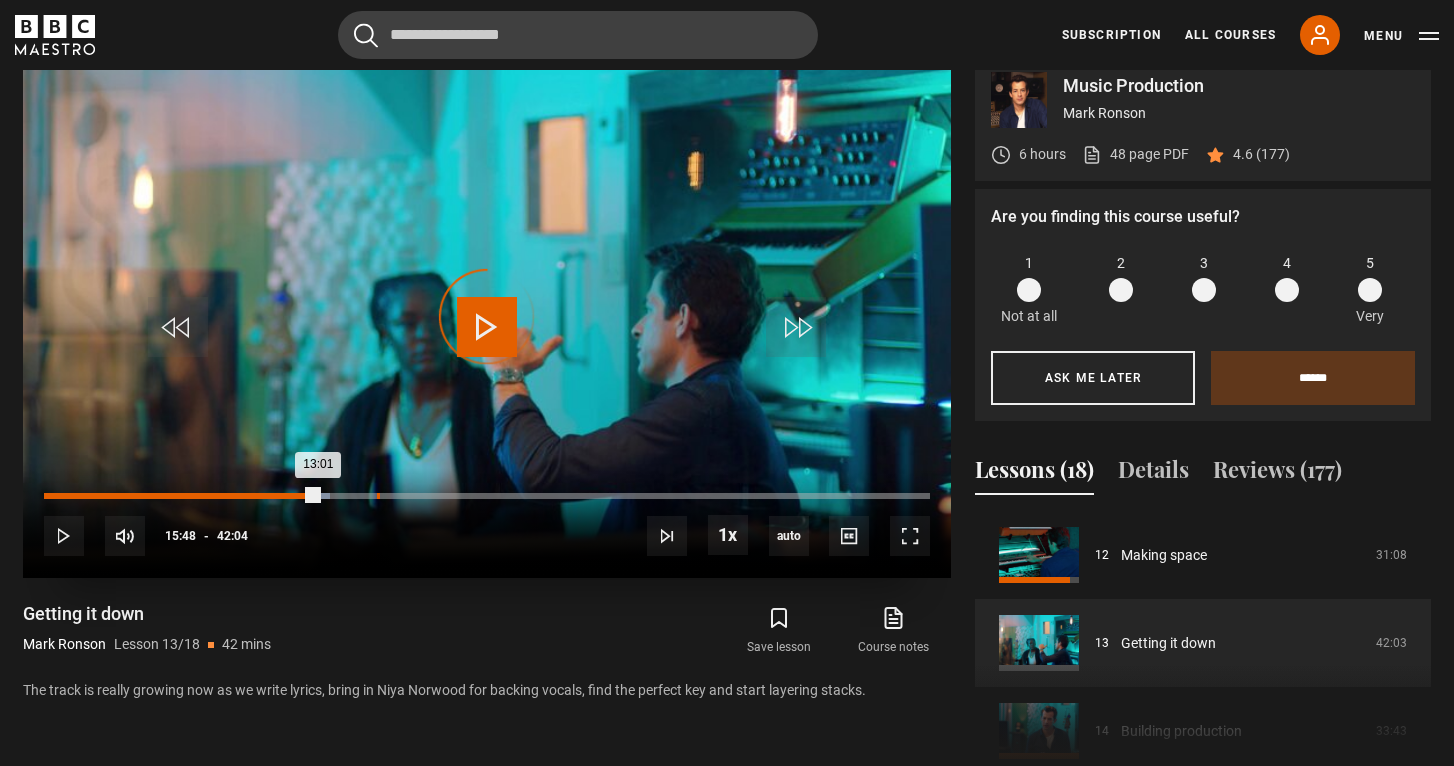 click on "15:48" at bounding box center (378, 496) 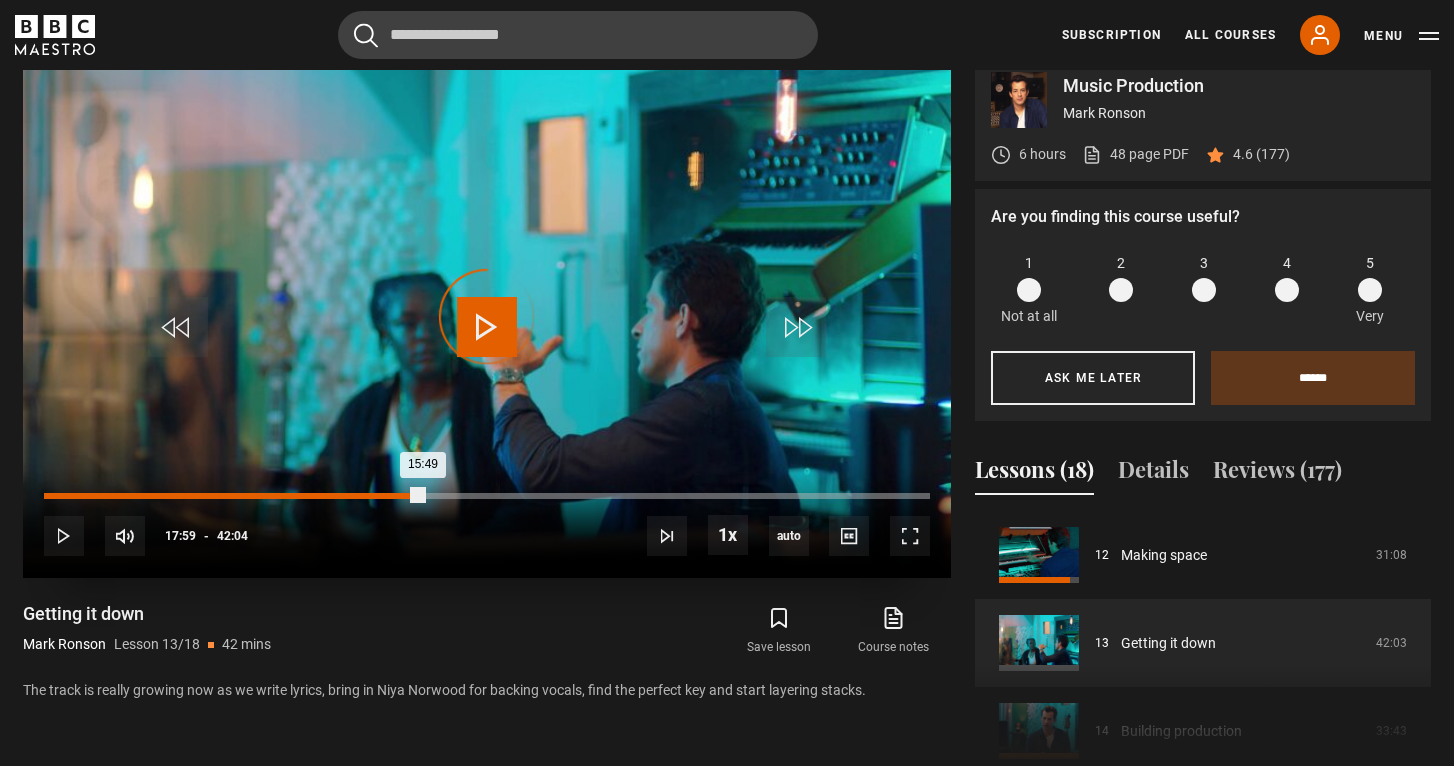 click on "Loaded :  0.00% 17:59 15:49" at bounding box center (487, 496) 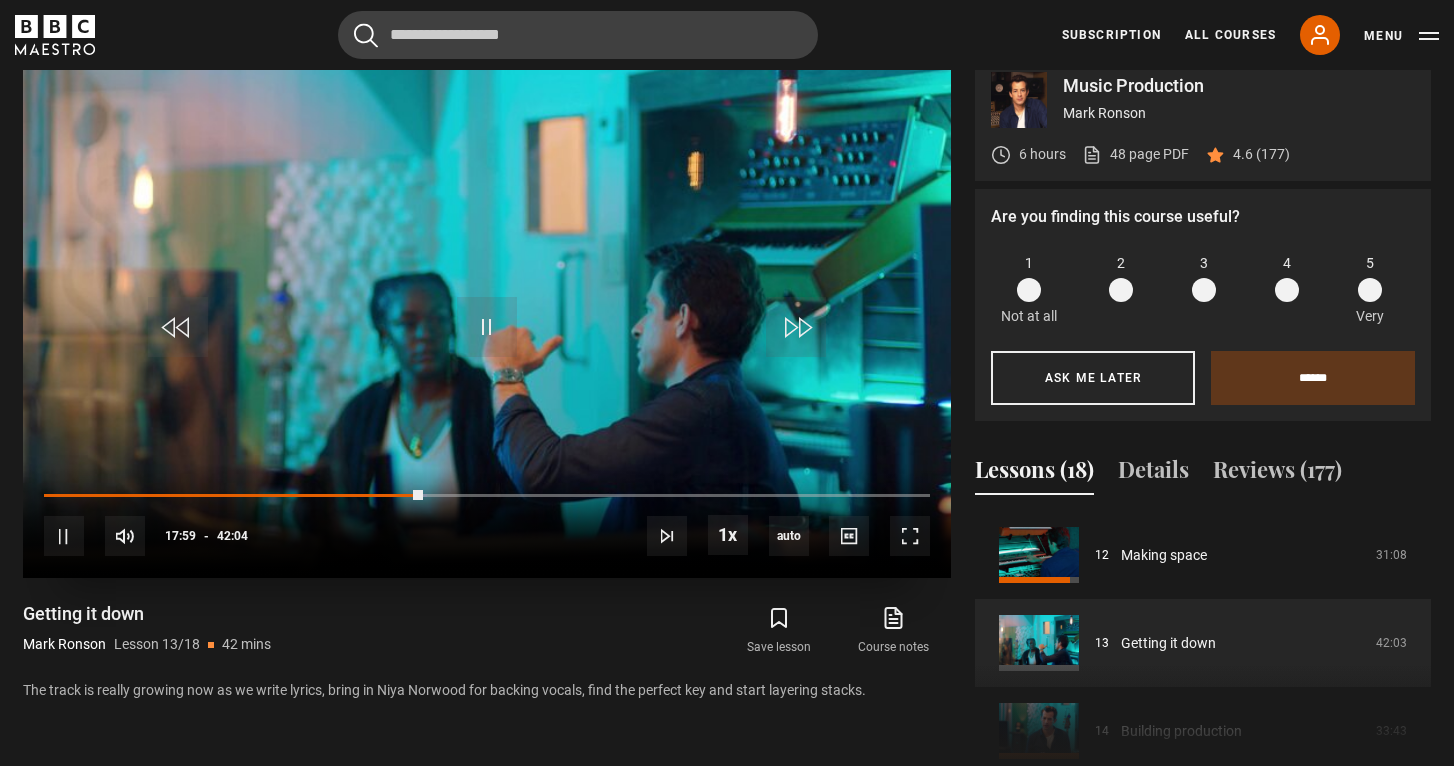 click on "10s Skip Back 10 seconds Pause 10s Skip Forward 10 seconds Loaded :  43.19% 17:59 17:59 Pause Mute Current Time  17:59 - Duration  42:04
Mark Ronson
Lesson 13
Getting it down
1x Playback Rate 2x 1.5x 1x , selected 0.5x auto Quality 360p 720p 1080p 2160p Auto , selected Captions captions off , selected English  Captions" at bounding box center [487, 523] 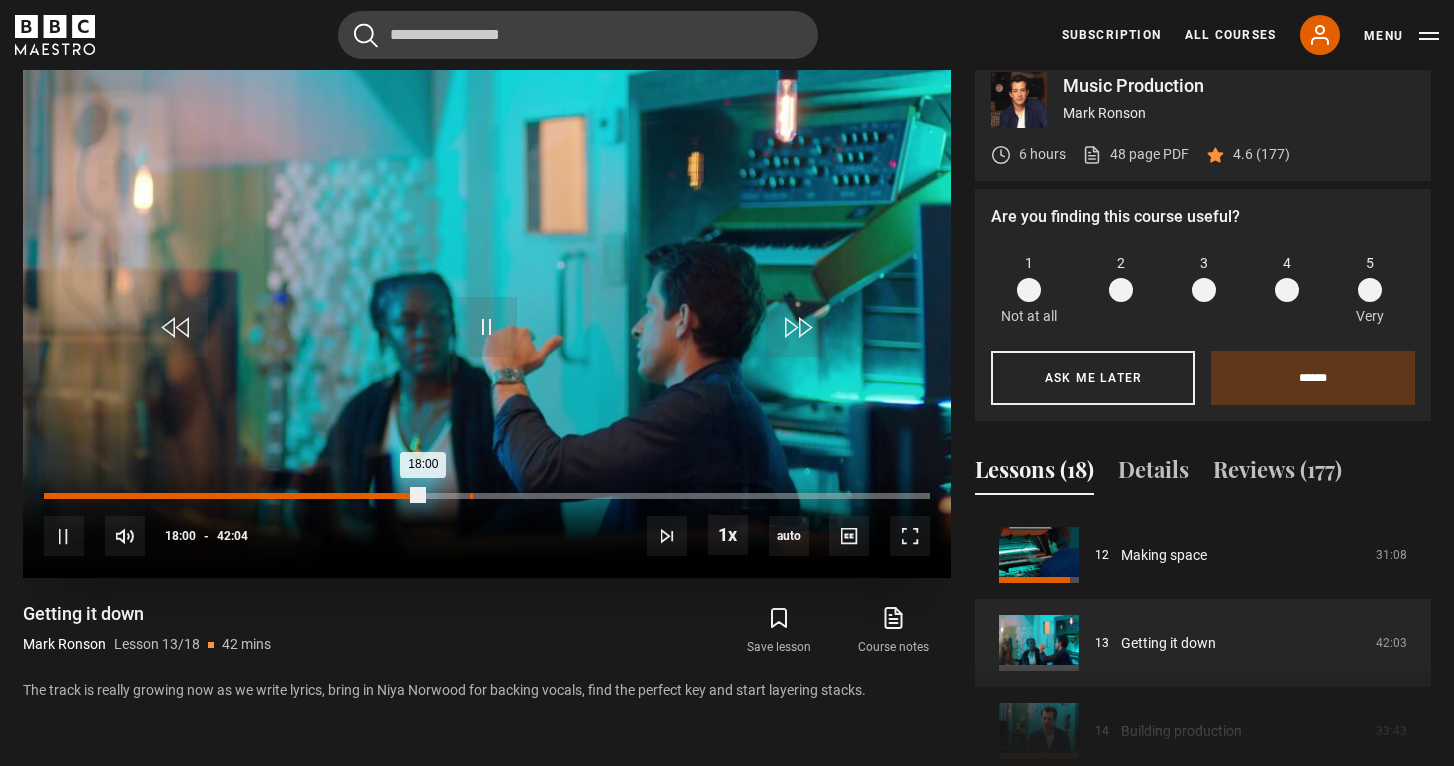 click on "Loaded :  44.37% 20:13 18:00" at bounding box center (487, 496) 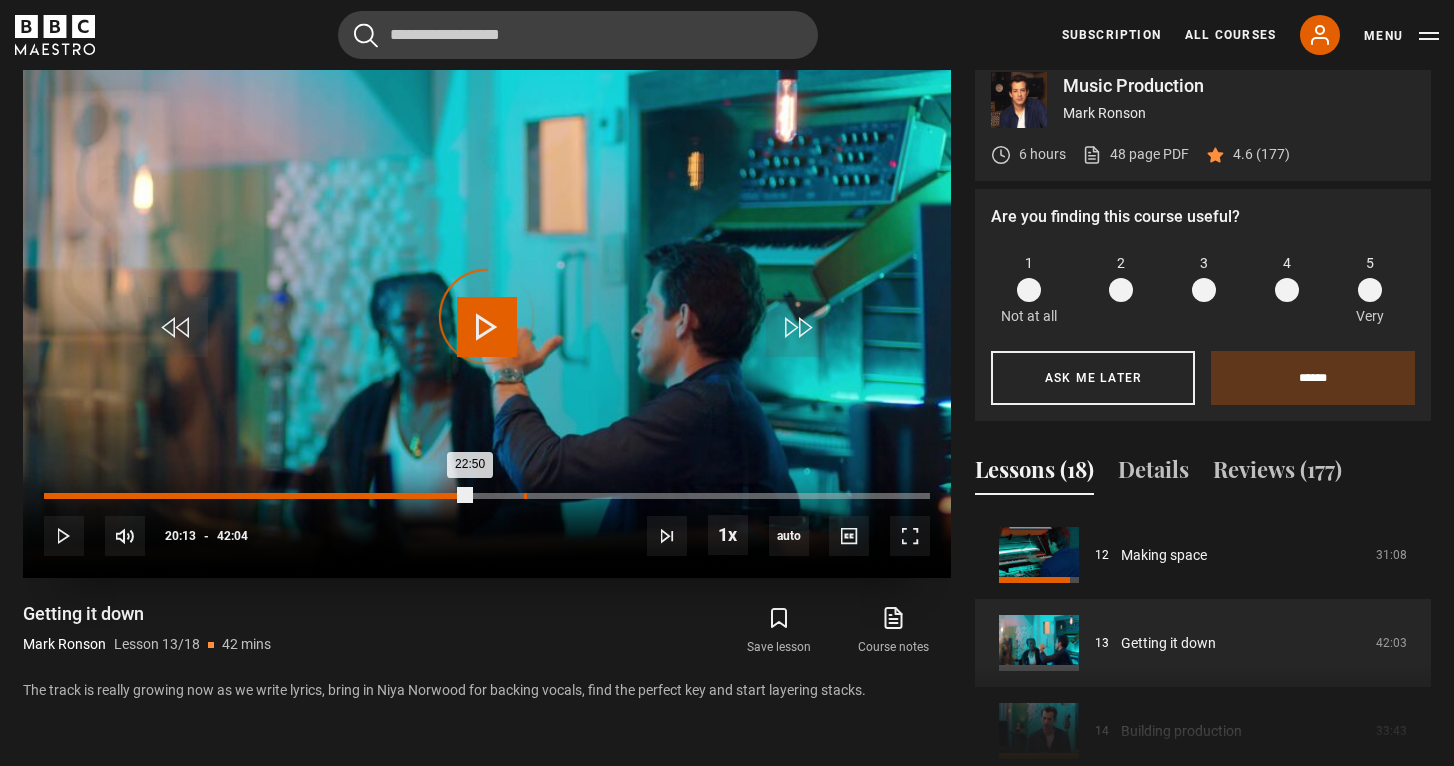 click on "22:47" at bounding box center (525, 496) 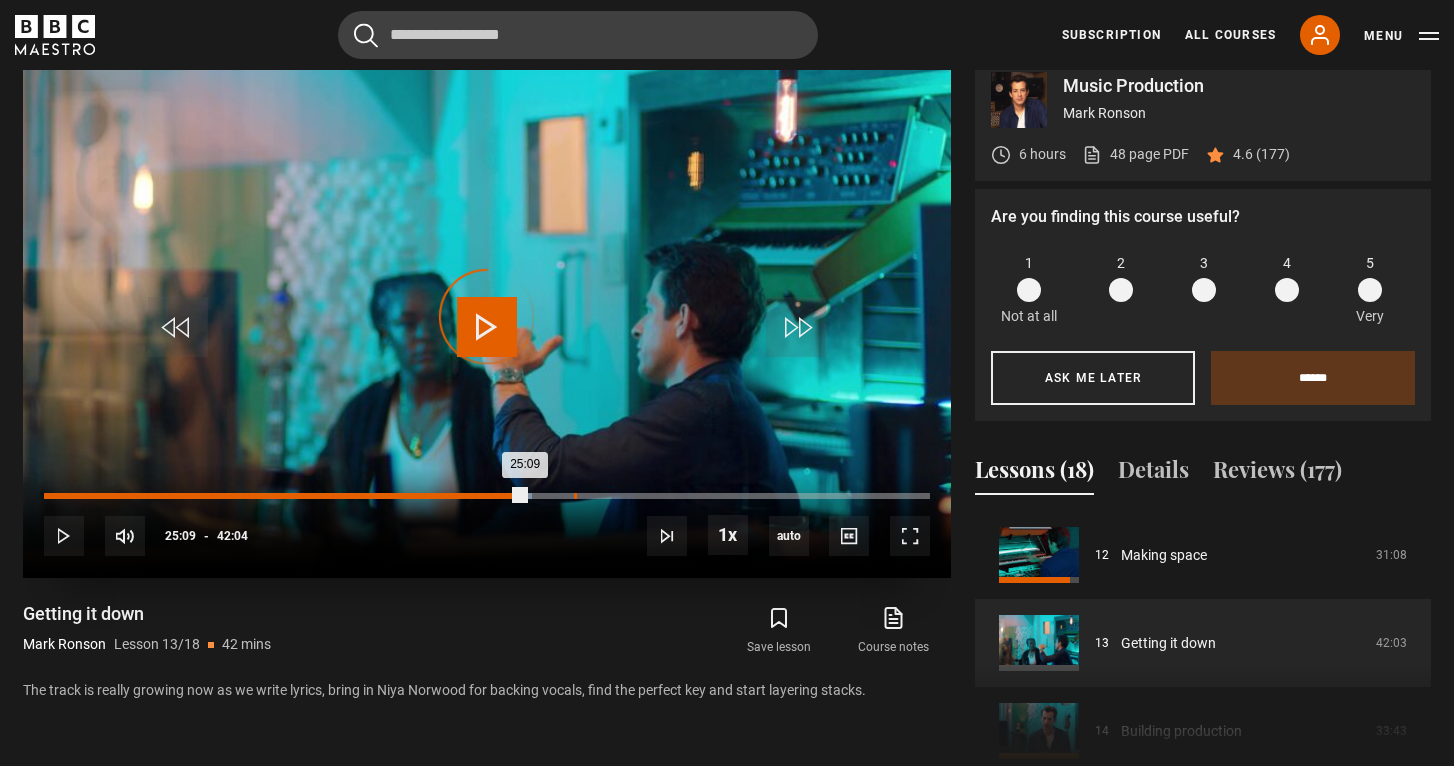 click on "25:09" at bounding box center [575, 496] 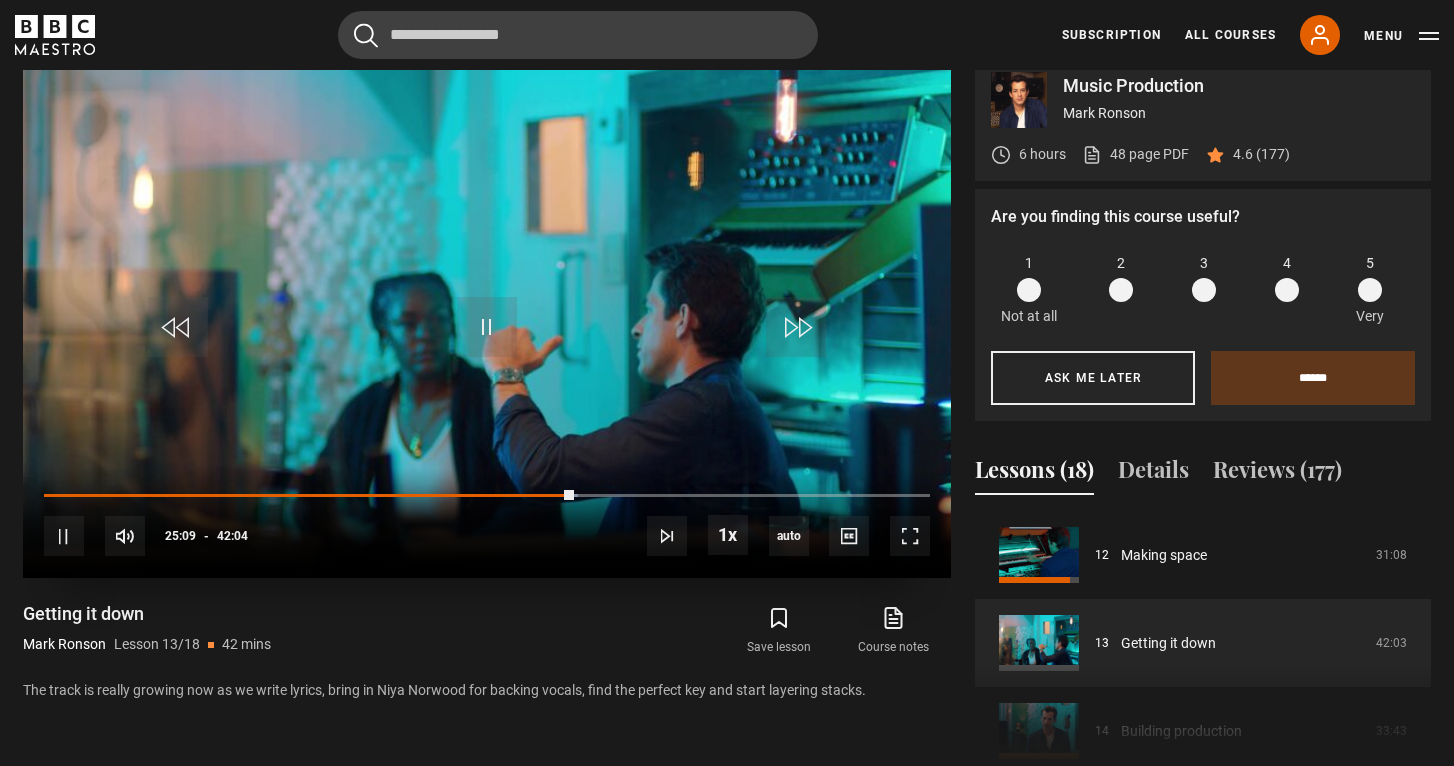click on "10s Skip Back 10 seconds Pause 10s Skip Forward 10 seconds Loaded :  60.22% 25:12 25:09 Pause Mute Current Time  25:09 - Duration  42:04
Mark Ronson
Lesson 13
Getting it down
1x Playback Rate 2x 1.5x 1x , selected 0.5x auto Quality 360p 720p 1080p 2160p Auto , selected Captions captions off , selected English  Captions" at bounding box center [487, 523] 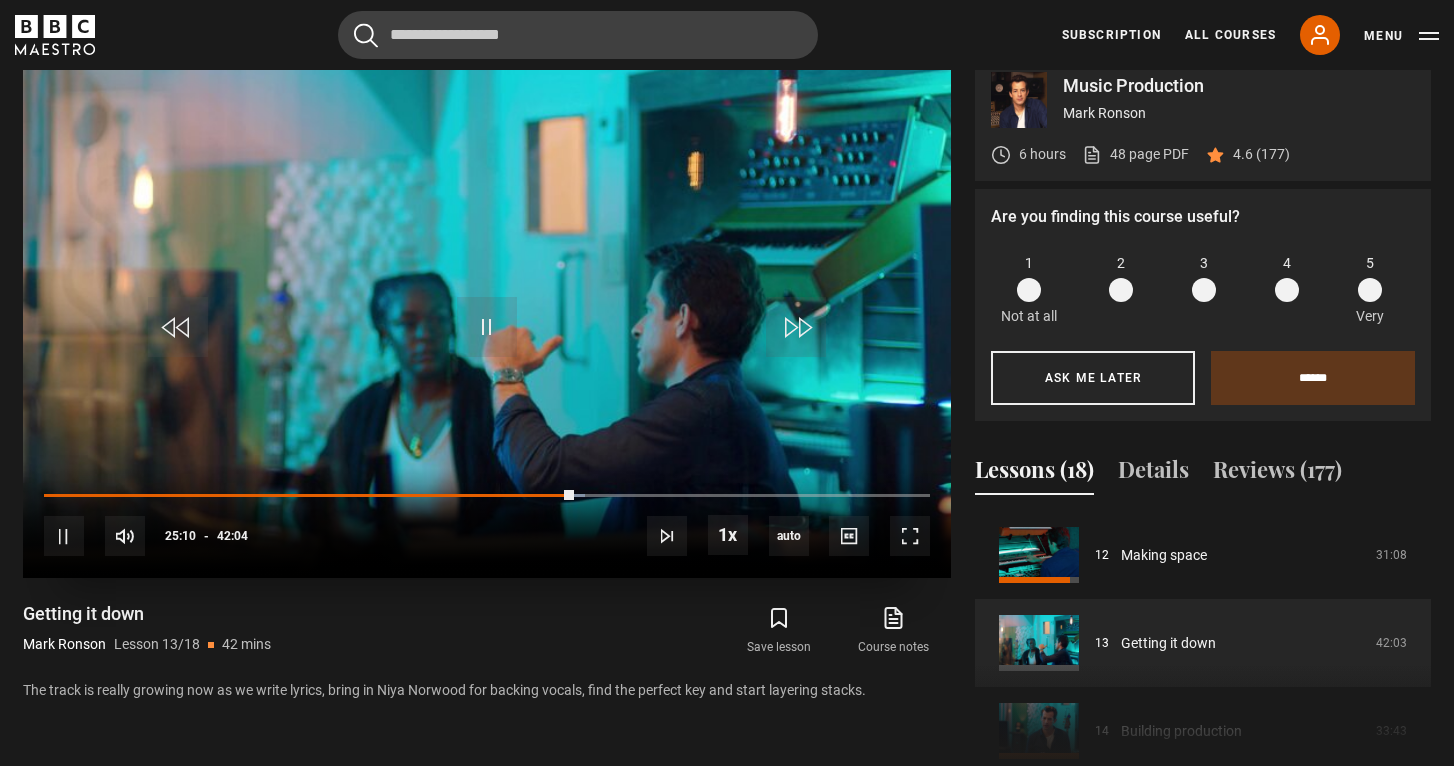 click on "10s Skip Back 10 seconds Pause 10s Skip Forward 10 seconds Loaded :  61.01% 27:15 25:10 Pause Mute Current Time  25:10 - Duration  42:04
Mark Ronson
Lesson 13
Getting it down
1x Playback Rate 2x 1.5x 1x , selected 0.5x auto Quality 360p 720p 1080p 2160p Auto , selected Captions captions off , selected English  Captions" at bounding box center [487, 523] 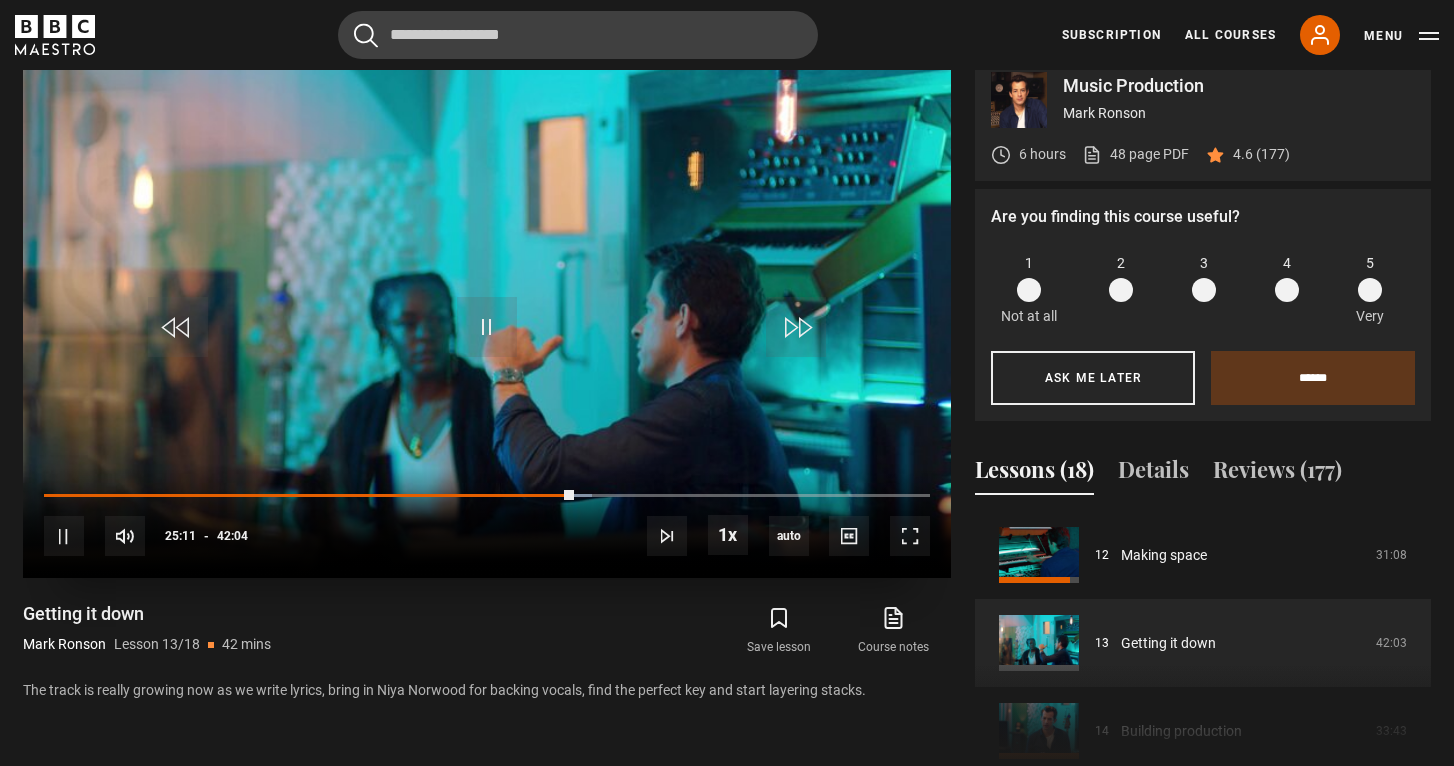 click on "10s Skip Back 10 seconds Pause 10s Skip Forward 10 seconds Loaded :  61.81% 27:15 25:11 Pause Mute Current Time  25:11 - Duration  42:04
Mark Ronson
Lesson 13
Getting it down
1x Playback Rate 2x 1.5x 1x , selected 0.5x auto Quality 360p 720p 1080p 2160p Auto , selected Captions captions off , selected English  Captions" at bounding box center (487, 523) 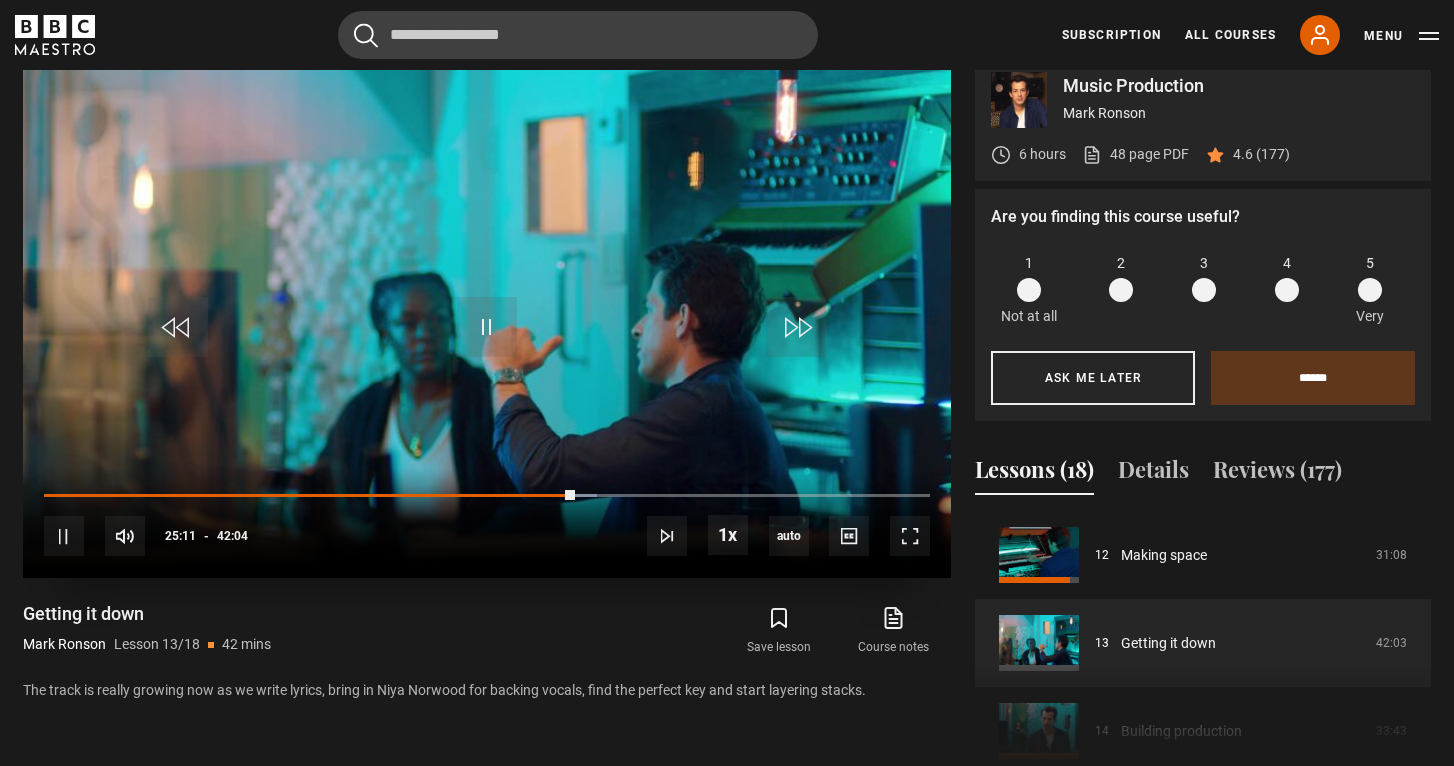 click on "10s Skip Back 10 seconds Pause 10s Skip Forward 10 seconds Loaded :  62.40% 26:49 25:11 Pause Mute Current Time  25:11 - Duration  42:04
Mark Ronson
Lesson 13
Getting it down
1x Playback Rate 2x 1.5x 1x , selected 0.5x auto Quality 360p 720p 1080p 2160p Auto , selected Captions captions off , selected English  Captions" at bounding box center [487, 523] 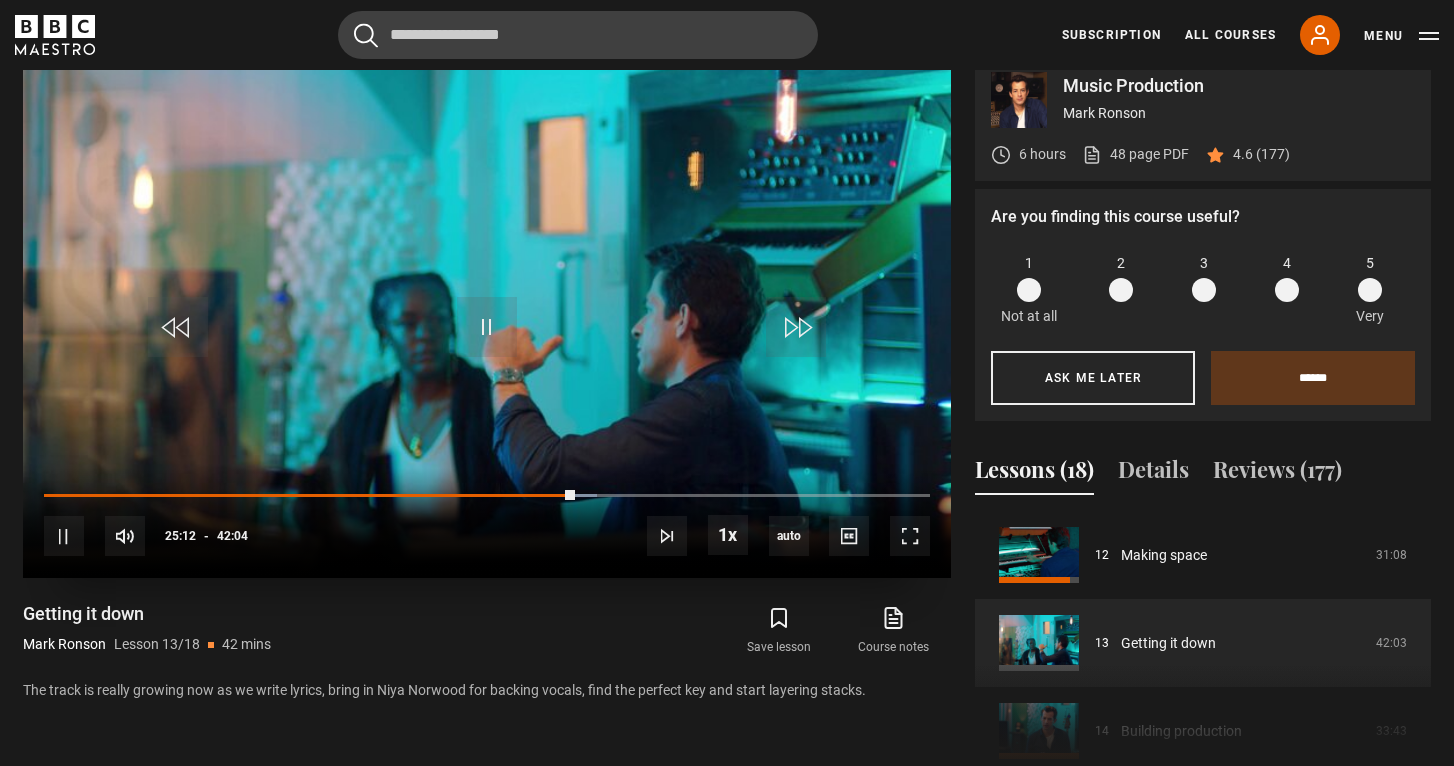 click on "10s Skip Back 10 seconds Pause 10s Skip Forward 10 seconds Loaded :  62.40% 26:49 25:12 Pause Mute Current Time  25:12 - Duration  42:04
Mark Ronson
Lesson 13
Getting it down
1x Playback Rate 2x 1.5x 1x , selected 0.5x auto Quality 360p 720p 1080p 2160p Auto , selected Captions captions off , selected English  Captions" at bounding box center (487, 523) 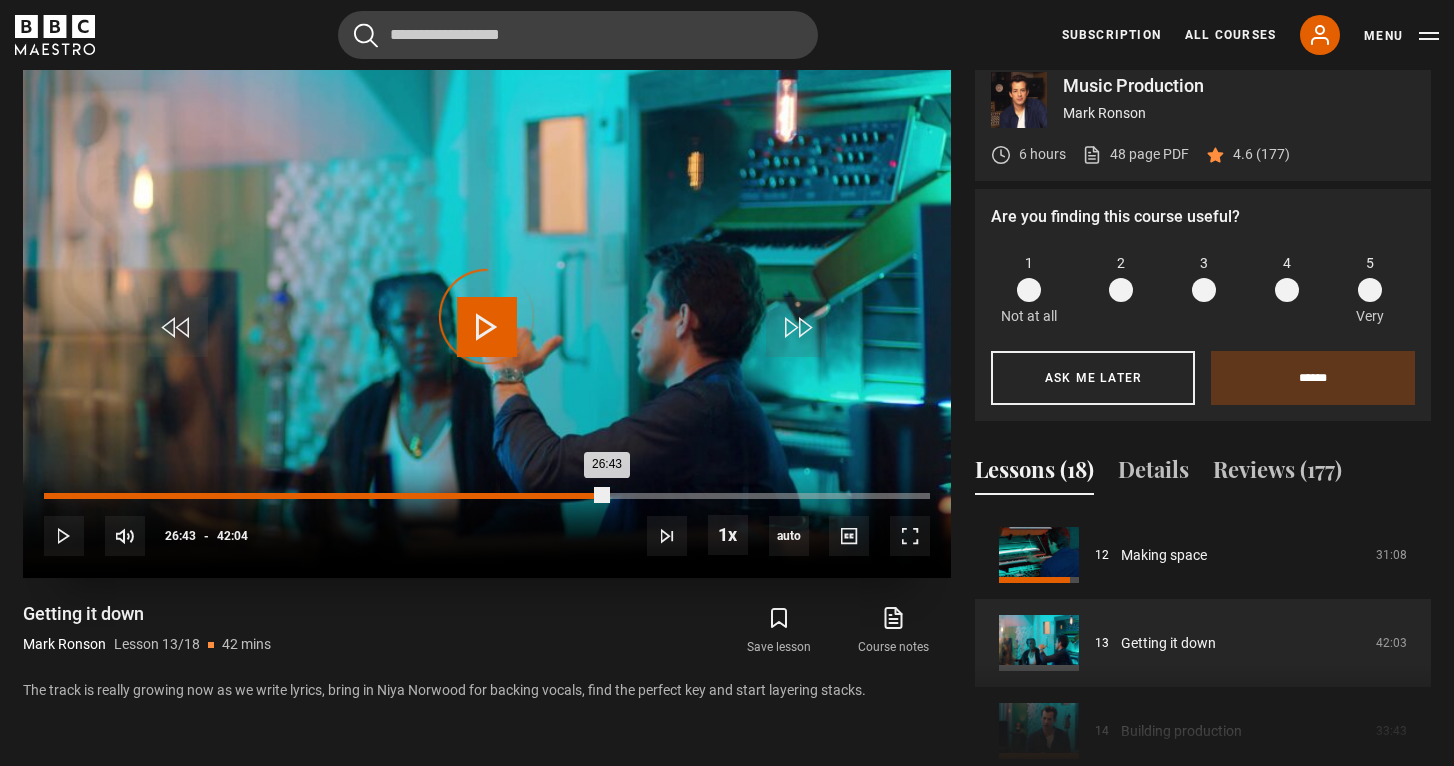 click on "Loaded :  62.40% 26:43 26:43" at bounding box center [487, 496] 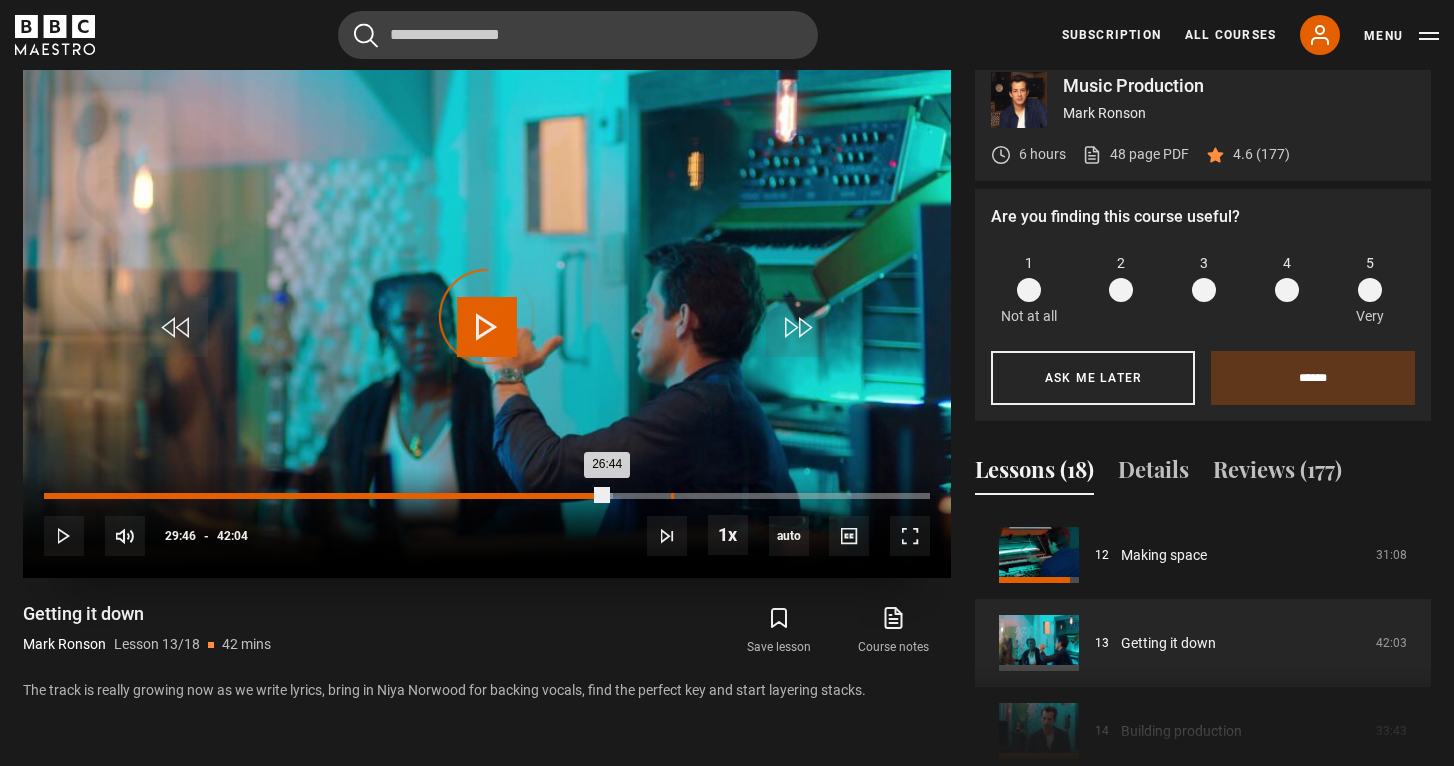 click on "29:46" at bounding box center (672, 496) 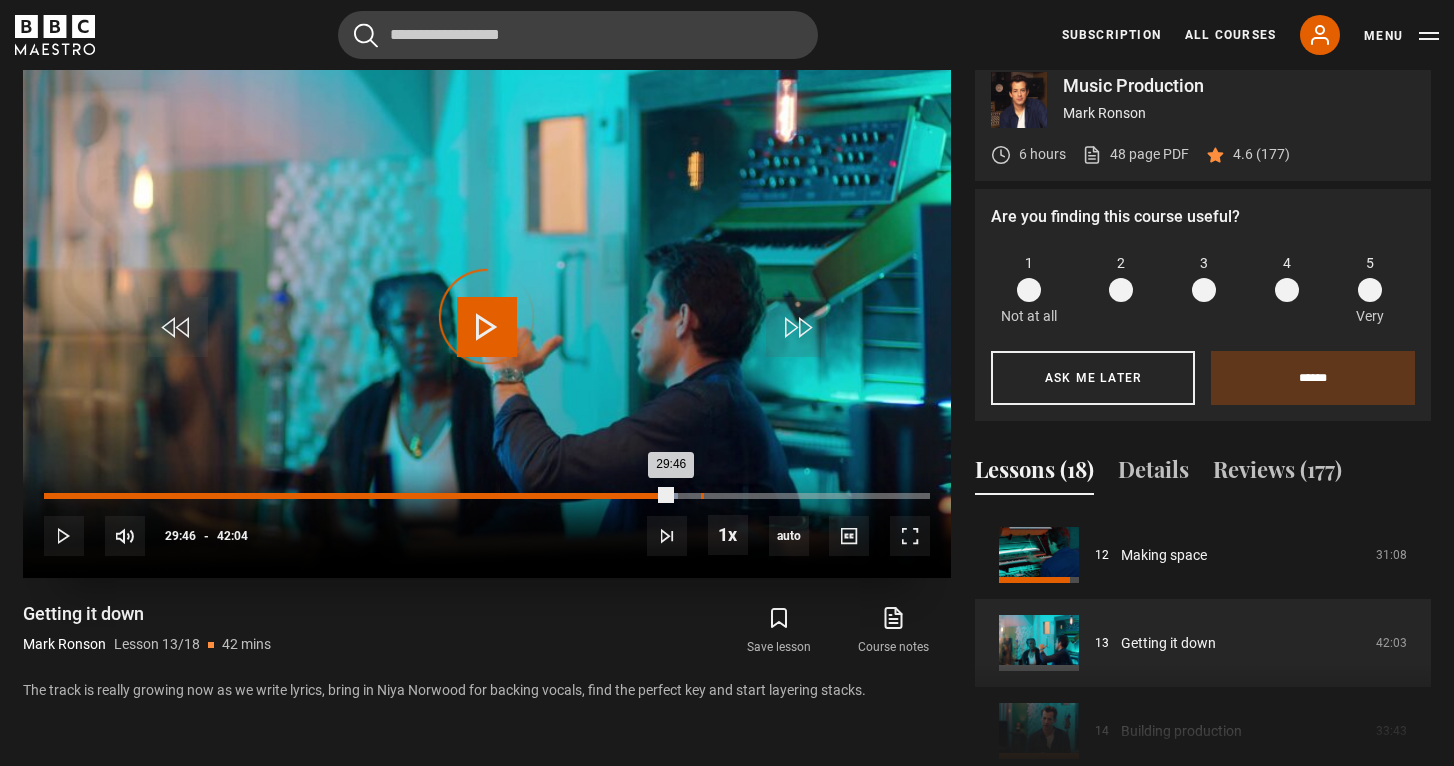 click on "31:11" at bounding box center (702, 496) 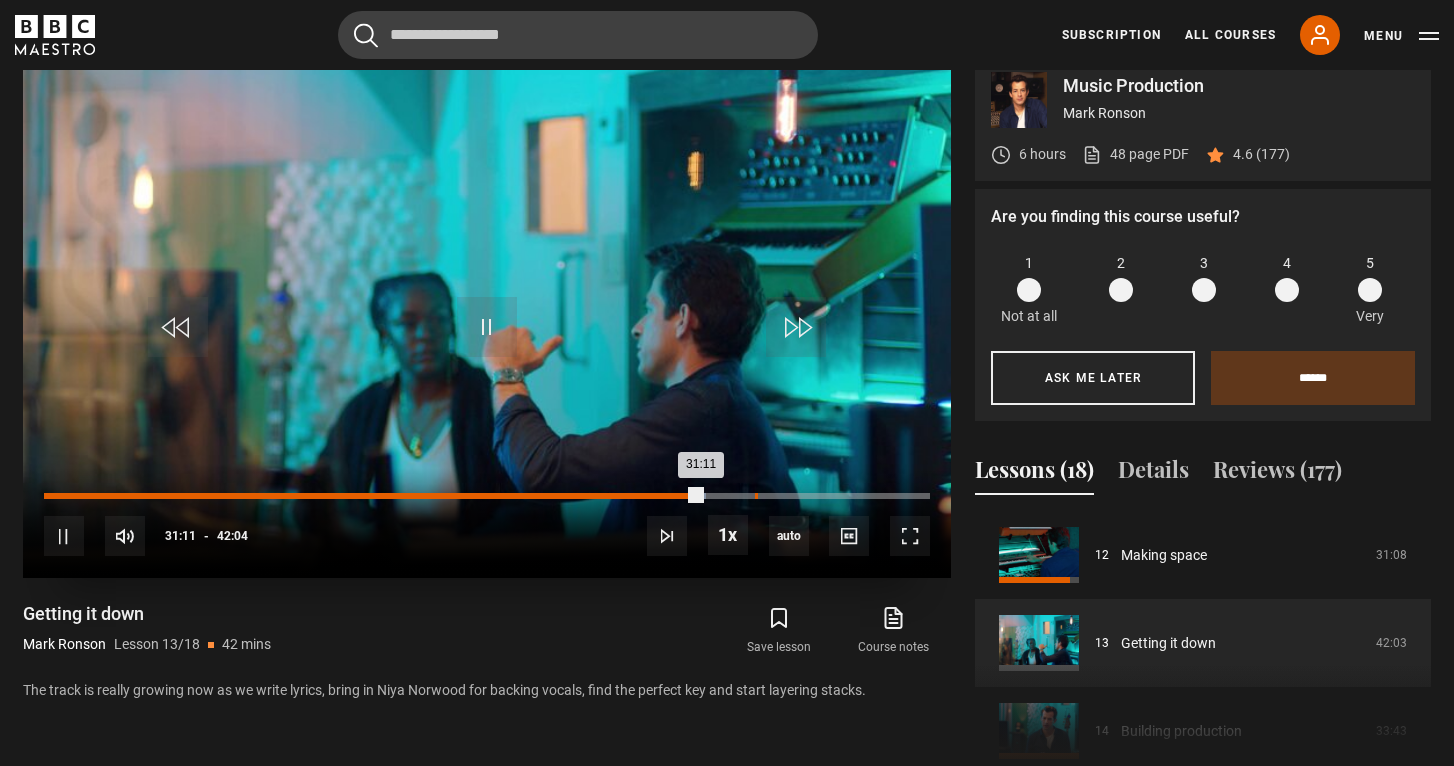 click on "Loaded :  74.68% 33:45 31:11" at bounding box center (487, 496) 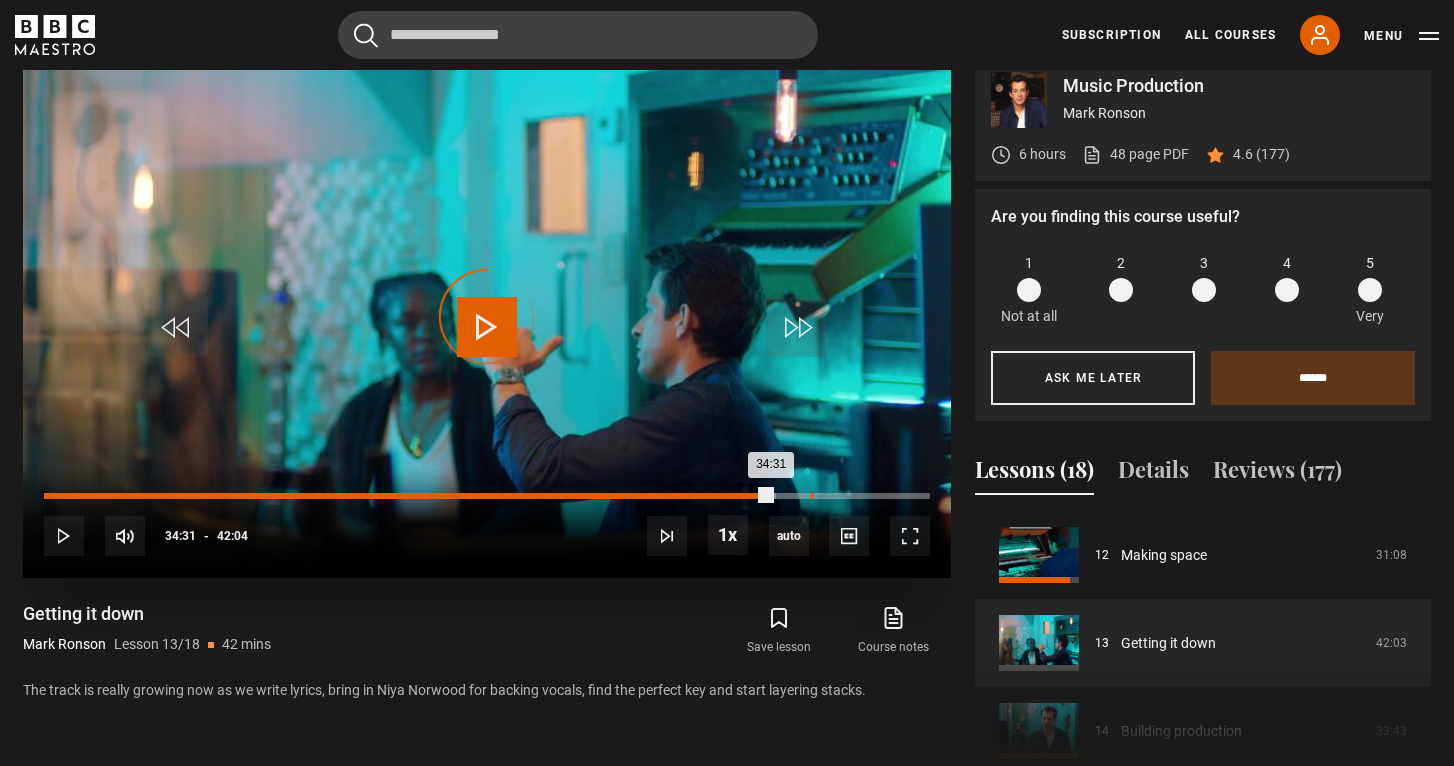 click on "Loaded :  82.61% 36:24 34:31" at bounding box center [487, 496] 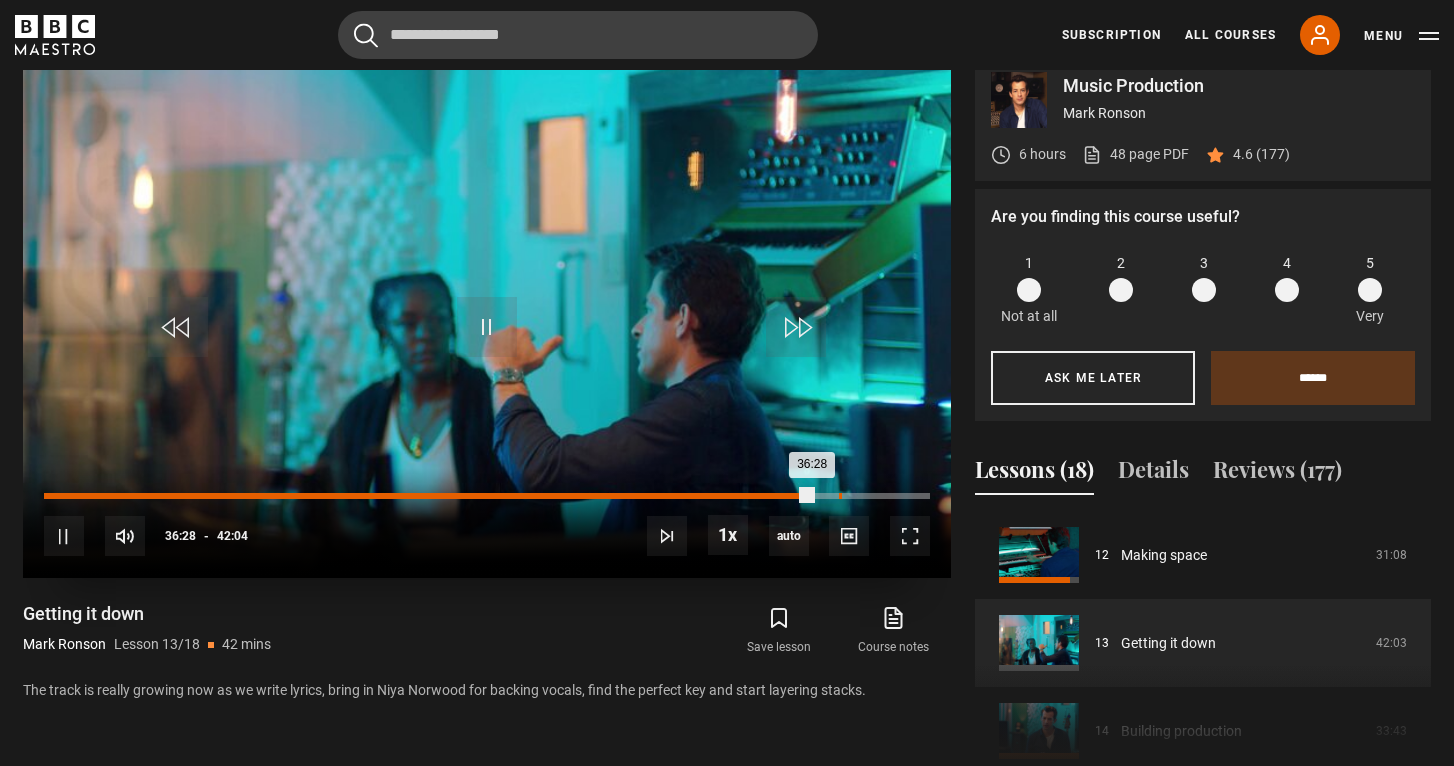 click on "37:44" at bounding box center (840, 496) 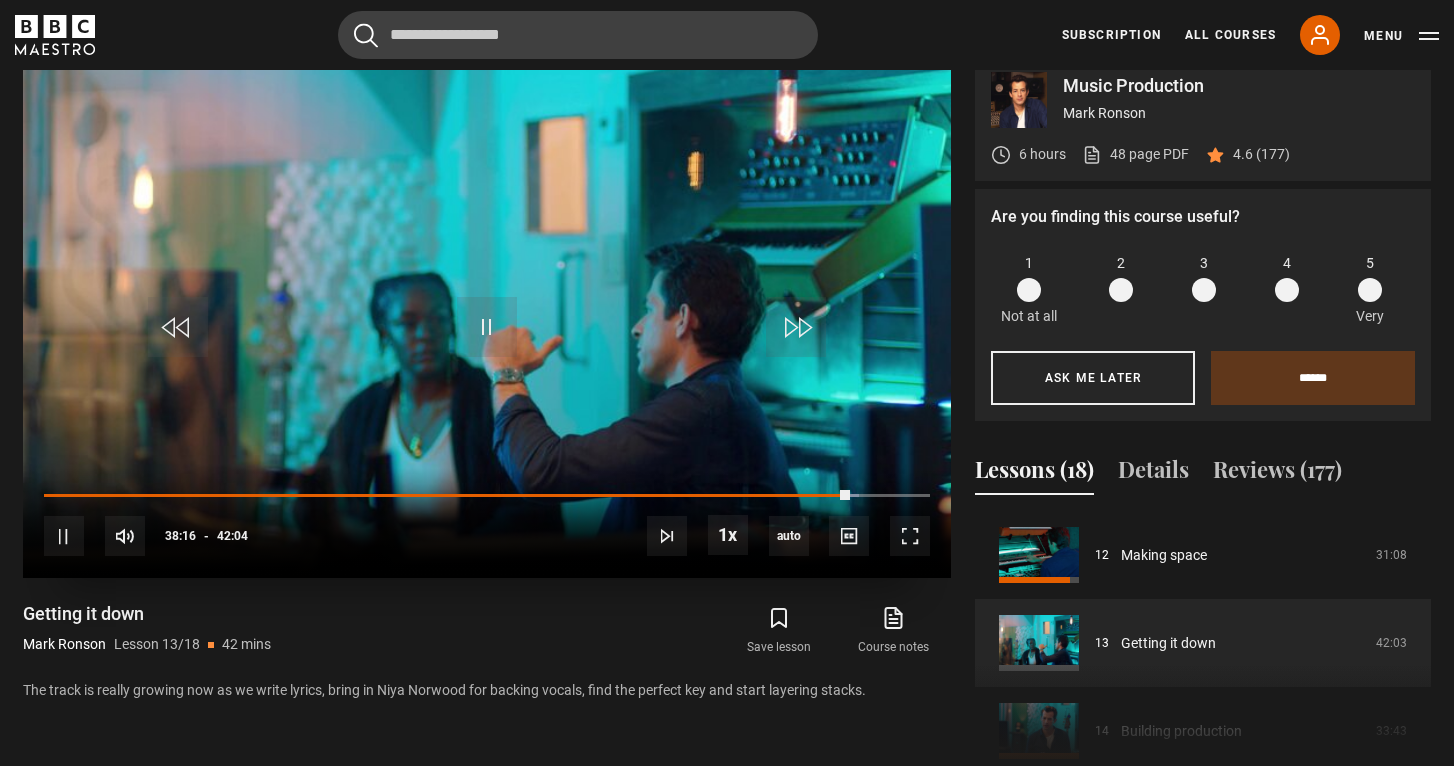 click on "10s Skip Back 10 seconds Pause 10s Skip Forward 10 seconds Loaded :  91.92% 38:30 38:16 Pause Mute Current Time  38:16 - Duration  42:04
Mark Ronson
Lesson 13
Getting it down
1x Playback Rate 2x 1.5x 1x , selected 0.5x auto Quality 360p 720p 1080p 2160p Auto , selected Captions captions off , selected English  Captions" at bounding box center [487, 523] 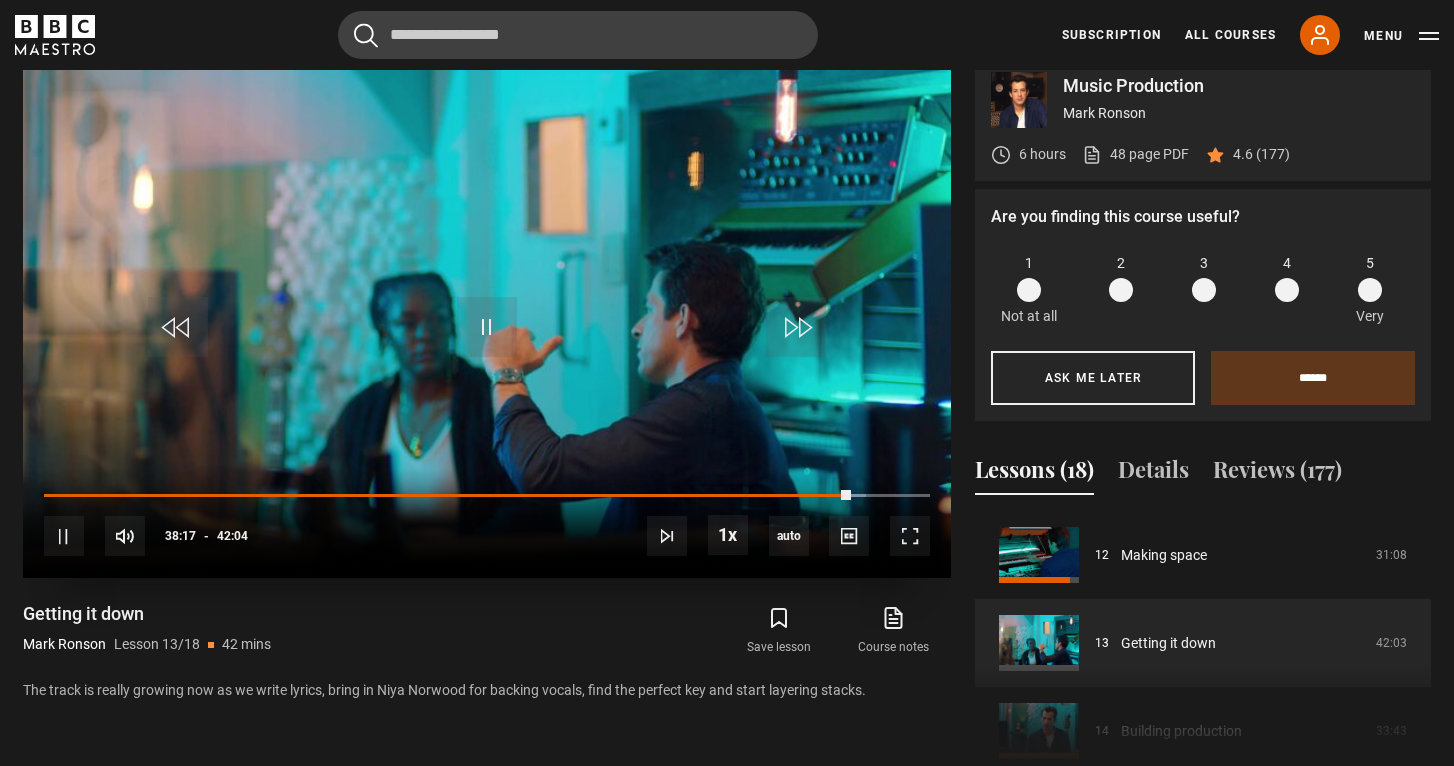 click on "10s Skip Back 10 seconds Pause 10s Skip Forward 10 seconds Loaded :  92.71% 39:44 38:17 Pause Mute Current Time  38:17 - Duration  42:04
Mark Ronson
Lesson 13
Getting it down
1x Playback Rate 2x 1.5x 1x , selected 0.5x auto Quality 360p 720p 1080p 2160p Auto , selected Captions captions off , selected English  Captions" at bounding box center [487, 523] 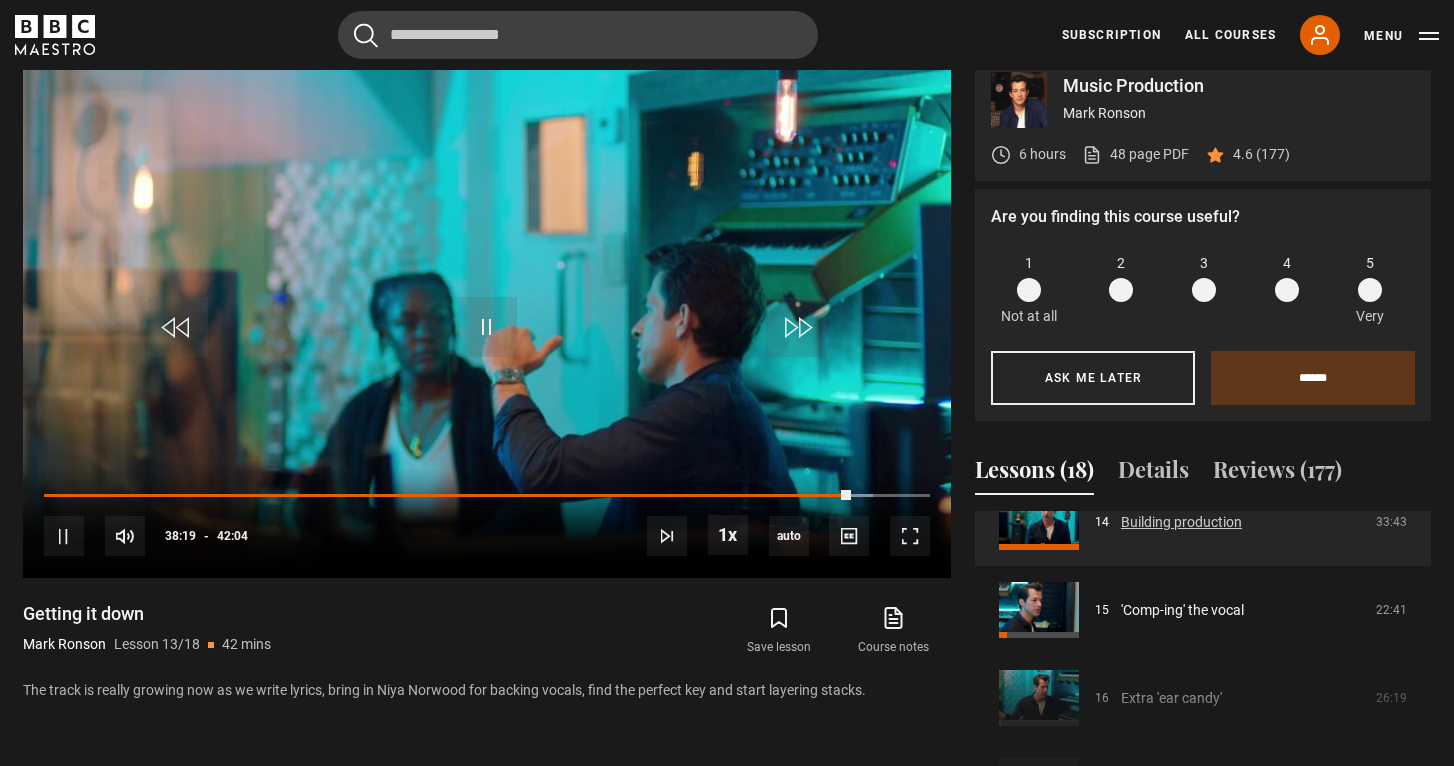 scroll, scrollTop: 1277, scrollLeft: 0, axis: vertical 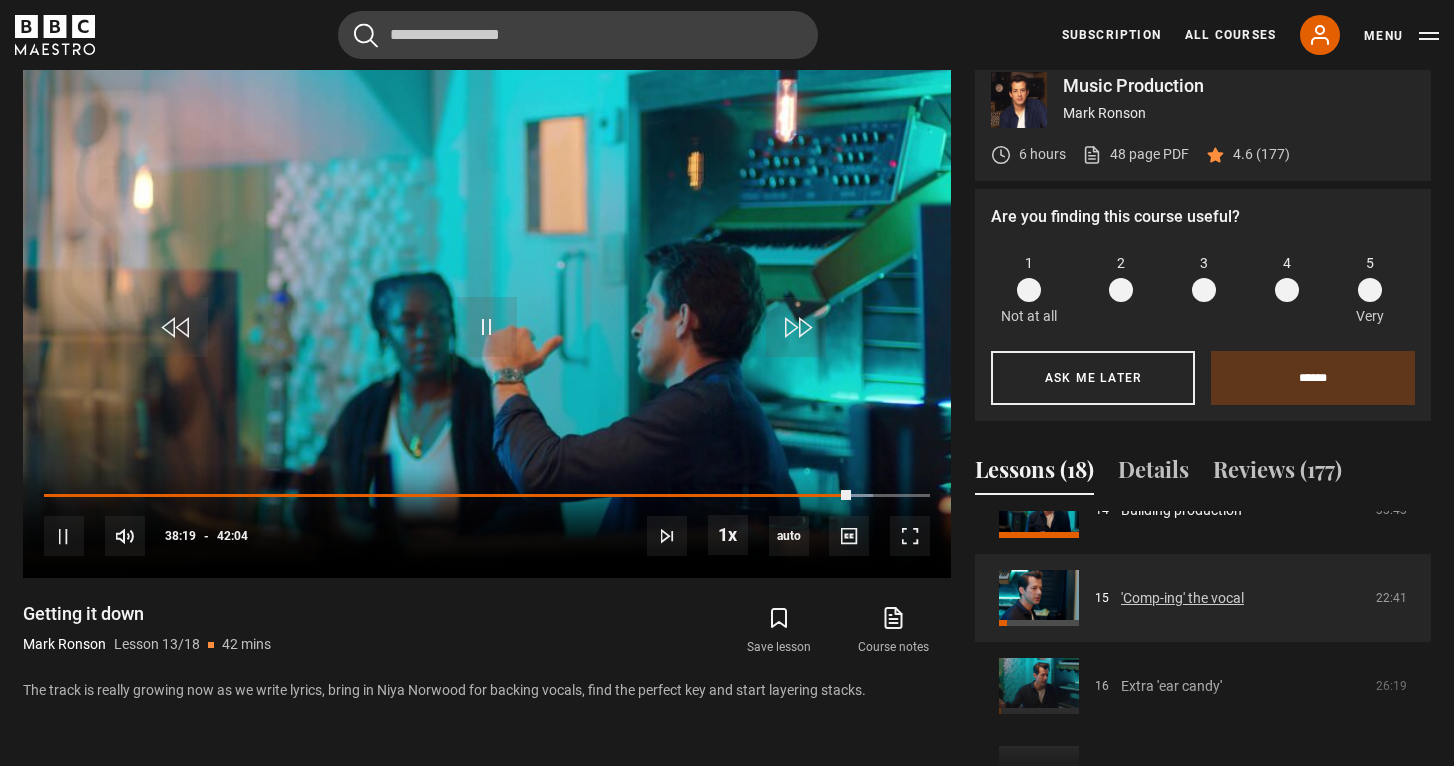 click on "'Comp-ing' the vocal" at bounding box center [1182, 598] 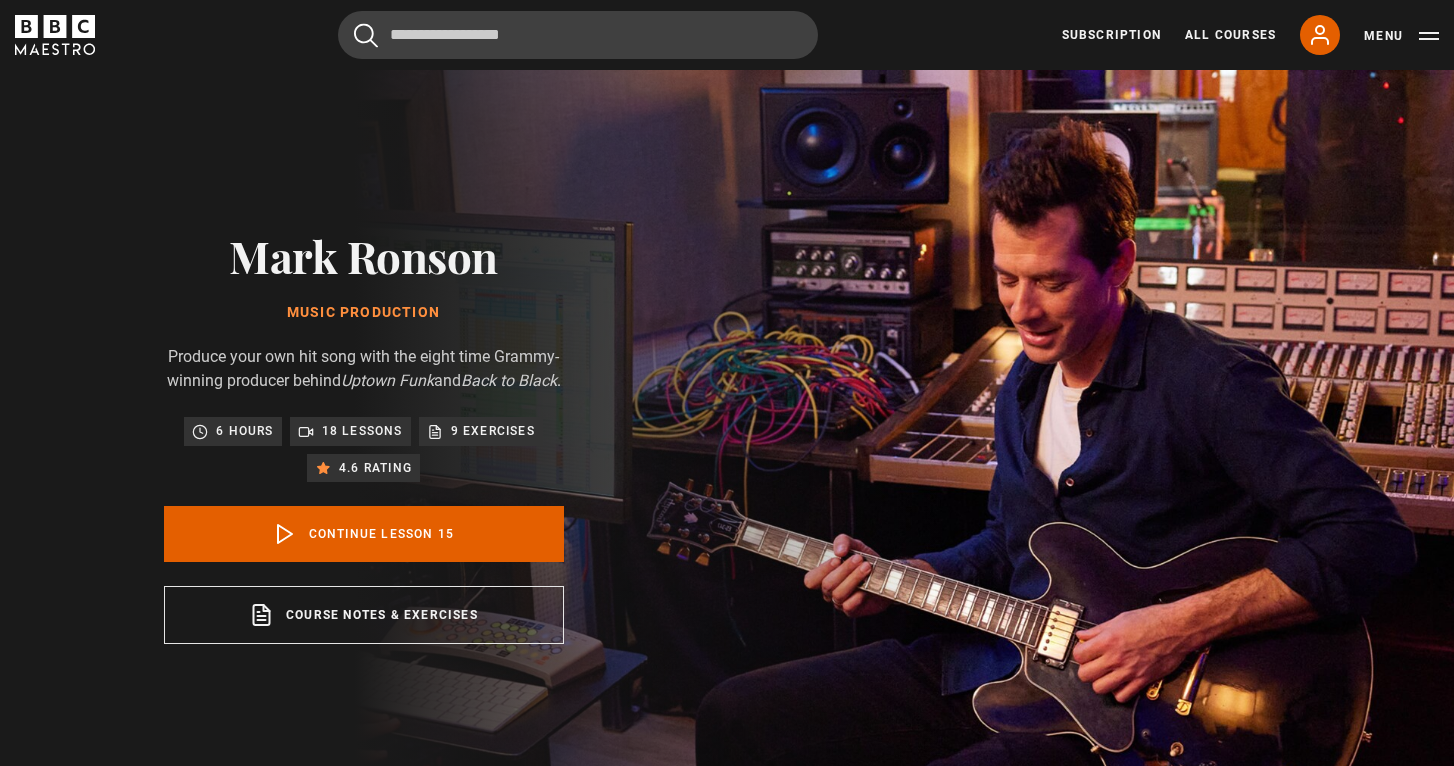 scroll, scrollTop: 828, scrollLeft: 0, axis: vertical 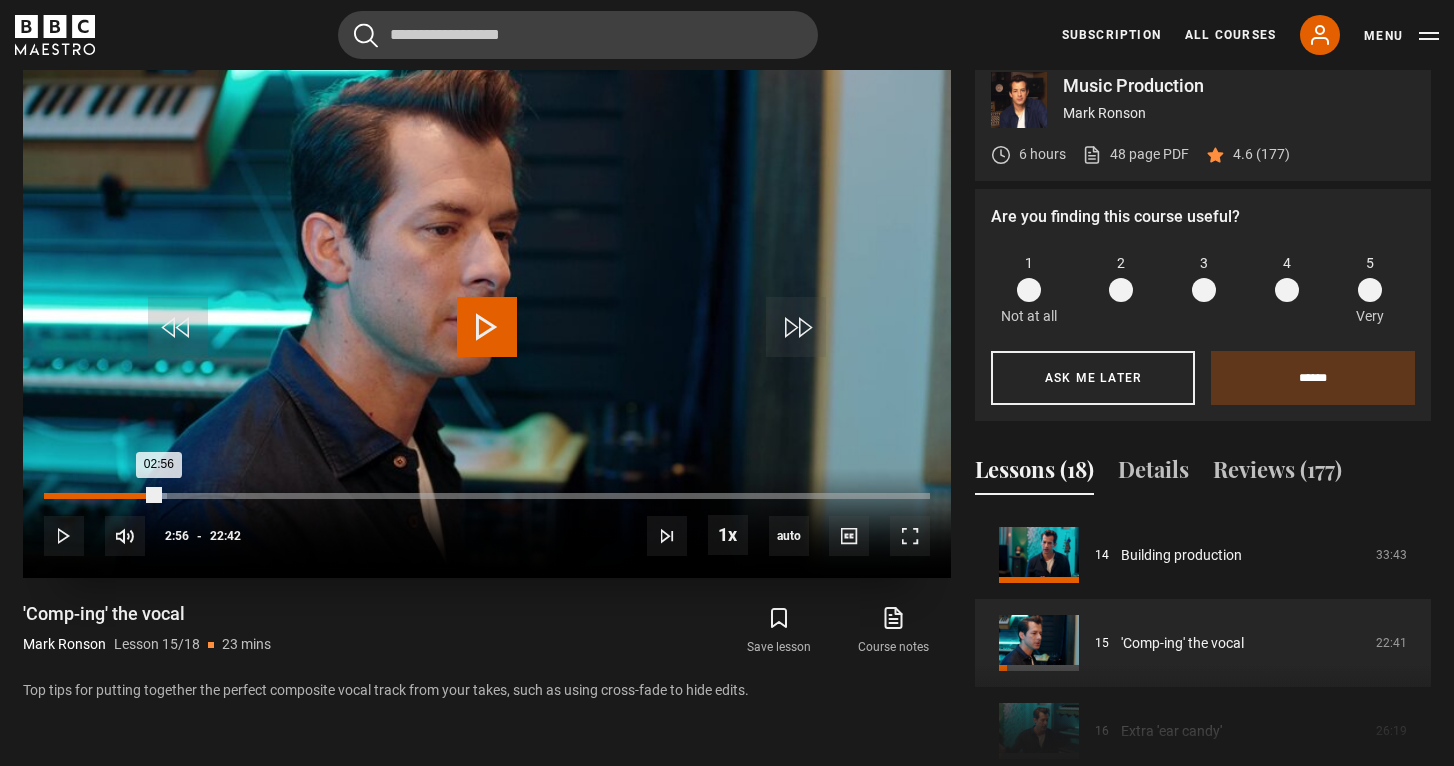 click on "Loaded :  13.95% 02:56 02:56" at bounding box center (487, 496) 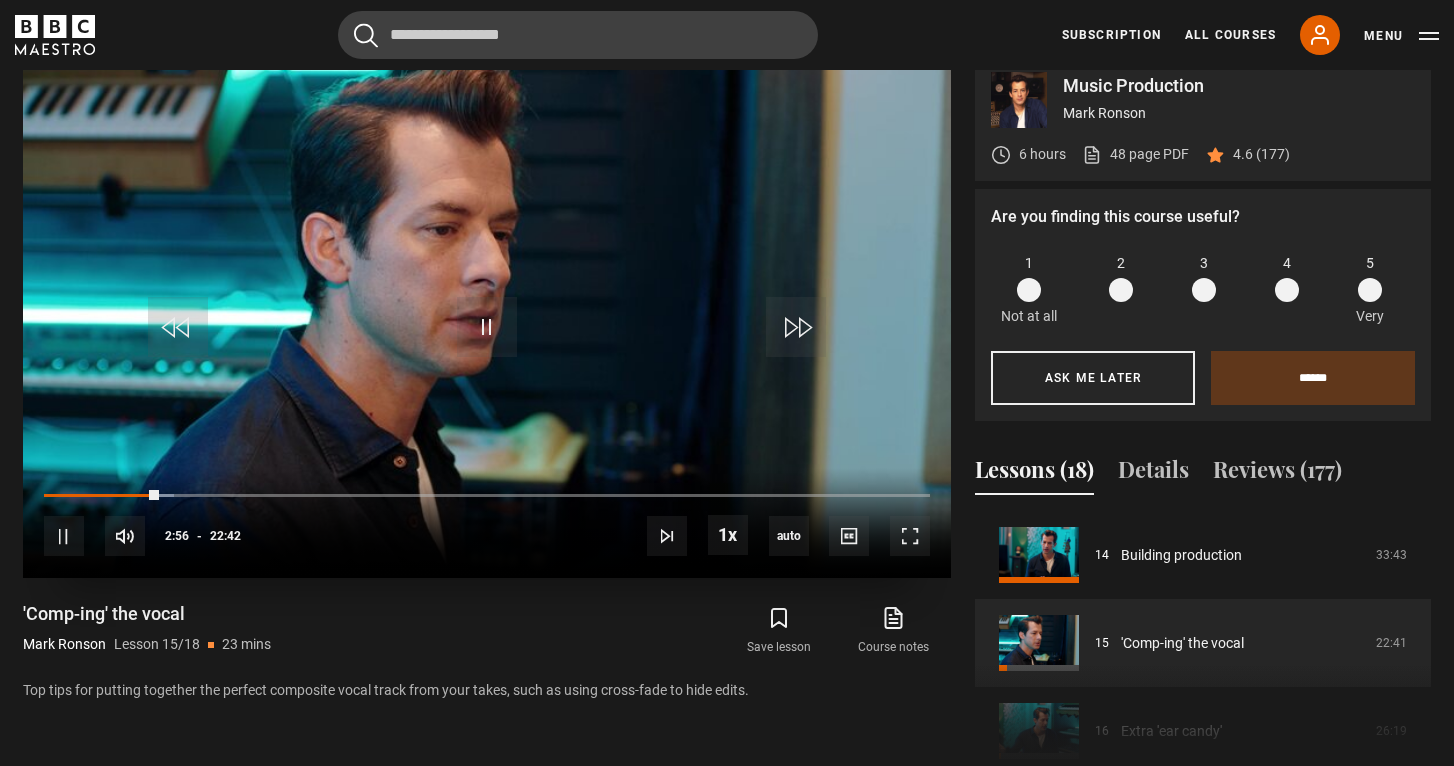 click on "10s Skip Back 10 seconds Pause 10s Skip Forward 10 seconds Loaded :  14.68% 03:21 02:57 Pause Mute Current Time  2:56 - Duration  22:42
Mark Ronson
Lesson 15
'Comp-ing' the vocal
1x Playback Rate 2x 1.5x 1x , selected 0.5x auto Quality 360p 720p 1080p 2160p Auto , selected Captions captions off , selected English  Captions" at bounding box center [487, 523] 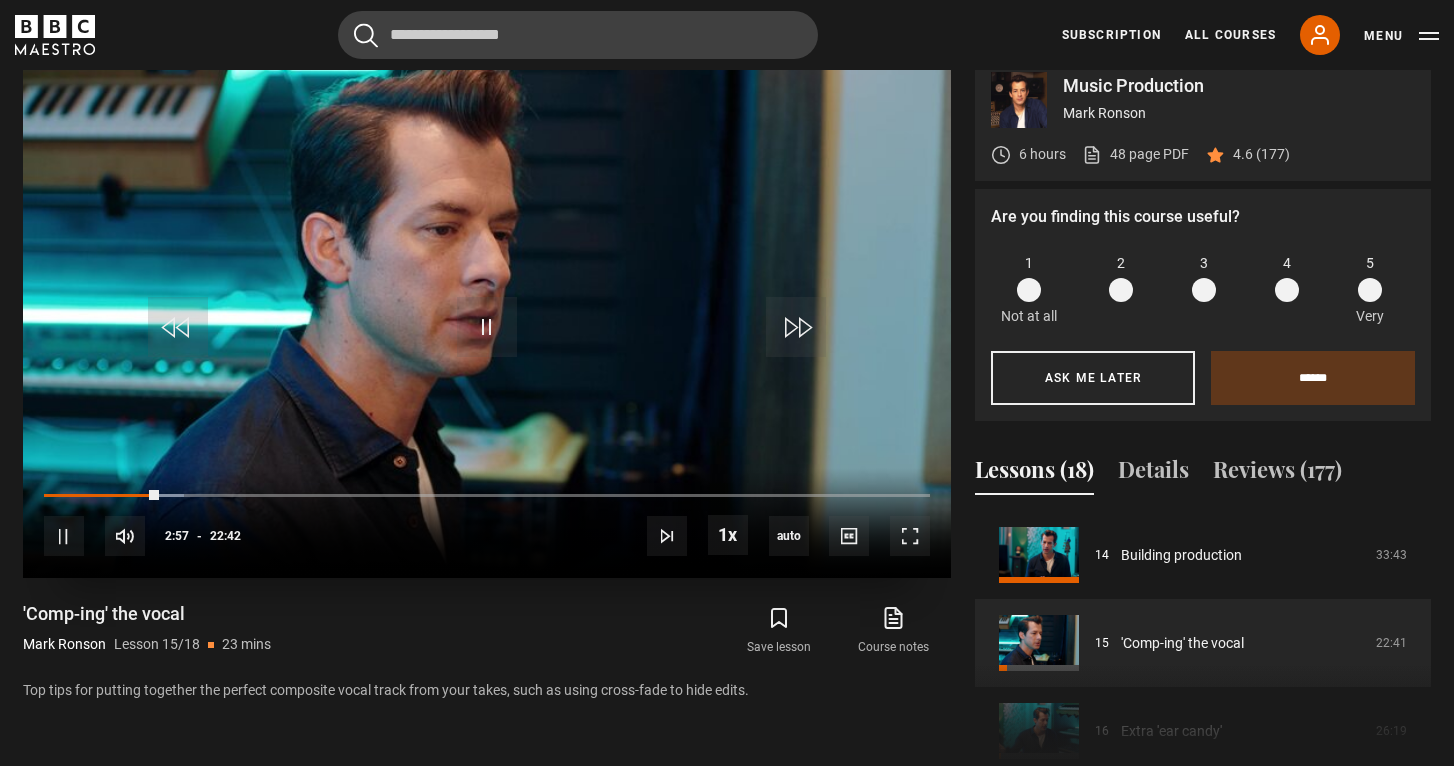 click on "10s Skip Back 10 seconds Pause 10s Skip Forward 10 seconds Loaded :  15.79% 03:21 02:57 Pause Mute Current Time  2:57 - Duration  22:42
Mark Ronson
Lesson 15
'Comp-ing' the vocal
1x Playback Rate 2x 1.5x 1x , selected 0.5x auto Quality 360p 720p 1080p 2160p Auto , selected Captions captions off , selected English  Captions" at bounding box center [487, 523] 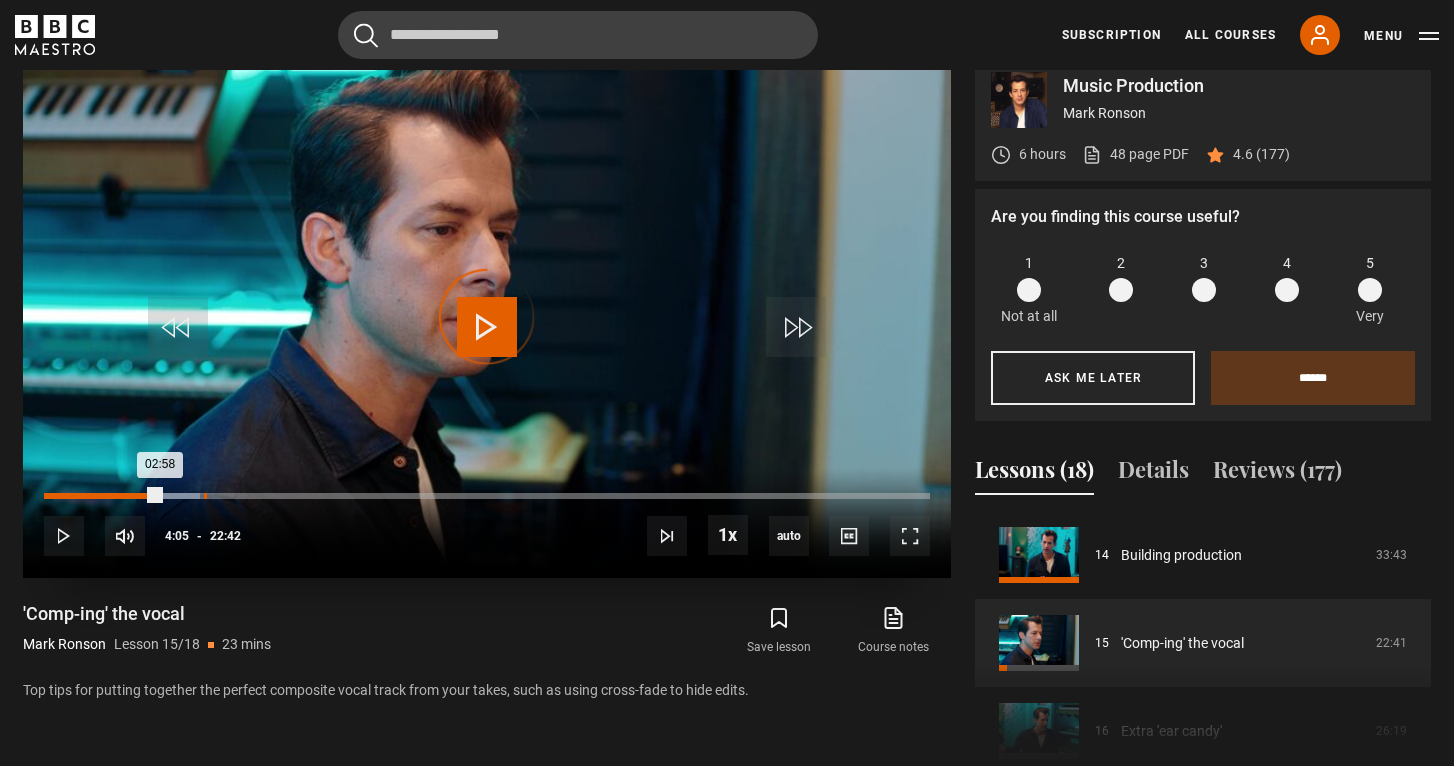 click on "04:05" at bounding box center [205, 496] 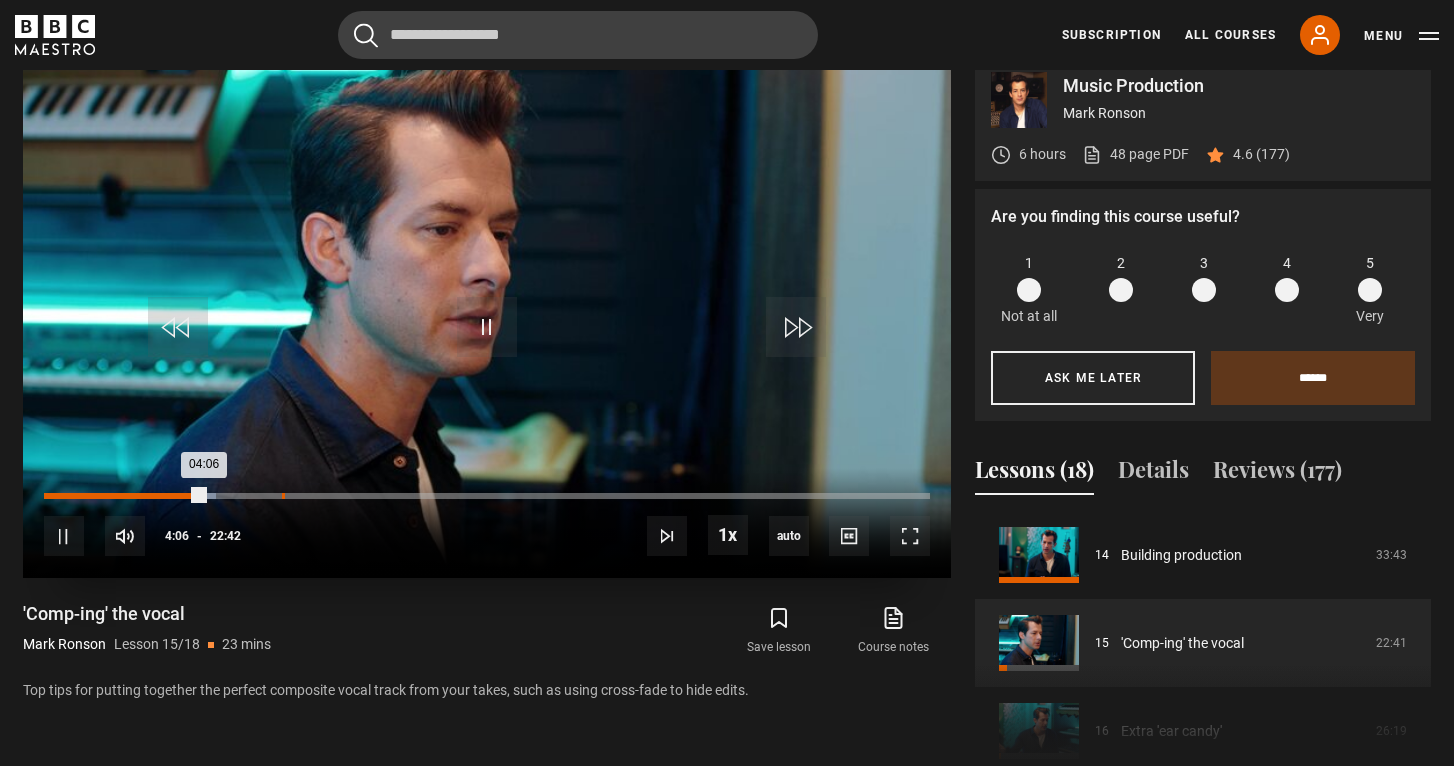 click on "Loaded :  19.46% 06:05 04:06" at bounding box center [487, 496] 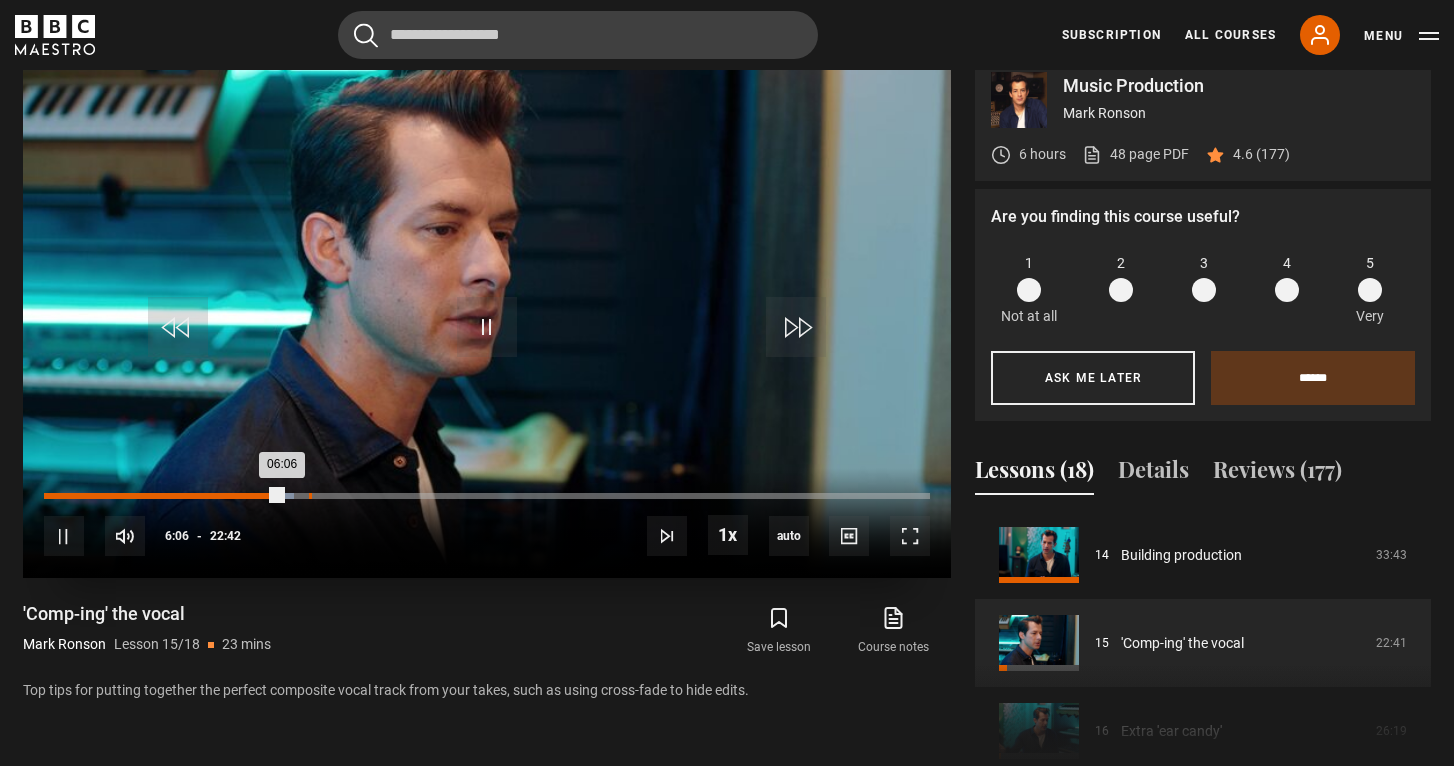 click on "06:47" at bounding box center (310, 496) 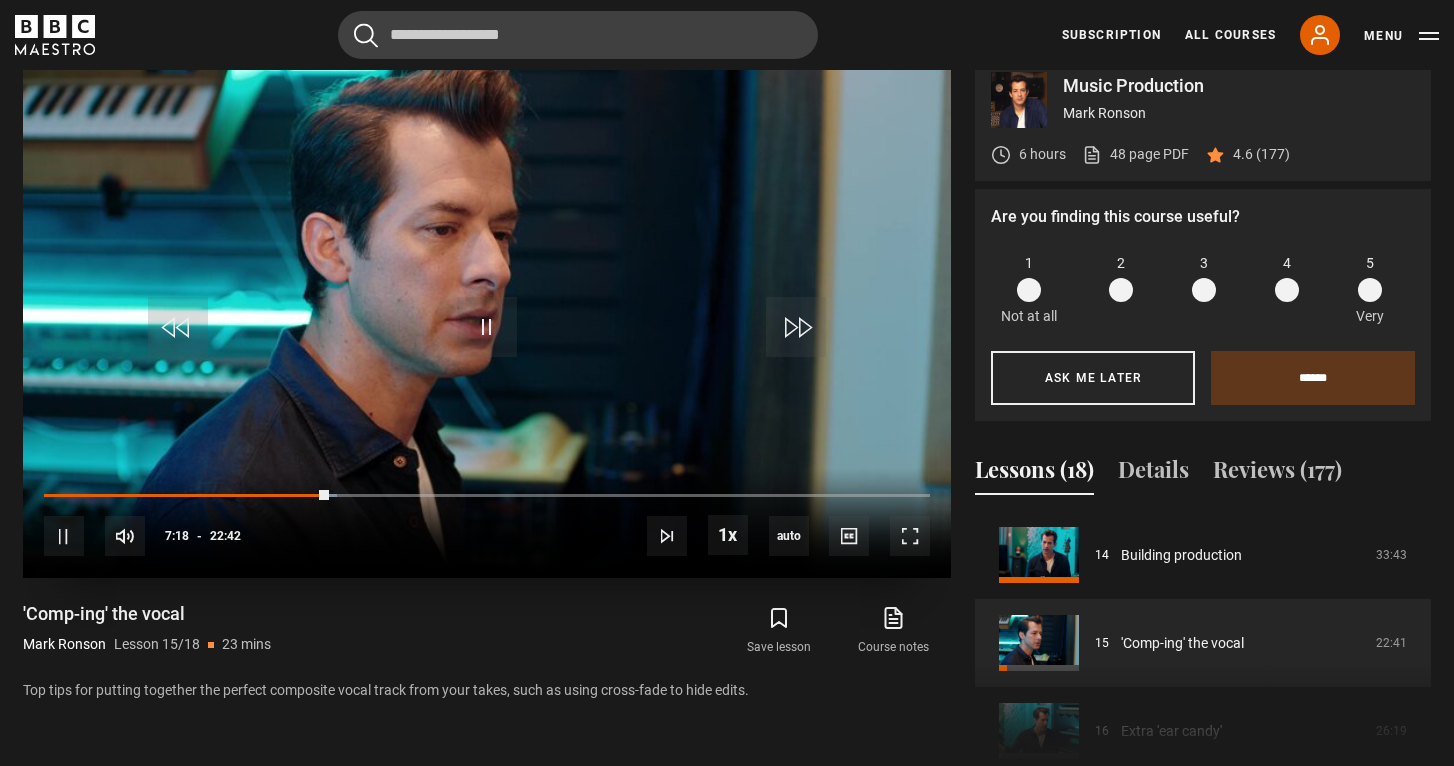 click on "10s Skip Back 10 seconds Pause 10s Skip Forward 10 seconds Loaded :  33.04% 07:39 07:18 Pause Mute Current Time  7:18 - Duration  22:42
Mark Ronson
Lesson 15
'Comp-ing' the vocal
1x Playback Rate 2x 1.5x 1x , selected 0.5x auto Quality 360p 720p 1080p 2160p Auto , selected Captions captions off , selected English  Captions" at bounding box center (487, 523) 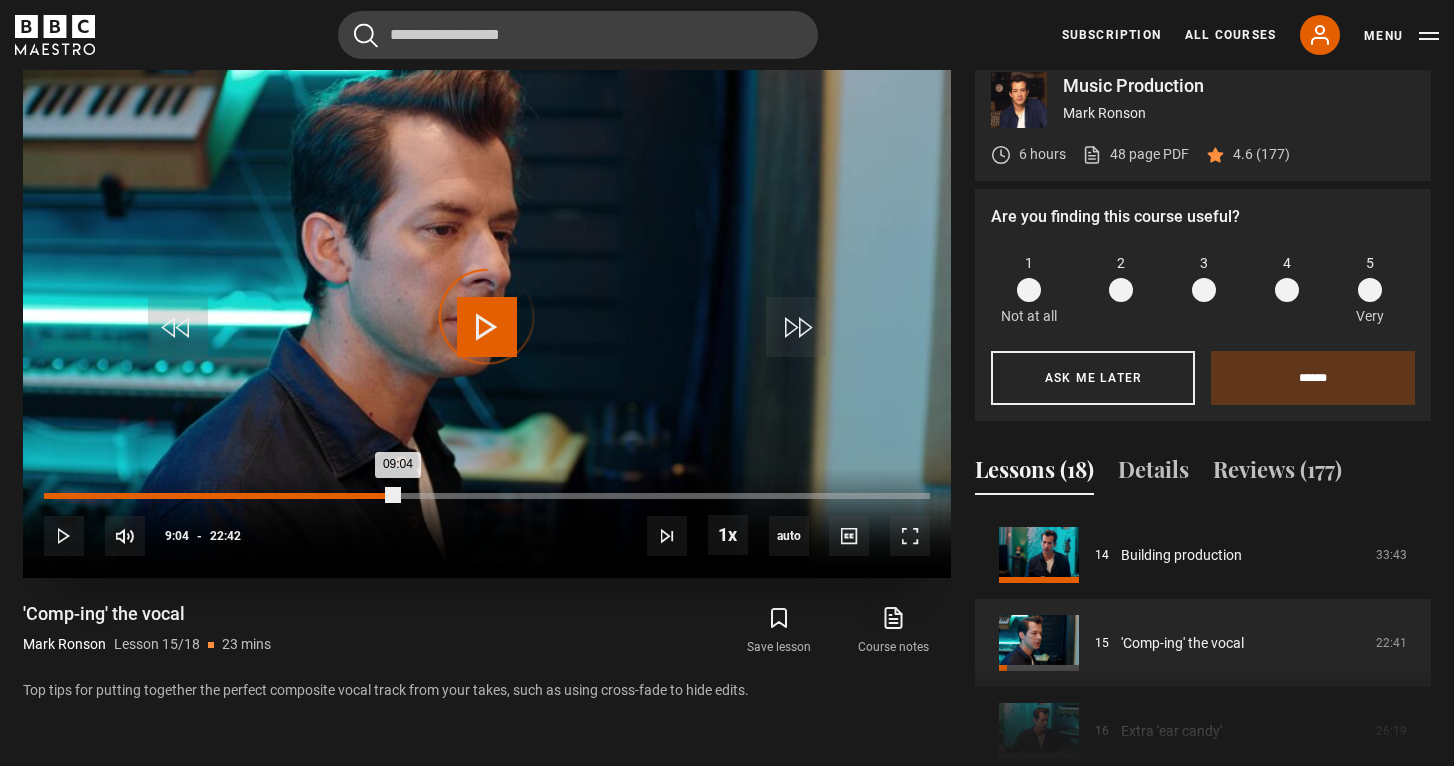 click on "Loaded :  34.51% 09:04 09:04" at bounding box center [487, 496] 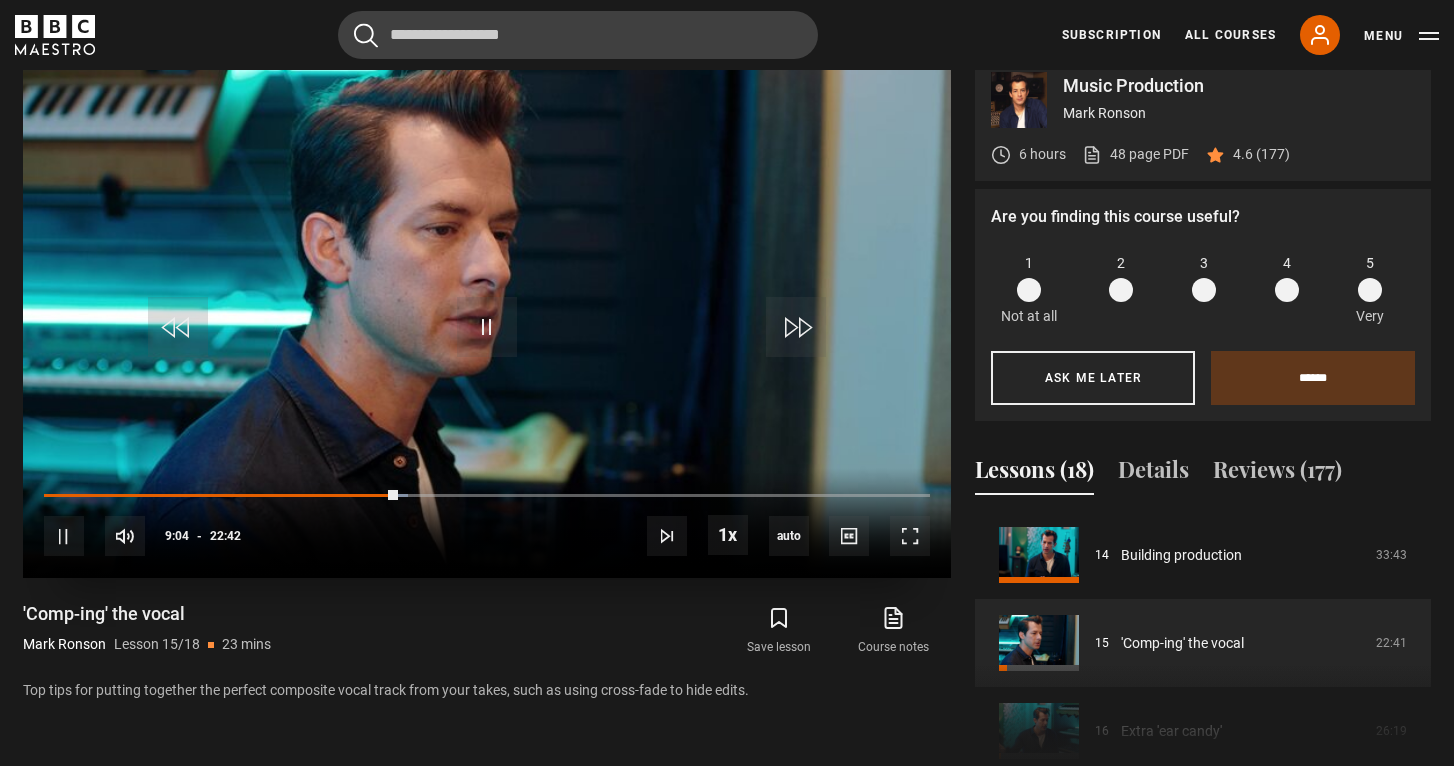 click on "10s Skip Back 10 seconds Pause 10s Skip Forward 10 seconds Loaded :  41.12% 11:07 09:04 Pause Mute Current Time  9:04 - Duration  22:42
Mark Ronson
Lesson 15
'Comp-ing' the vocal
1x Playback Rate 2x 1.5x 1x , selected 0.5x auto Quality 360p 720p 1080p 2160p Auto , selected Captions captions off , selected English  Captions" at bounding box center (487, 523) 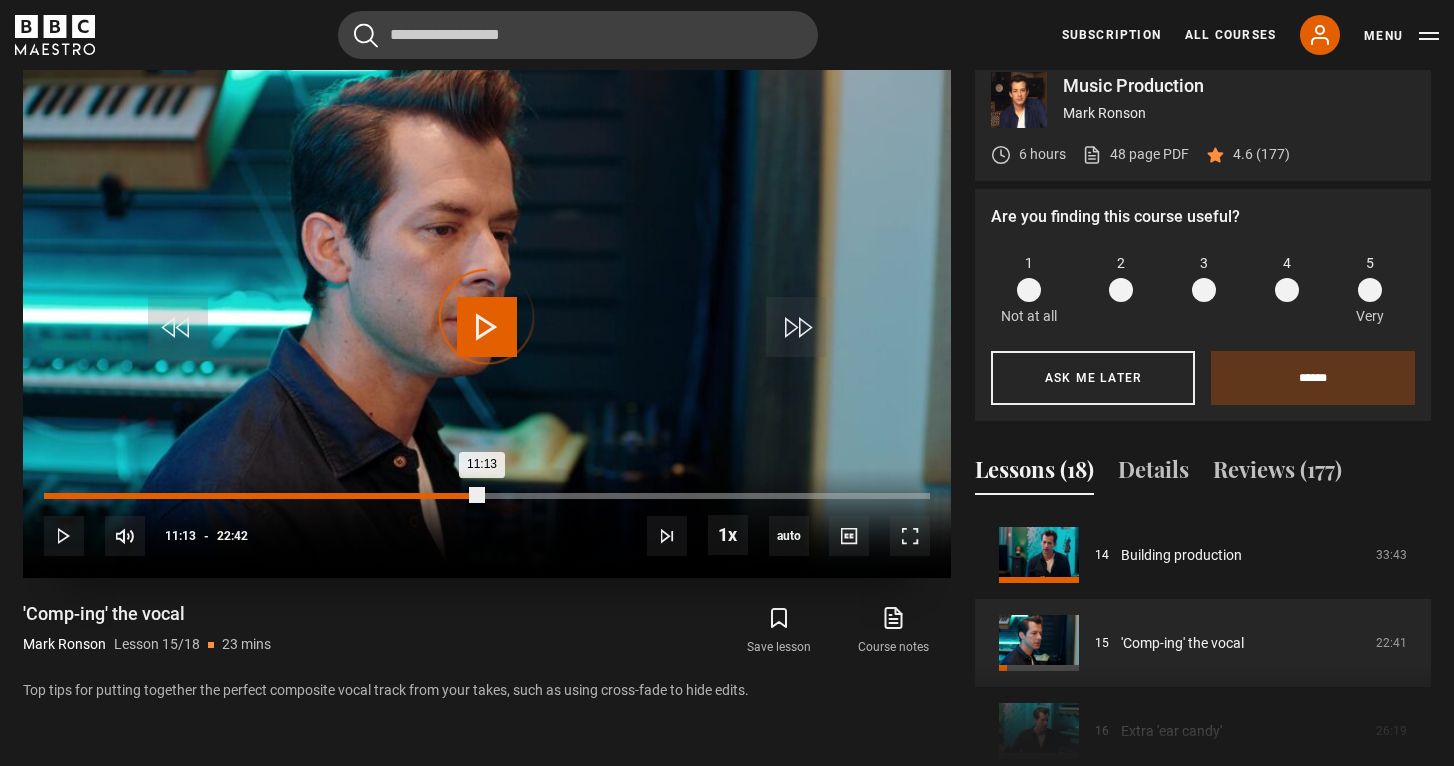 click on "Loaded :  42.58% 11:13 11:13" at bounding box center (487, 496) 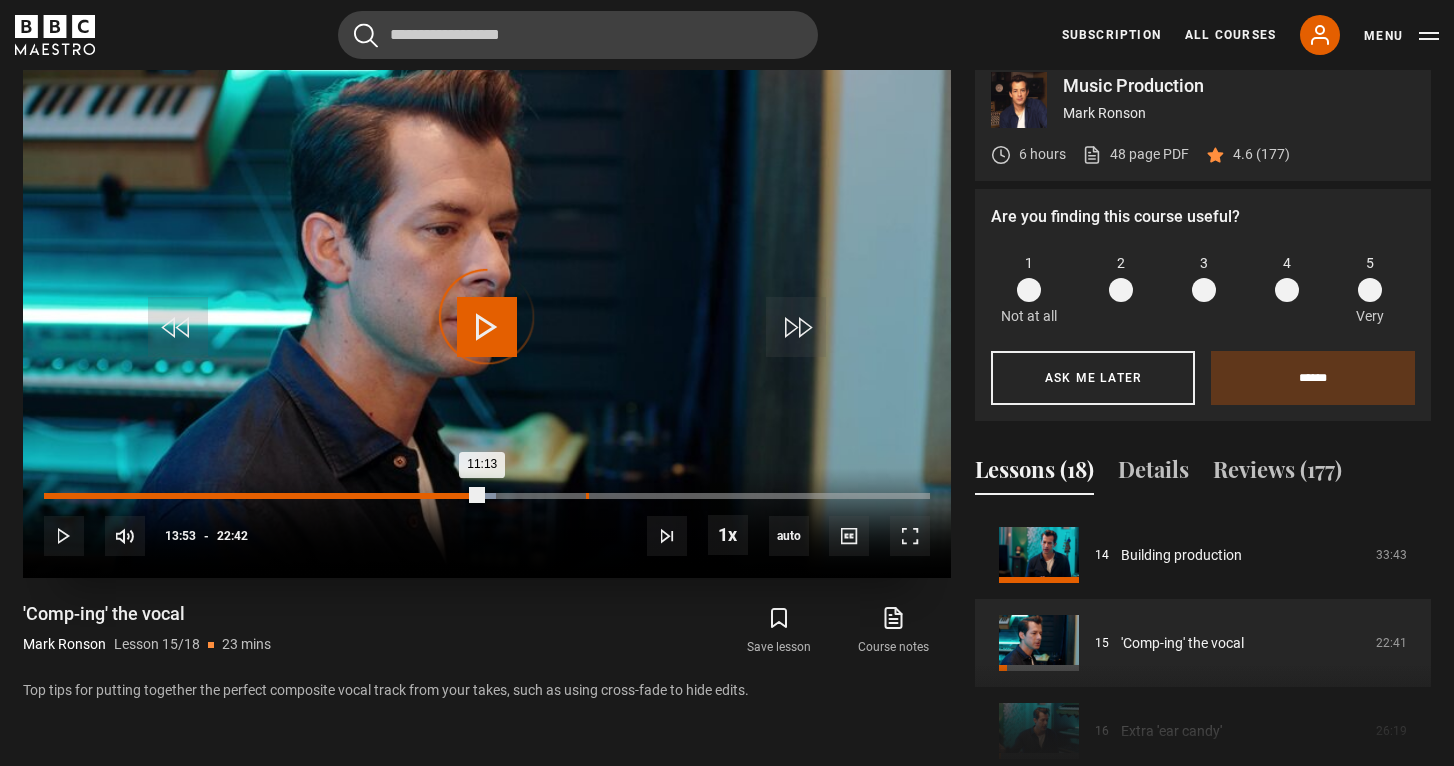 click on "13:53" at bounding box center (587, 496) 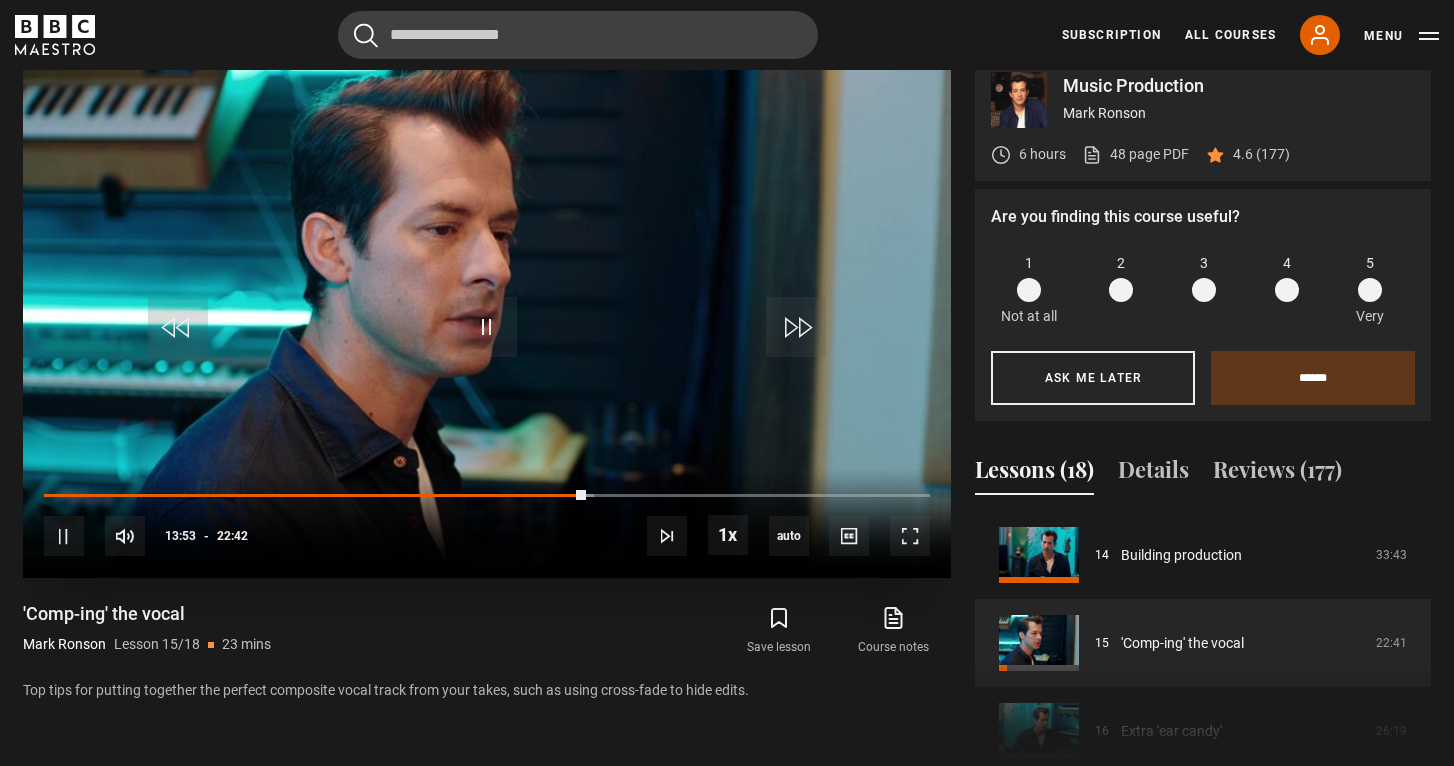 click on "10s Skip Back 10 seconds Pause 10s Skip Forward 10 seconds Loaded :  62.04% 14:50 13:53 Pause Mute Current Time  13:53 - Duration  22:42
Mark Ronson
Lesson 15
'Comp-ing' the vocal
1x Playback Rate 2x 1.5x 1x , selected 0.5x auto Quality 360p 720p 1080p 2160p Auto , selected Captions captions off , selected English  Captions" at bounding box center (487, 523) 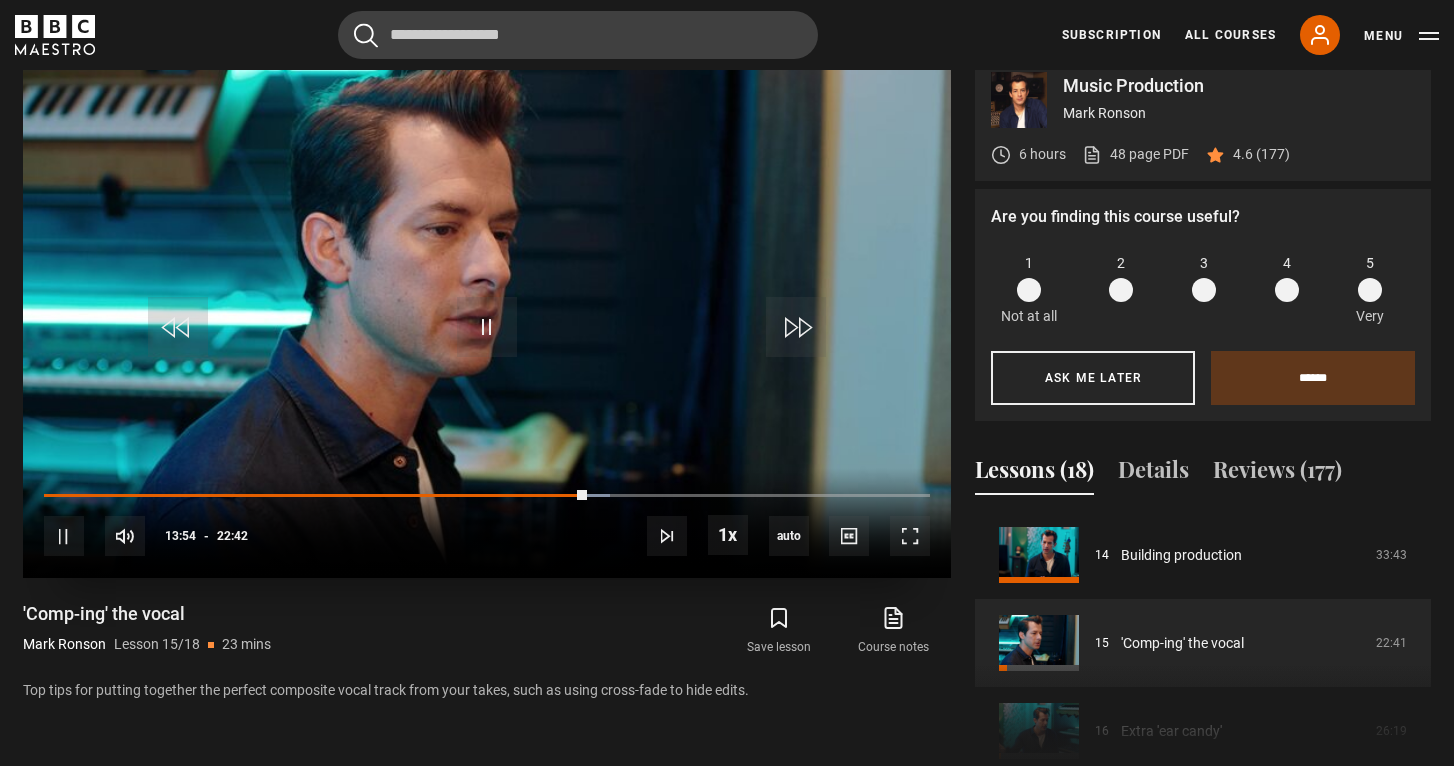 click on "10s Skip Back 10 seconds Pause 10s Skip Forward 10 seconds Loaded :  63.88% 14:50 13:54 Pause Mute Current Time  13:54 - Duration  22:42
Mark Ronson
Lesson 15
'Comp-ing' the vocal
1x Playback Rate 2x 1.5x 1x , selected 0.5x auto Quality 360p 720p 1080p 2160p Auto , selected Captions captions off , selected English  Captions" at bounding box center (487, 523) 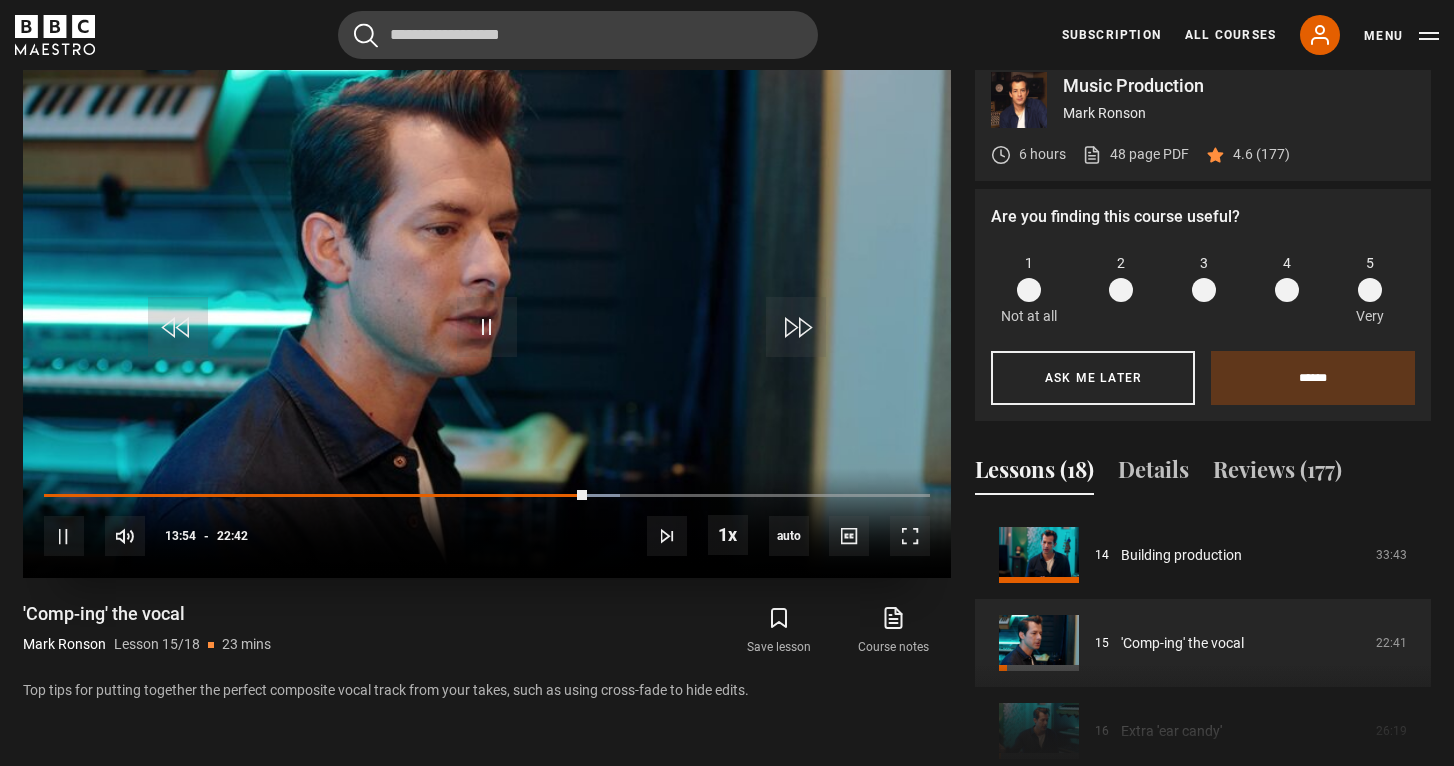 click on "10s Skip Back 10 seconds Pause 10s Skip Forward 10 seconds Loaded :  64.98% 14:50 13:54 Pause Mute Current Time  13:54 - Duration  22:42
Mark Ronson
Lesson 15
'Comp-ing' the vocal
1x Playback Rate 2x 1.5x 1x , selected 0.5x auto Quality 360p 720p 1080p 2160p Auto , selected Captions captions off , selected English  Captions" at bounding box center [487, 523] 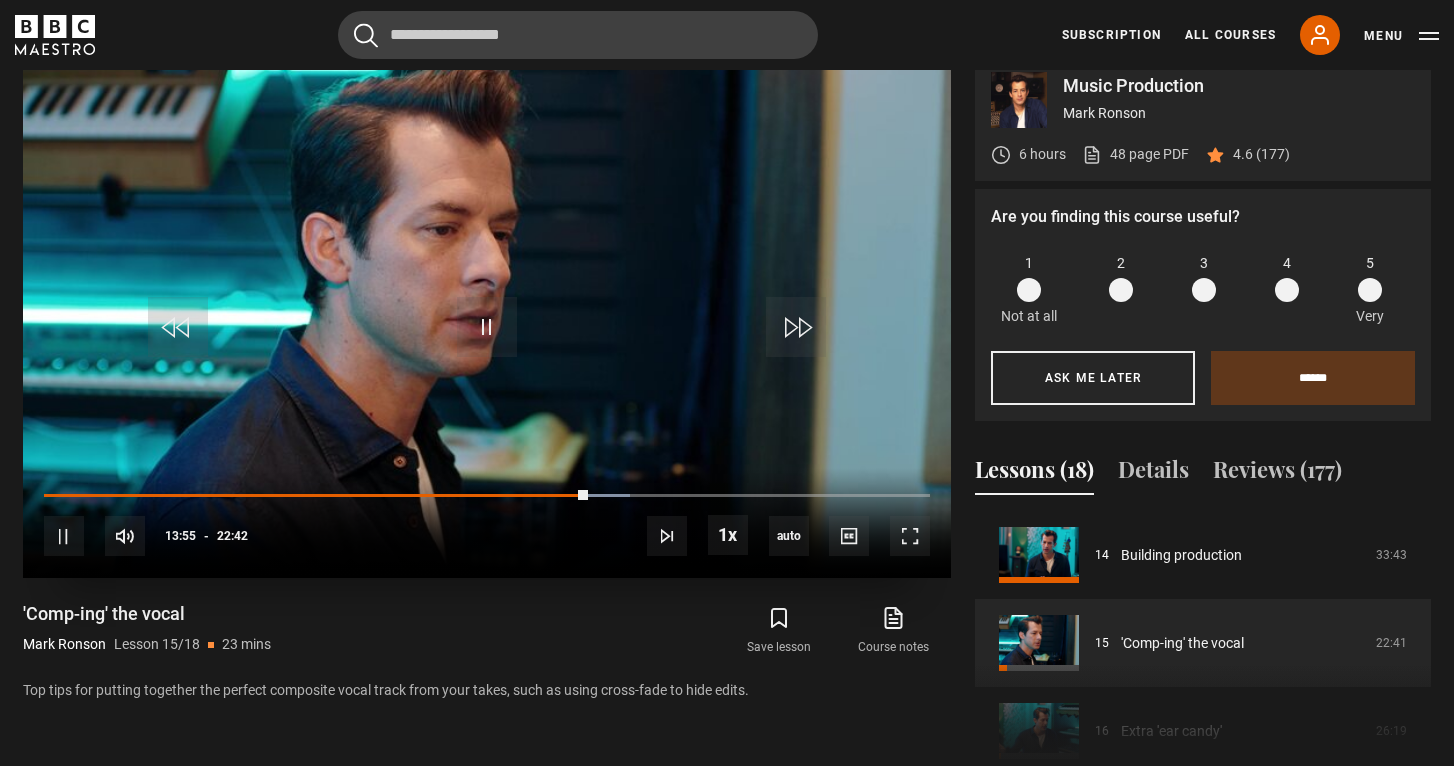 click on "10s Skip Back 10 seconds Pause 10s Skip Forward 10 seconds Loaded :  66.08% 18:22 13:55 Pause Mute Current Time  13:55 - Duration  22:42
Mark Ronson
Lesson 15
'Comp-ing' the vocal
1x Playback Rate 2x 1.5x 1x , selected 0.5x auto Quality 360p 720p 1080p 2160p Auto , selected Captions captions off , selected English  Captions" at bounding box center (487, 523) 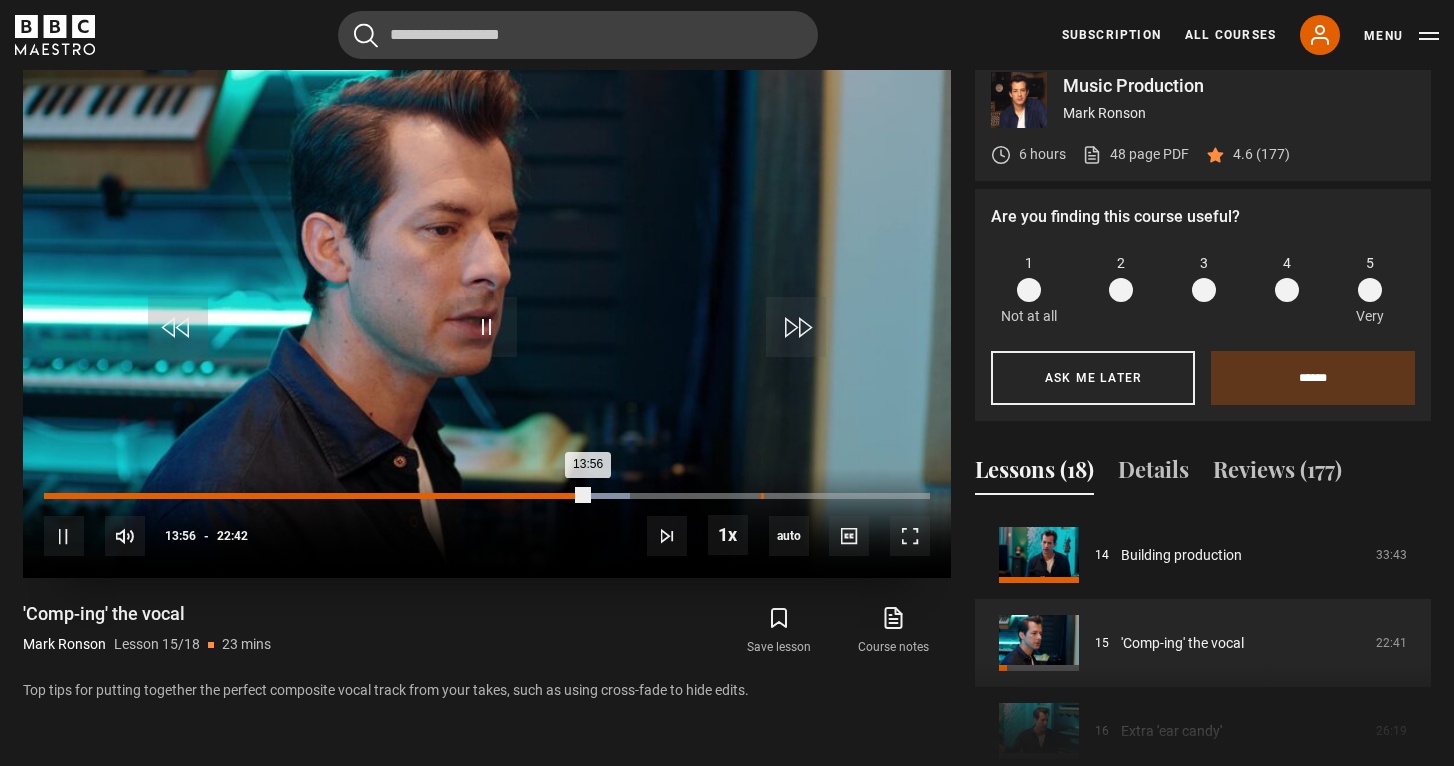 click on "18:22" at bounding box center (762, 496) 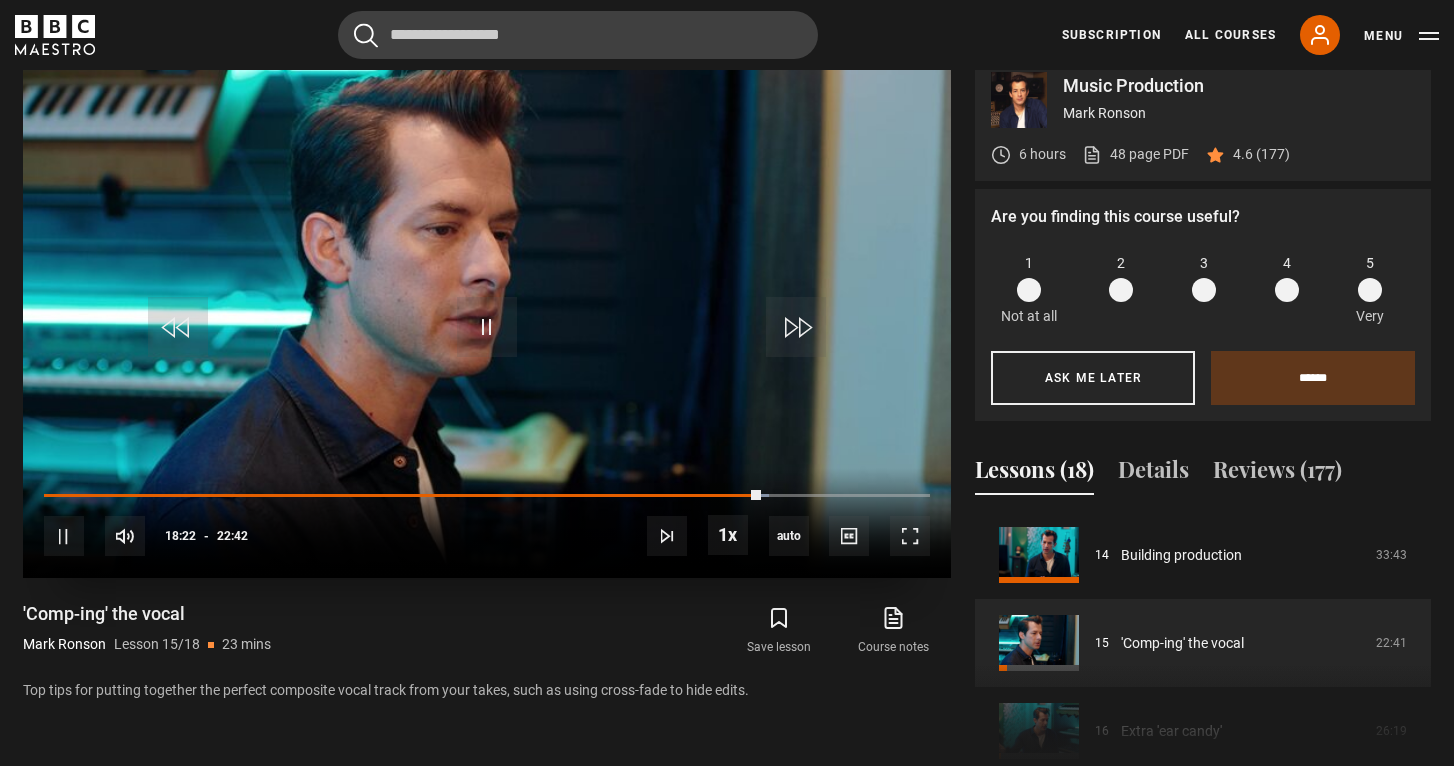 click on "10s Skip Back 10 seconds Pause 10s Skip Forward 10 seconds Loaded :  81.86% 18:57 18:22 Pause Mute Current Time  18:22 - Duration  22:42
Mark Ronson
Lesson 15
'Comp-ing' the vocal
1x Playback Rate 2x 1.5x 1x , selected 0.5x auto Quality 360p 720p 1080p 2160p Auto , selected Captions captions off , selected English  Captions" at bounding box center (487, 523) 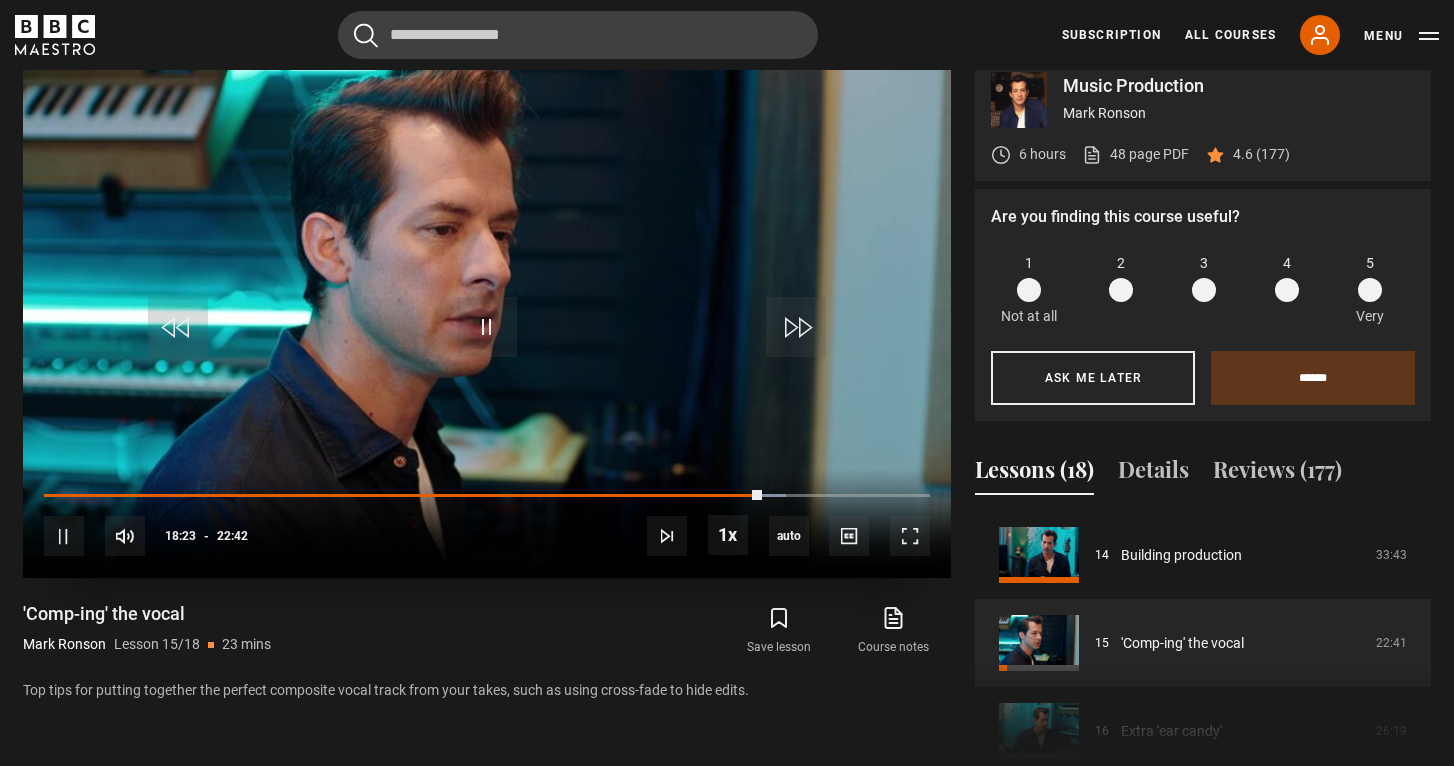 click on "10s Skip Back 10 seconds Pause 10s Skip Forward 10 seconds Loaded :  83.70% 18:57 18:23 Pause Mute Current Time  18:23 - Duration  22:42
Mark Ronson
Lesson 15
'Comp-ing' the vocal
1x Playback Rate 2x 1.5x 1x , selected 0.5x auto Quality 360p 720p 1080p 2160p Auto , selected Captions captions off , selected English  Captions" at bounding box center [487, 523] 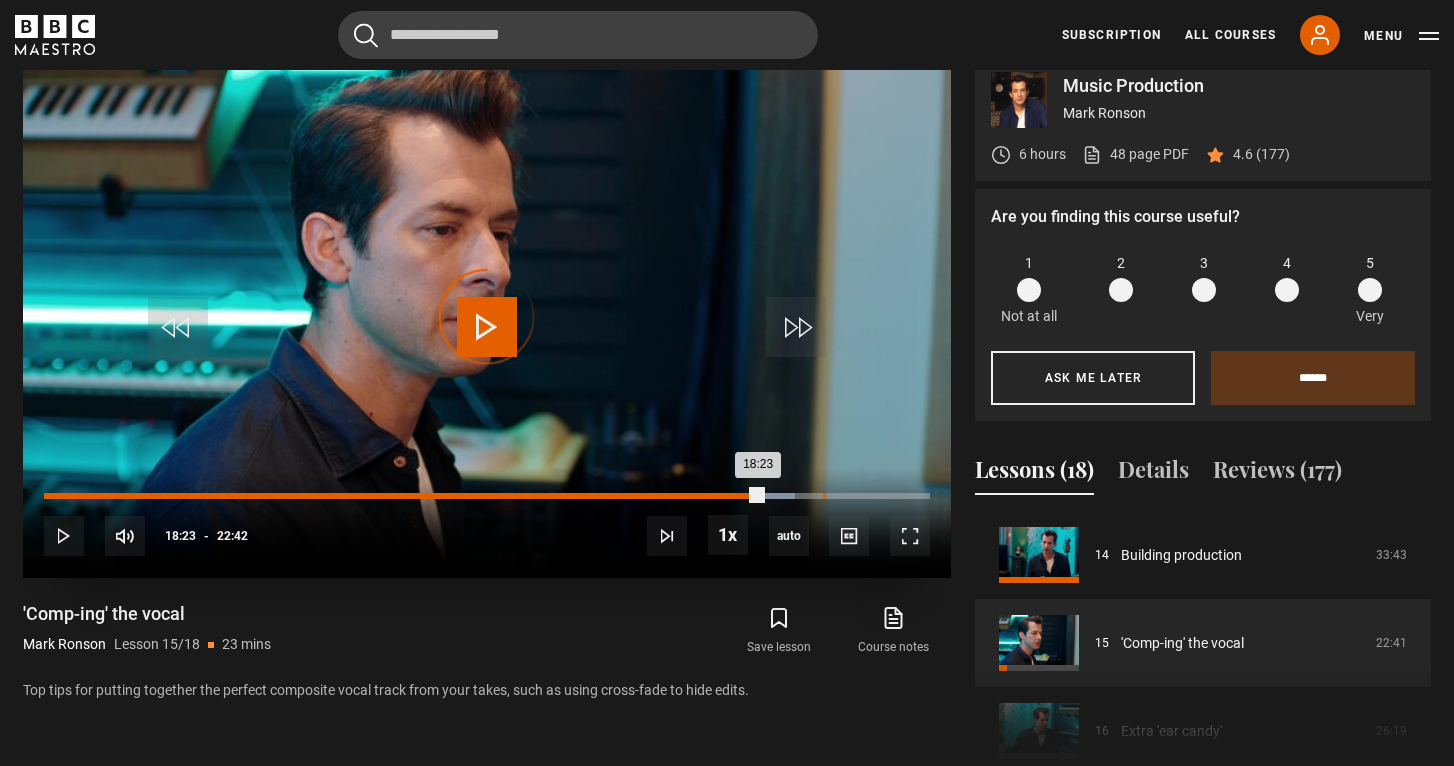 click on "19:57" at bounding box center (824, 496) 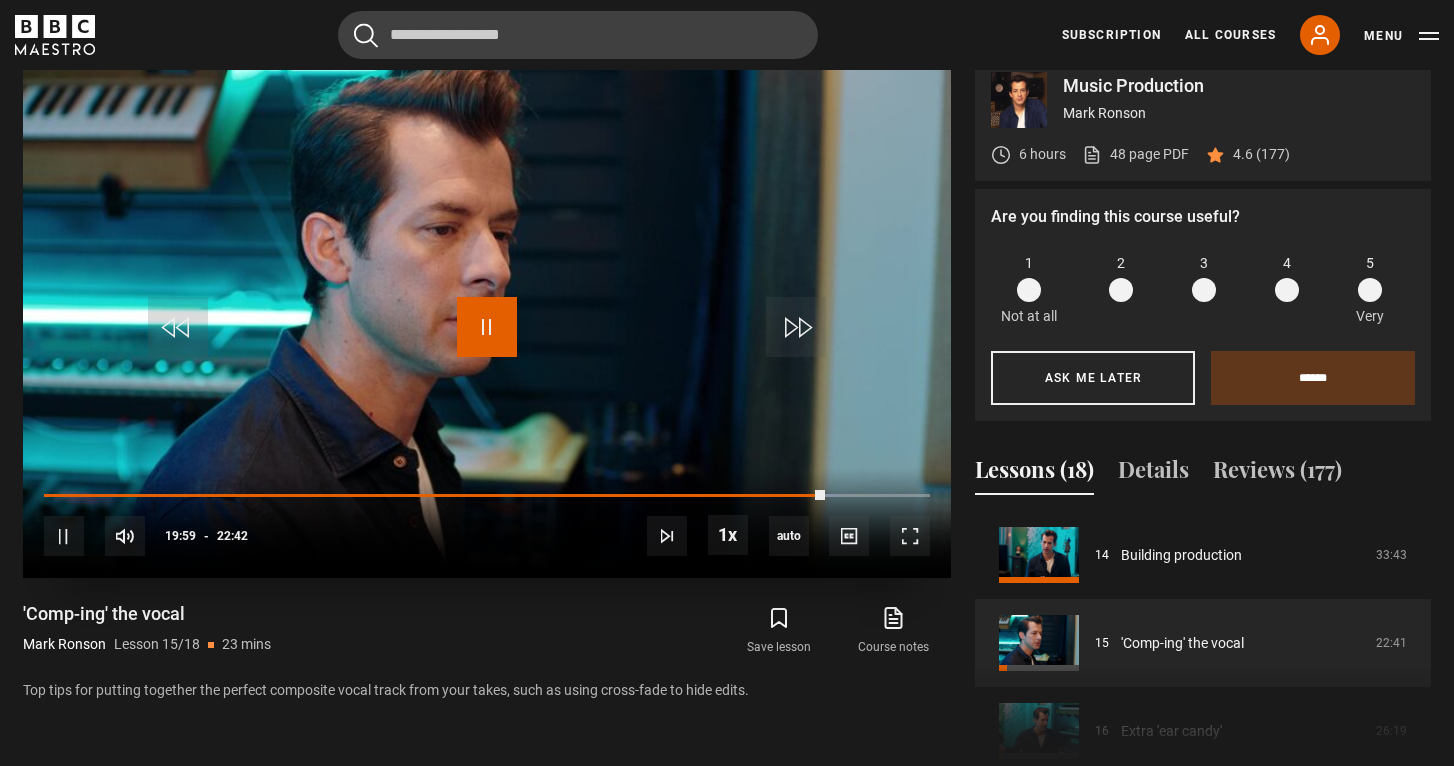 click at bounding box center [487, 327] 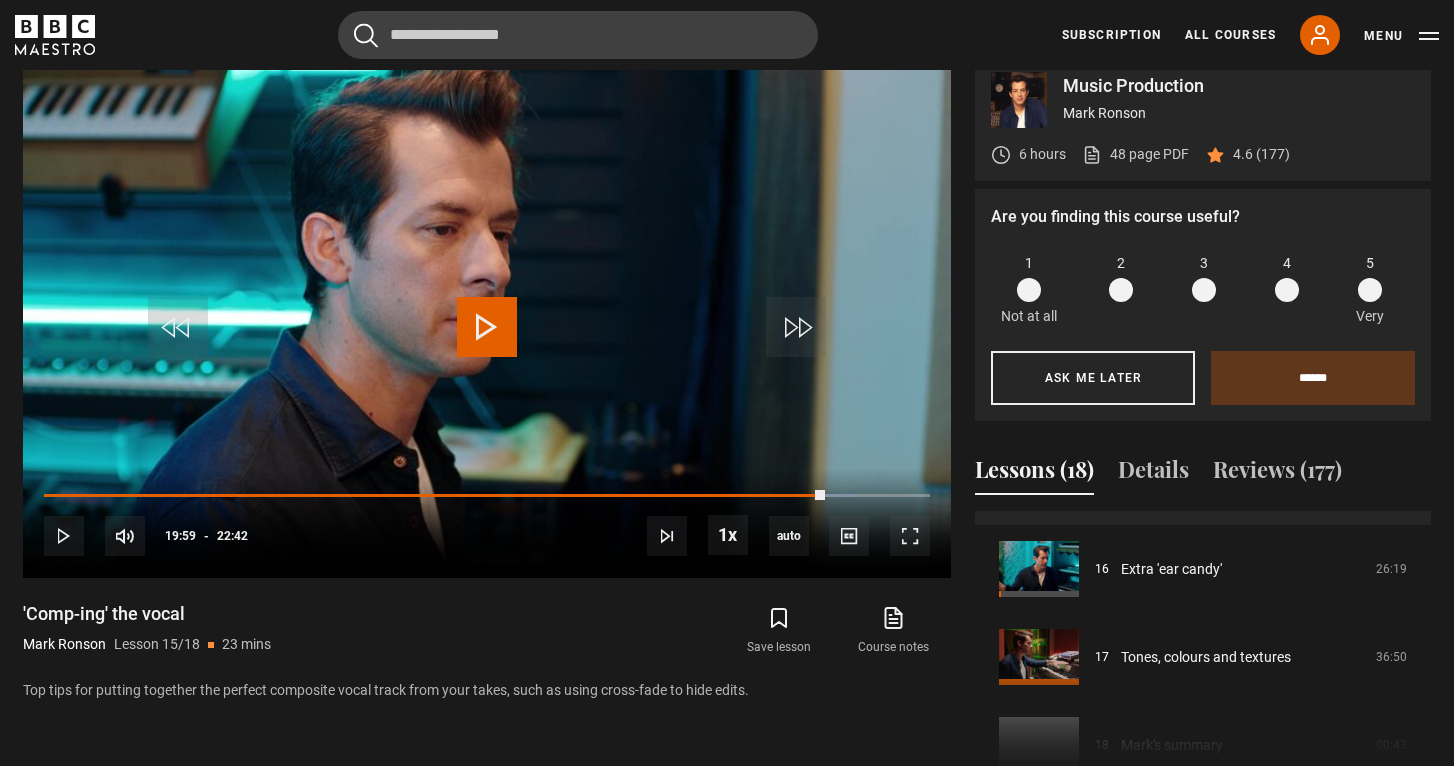 scroll, scrollTop: 1400, scrollLeft: 0, axis: vertical 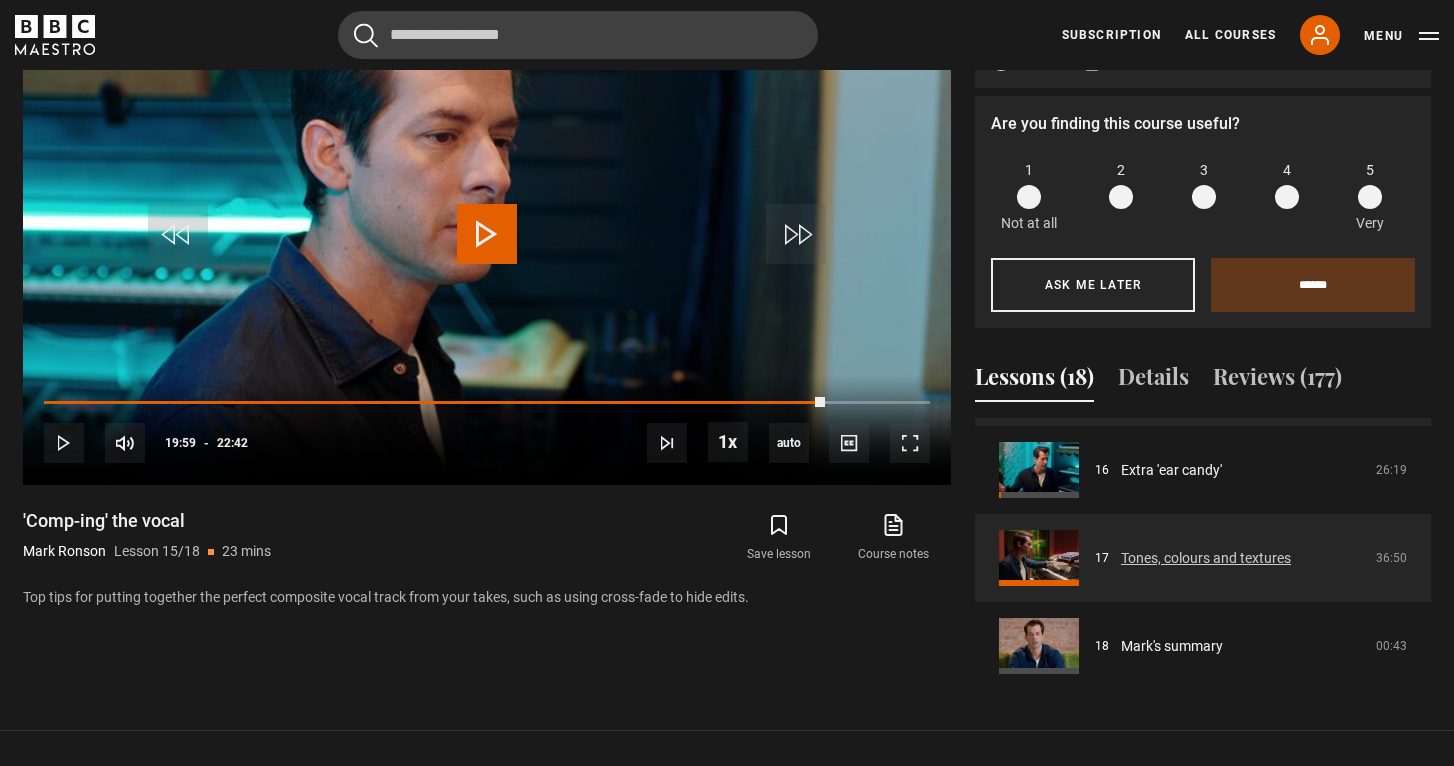 click on "Tones, colours and textures" at bounding box center (1206, 558) 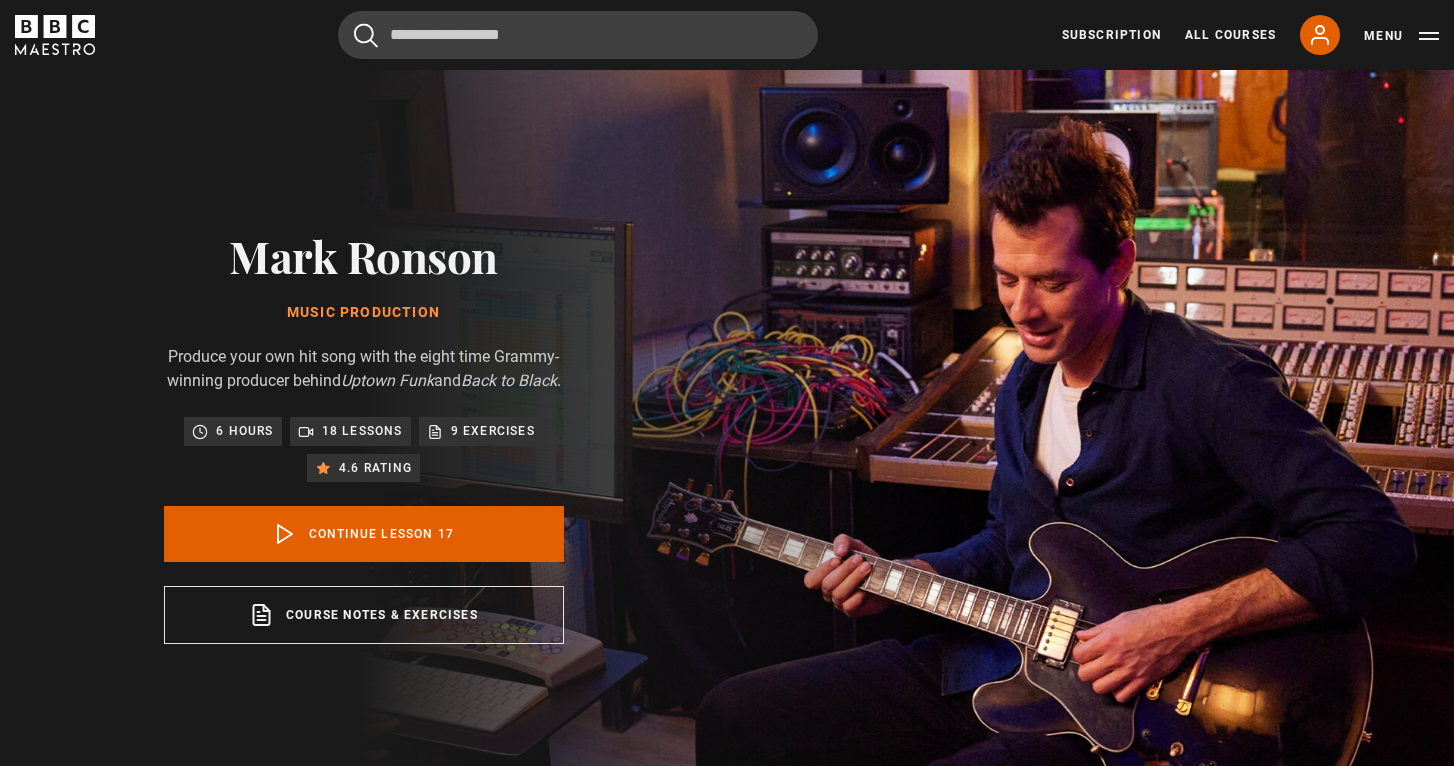 scroll, scrollTop: 828, scrollLeft: 0, axis: vertical 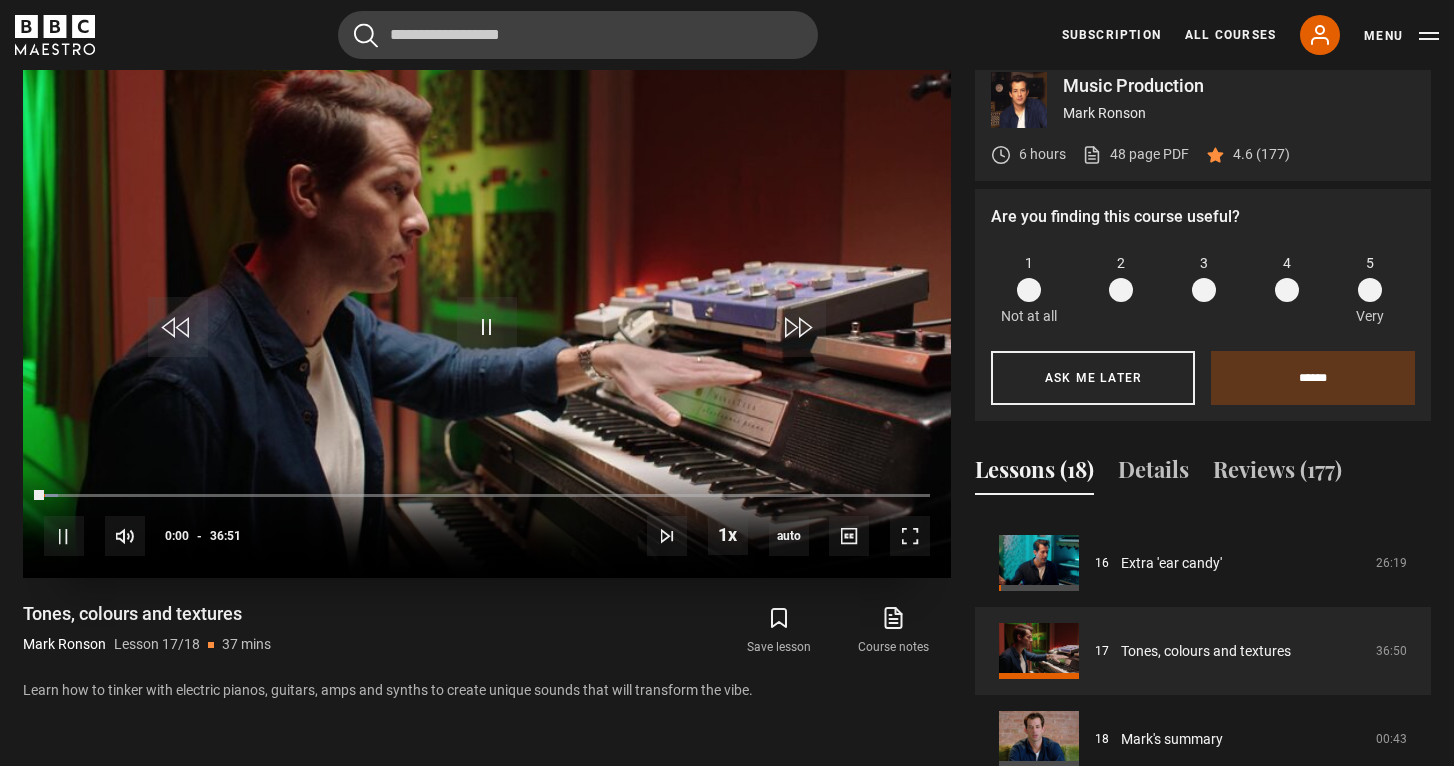 click on "10s Skip Back 10 seconds Pause 10s Skip Forward 10 seconds Loaded :  1.58% 01:32 00:01 Pause Mute Current Time  0:00 - Duration  36:51
[FIRST] [LAST]
Lesson 17
Tones, colours and textures
1x Playback Rate 2x 1.5x 1x , selected 0.5x auto Quality 360p 720p 1080p 2160p Auto , selected Captions captions off , selected English  Captions" at bounding box center (487, 523) 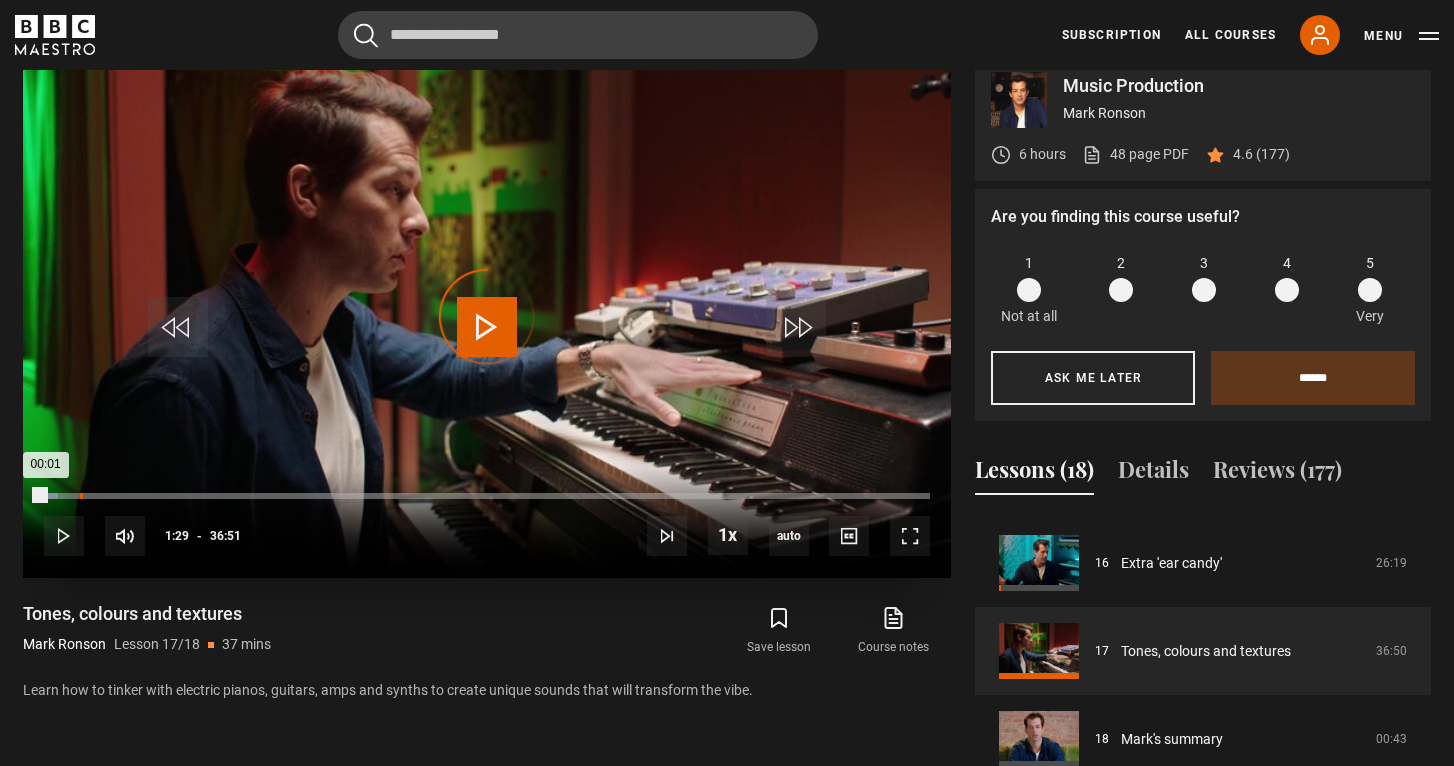 click on "01:29" at bounding box center [81, 496] 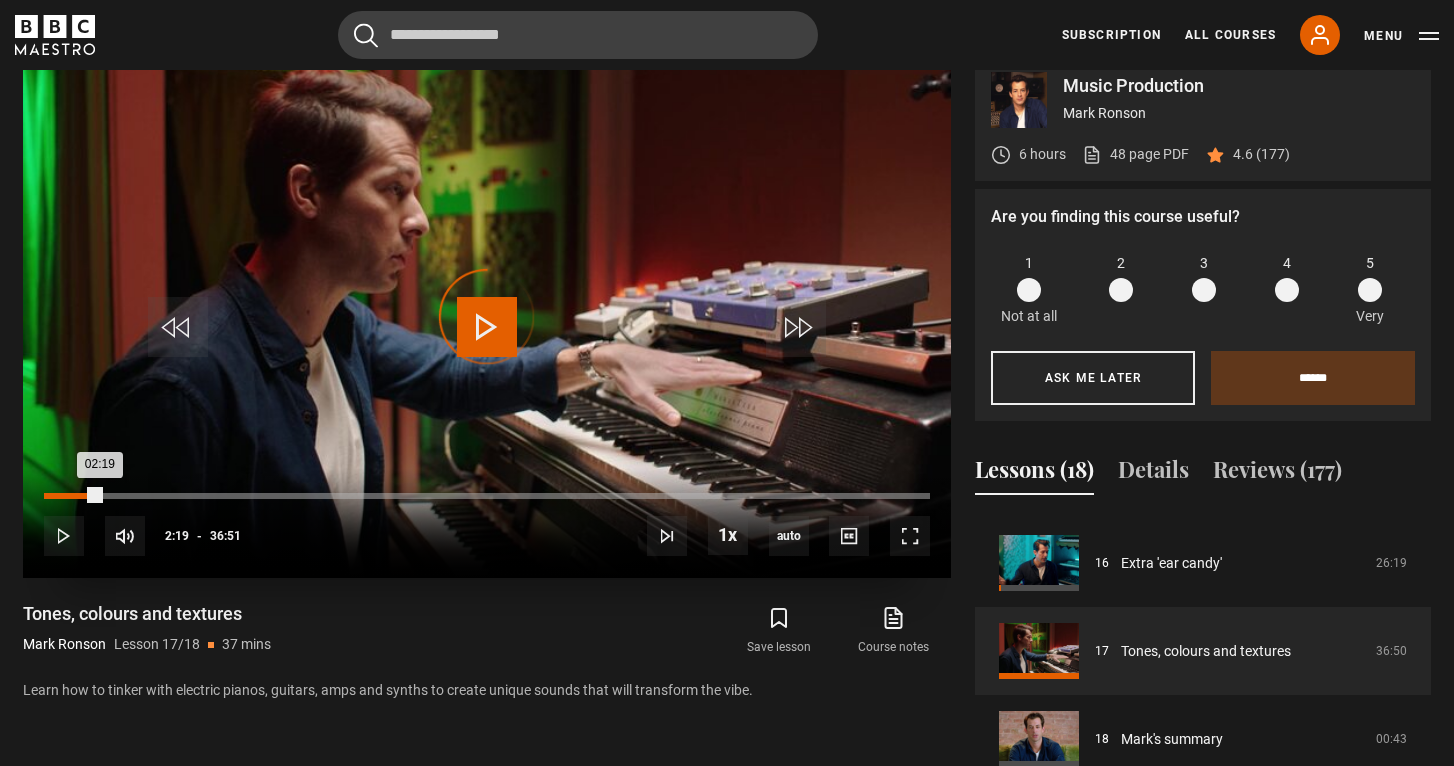 click on "Loaded :  0.00% 02:17 02:19" at bounding box center [487, 496] 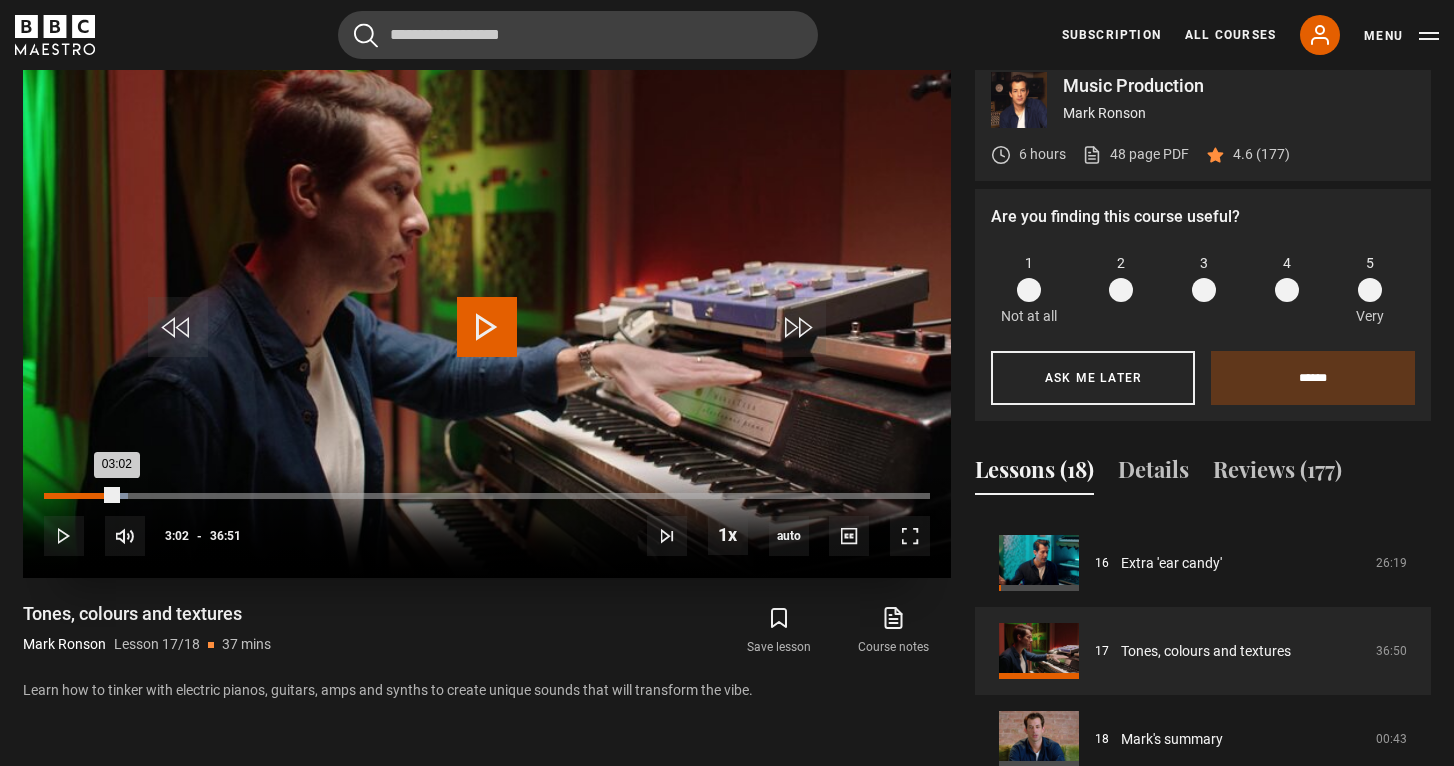 click on "Loaded :  9.50% 03:02 03:02" at bounding box center (487, 496) 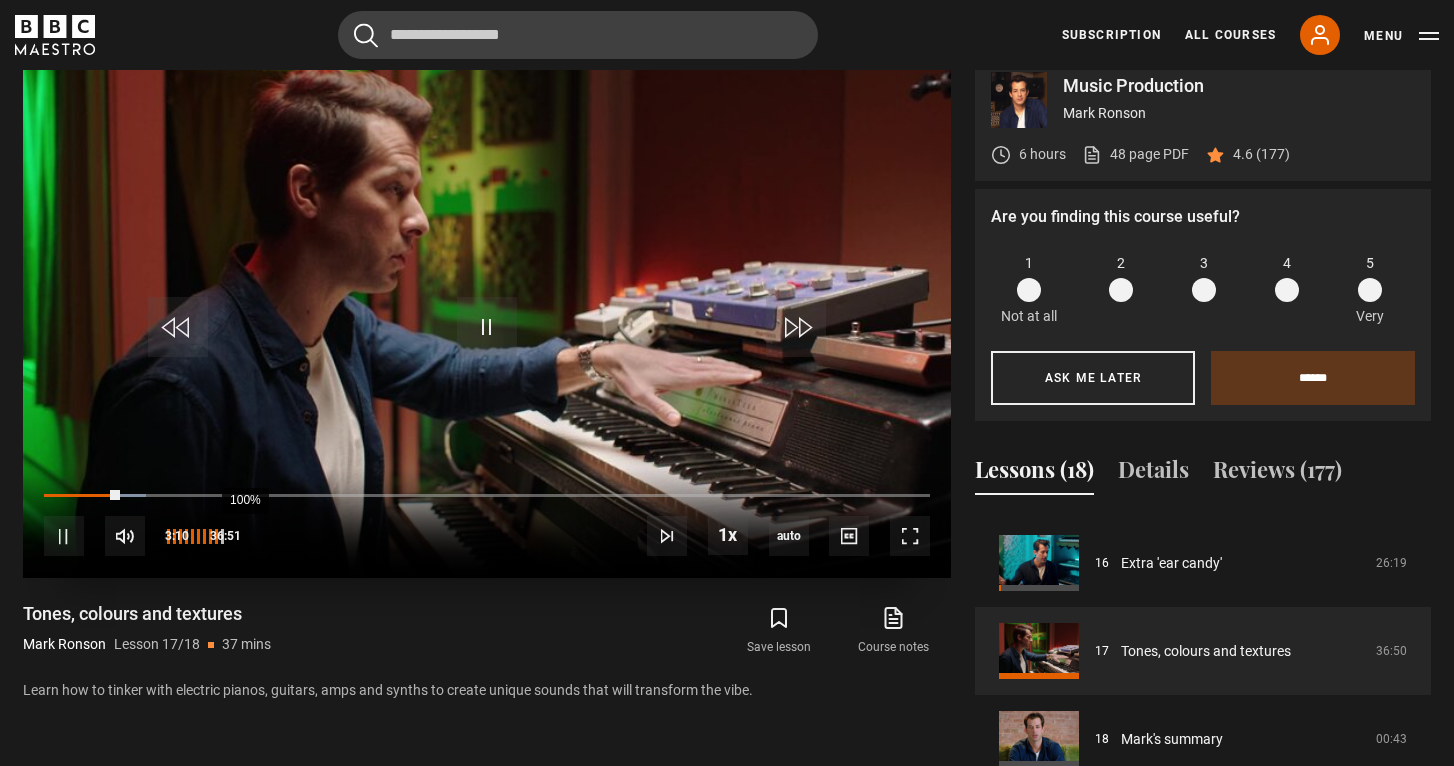 click on "100%" at bounding box center (194, 536) 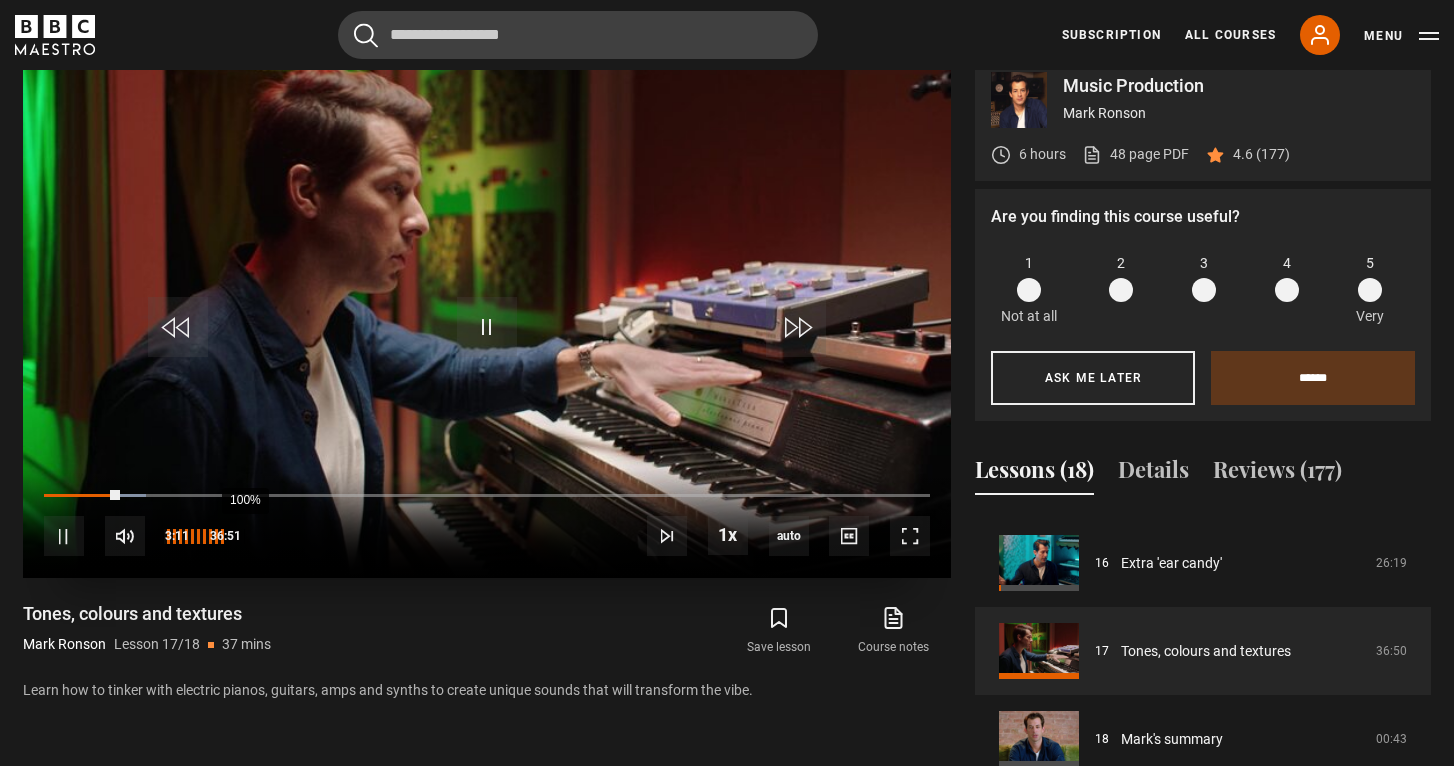 click on "100%" at bounding box center (244, 536) 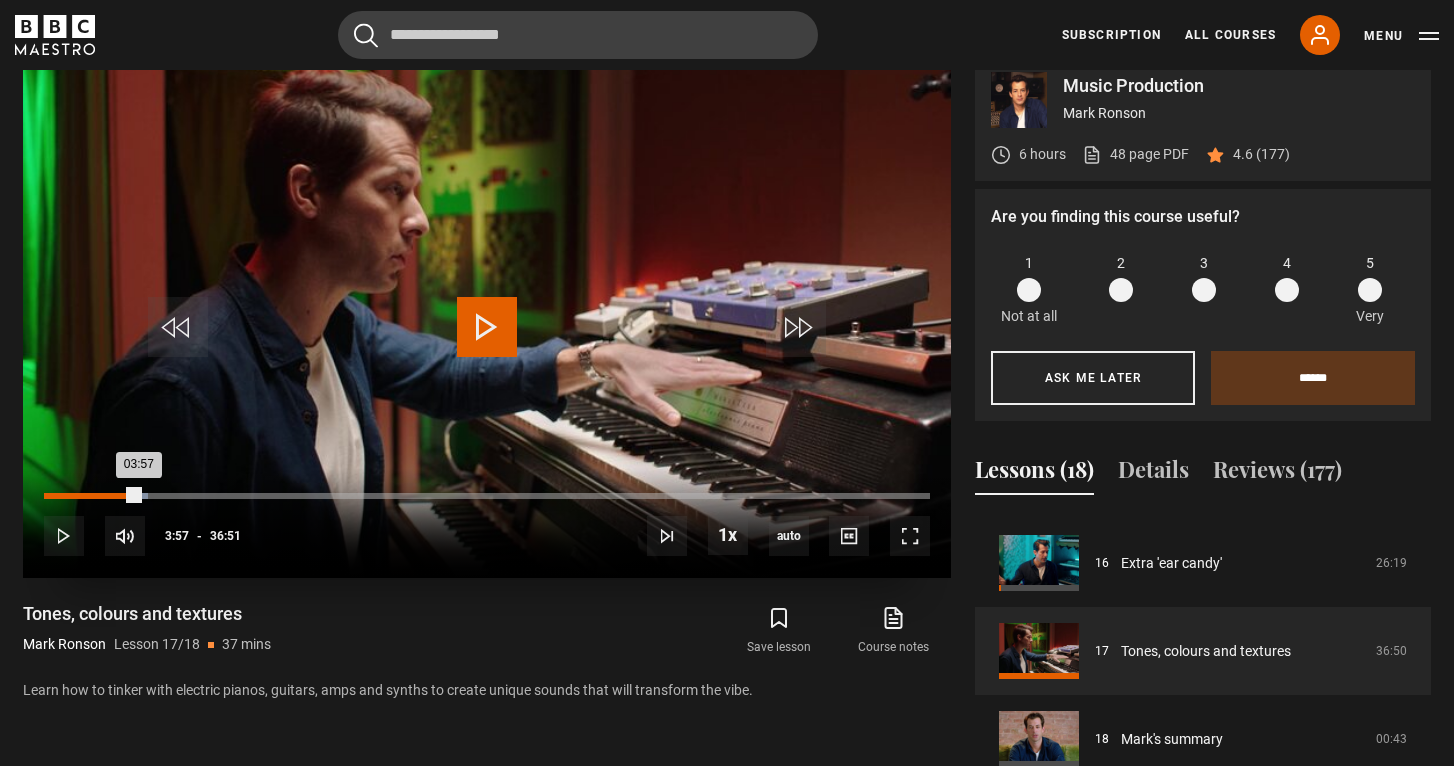click on "Loaded :  11.76% 03:57 03:57" at bounding box center [487, 496] 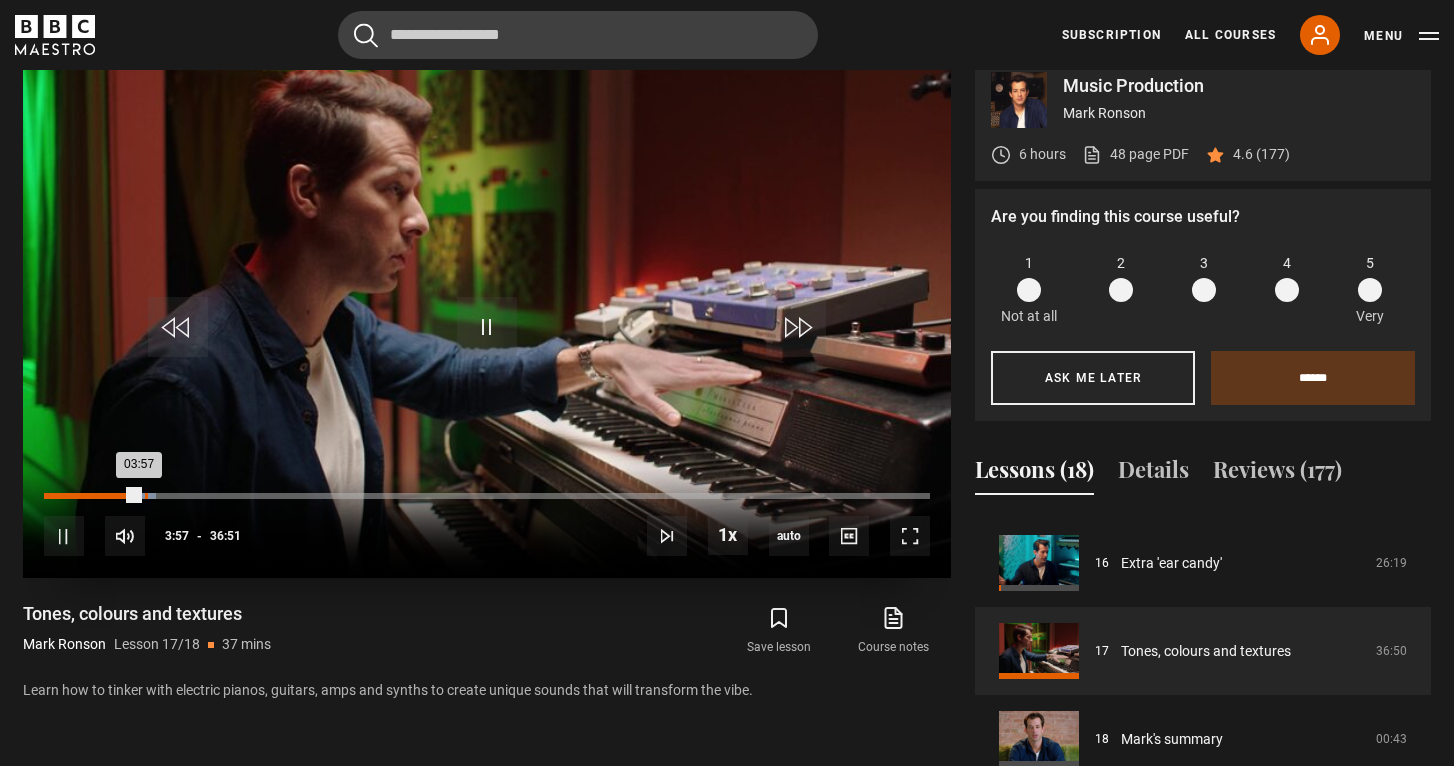 click on "Loaded :  12.66% 04:12 03:57" at bounding box center [487, 496] 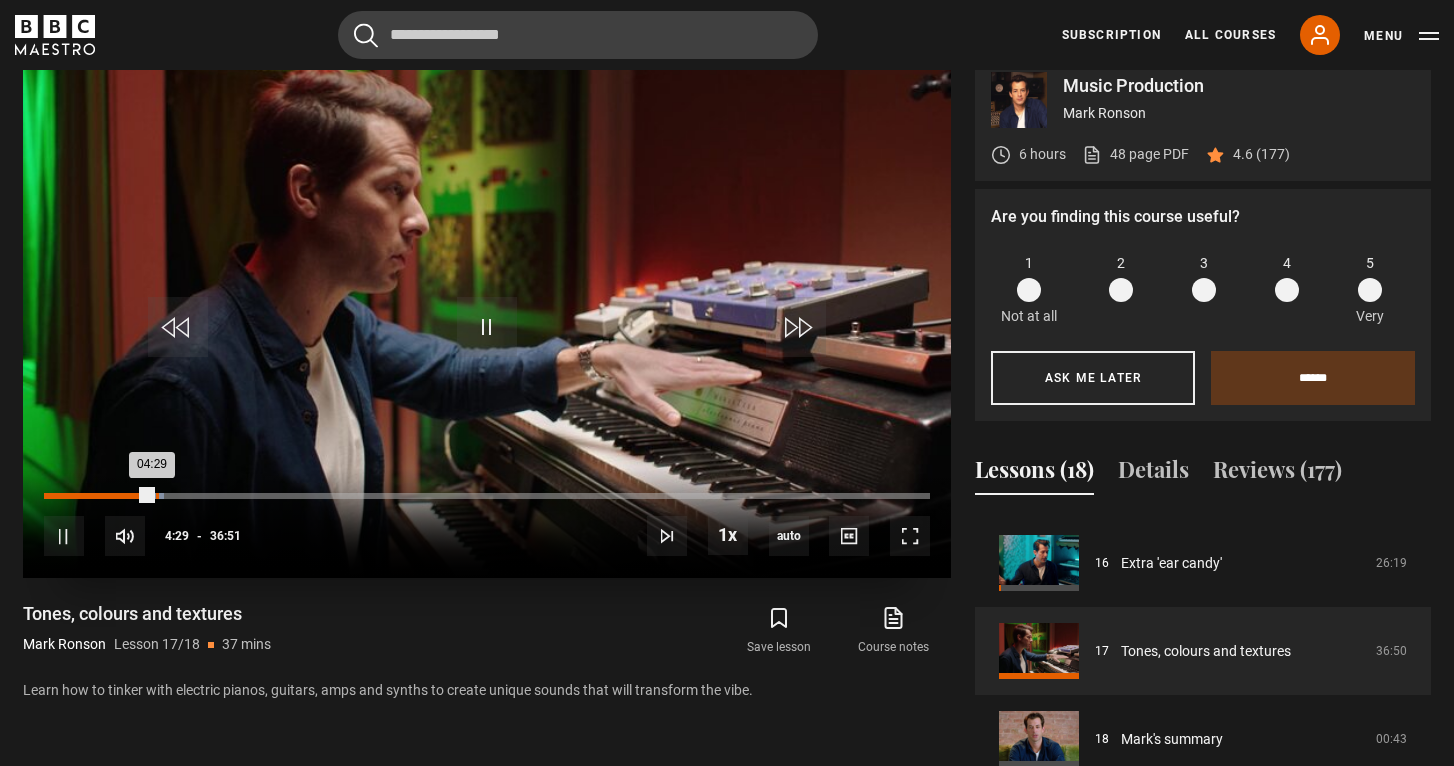 click on "04:39" at bounding box center (157, 496) 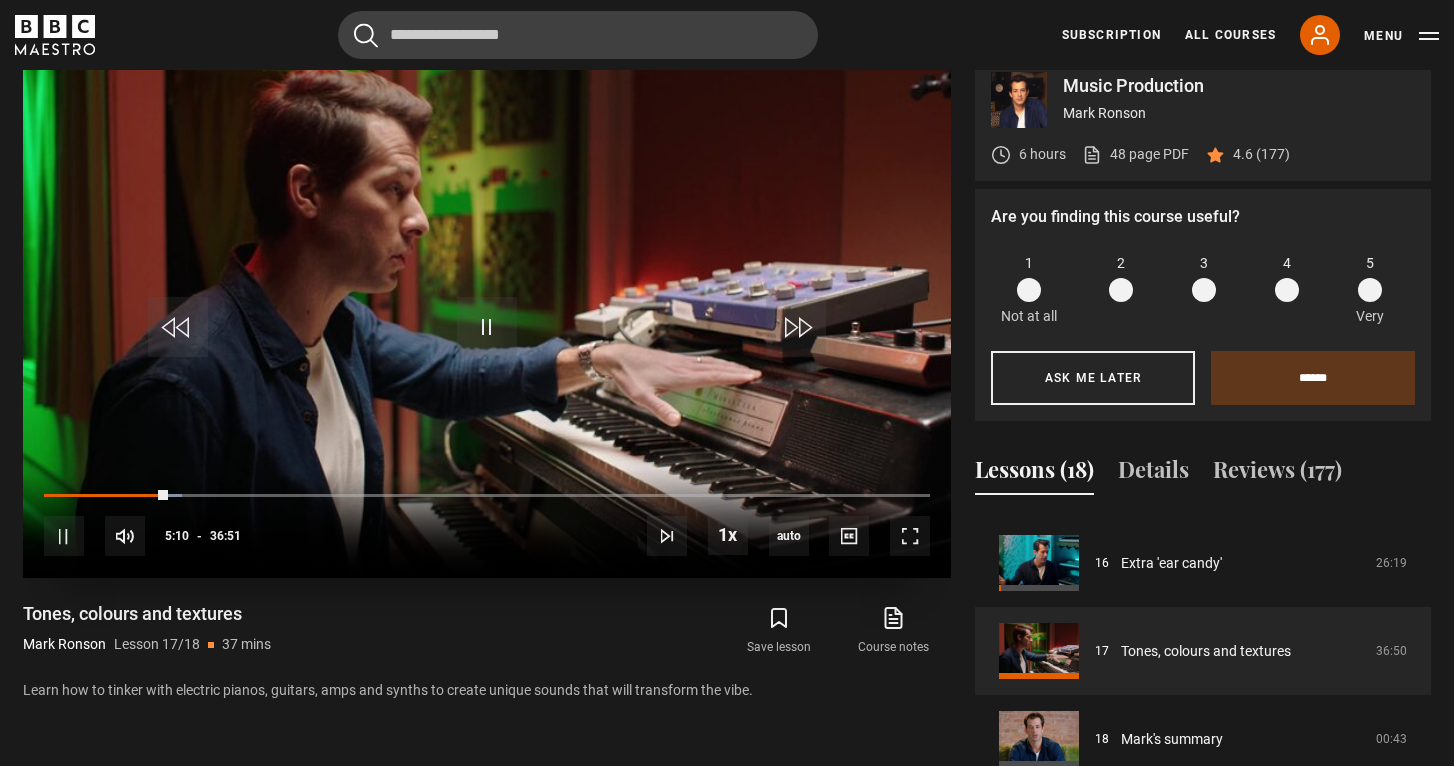click on "10s Skip Back 10 seconds Pause 10s Skip Forward 10 seconds Loaded :  15.60% 06:11 05:10 Pause Mute 79% Current Time  5:10 - Duration  36:51
[FIRST] [LAST]
Lesson 17
Tones, colours and textures
1x Playback Rate 2x 1.5x 1x , selected 0.5x auto Quality 360p 720p 1080p 2160p Auto , selected Captions captions off , selected English  Captions" at bounding box center (487, 523) 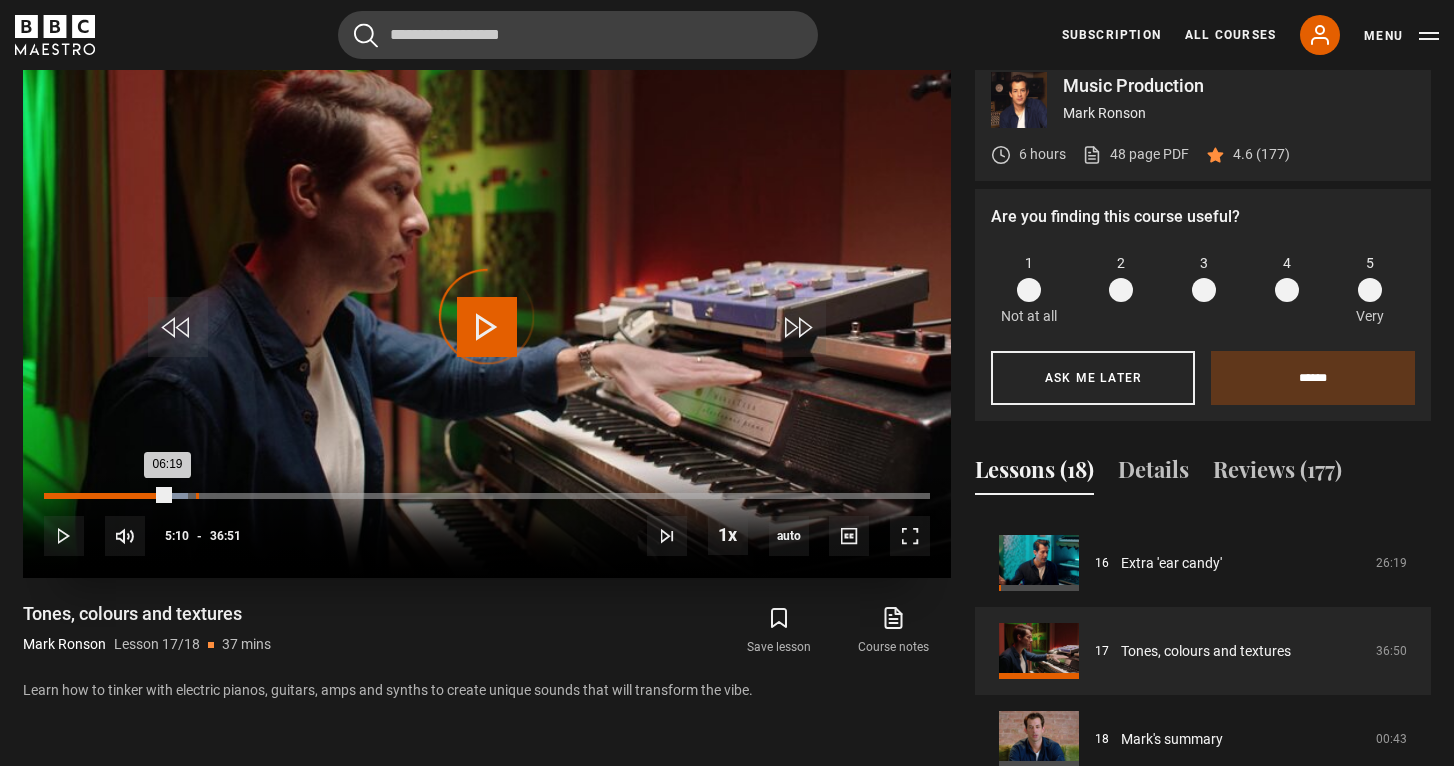 click on "06:19" at bounding box center [197, 496] 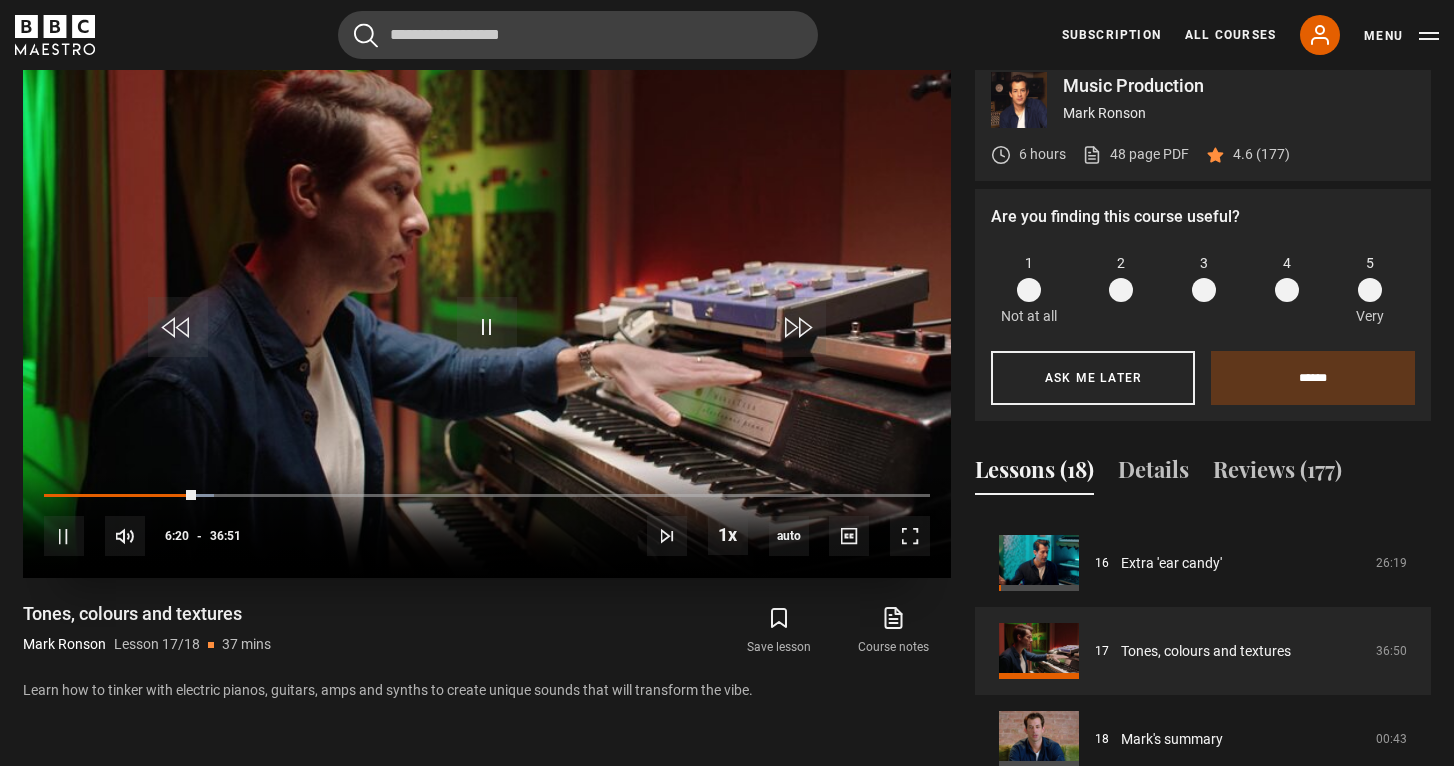 click on "10s Skip Back 10 seconds Pause 10s Skip Forward 10 seconds Loaded :  19.22% 09:41 06:20 Pause Mute 79% Current Time  6:20 - Duration  36:51
[FIRST] [LAST]
Lesson 17
Tones, colours and textures
1x Playback Rate 2x 1.5x 1x , selected 0.5x auto Quality 360p 720p 1080p 2160p Auto , selected Captions captions off , selected English  Captions" at bounding box center (487, 523) 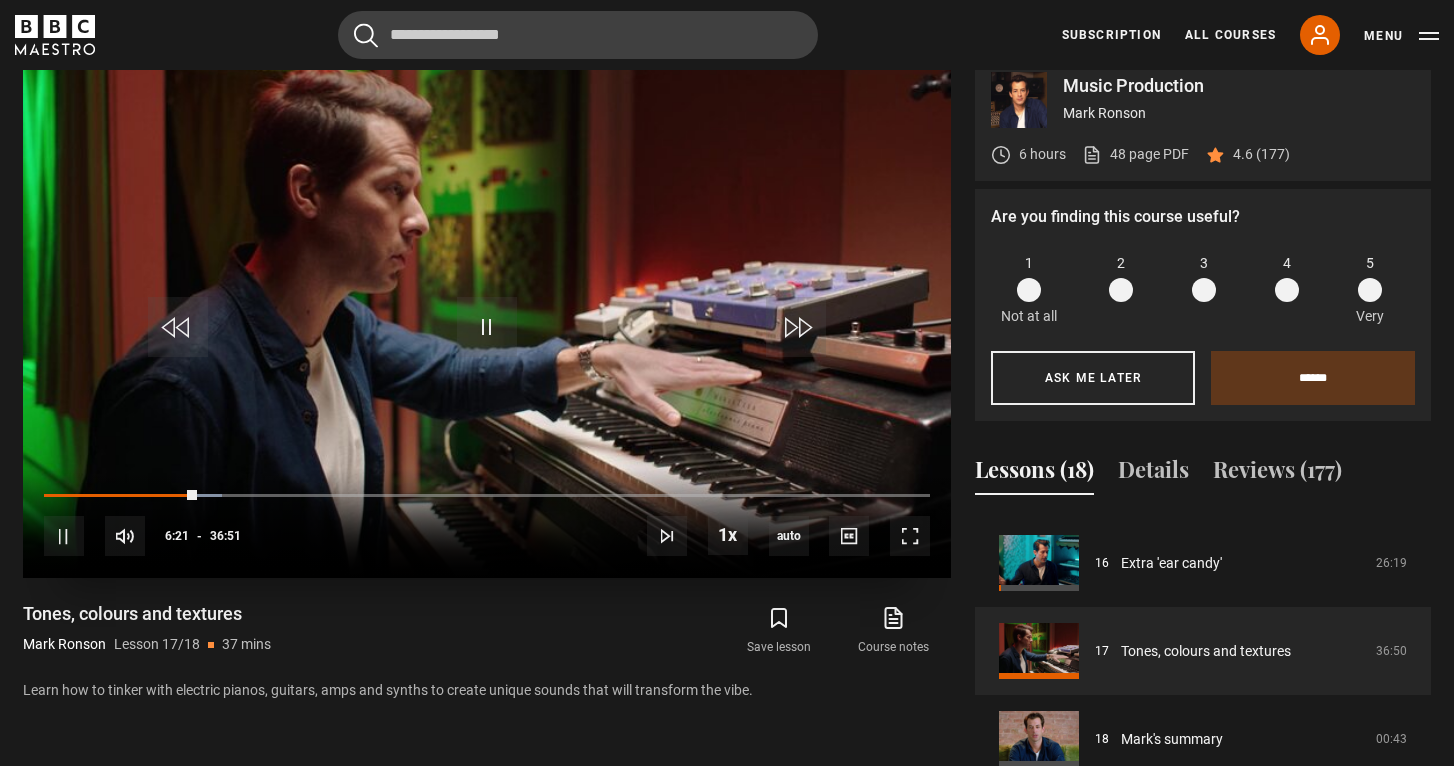 click on "10s Skip Back 10 seconds Pause 10s Skip Forward 10 seconds Loaded :  20.13% 09:41 06:21 Pause Mute 79% Current Time  6:21 - Duration  36:51
[FIRST] [LAST]
Lesson 17
Tones, colours and textures
1x Playback Rate 2x 1.5x 1x , selected 0.5x auto Quality 360p 720p 1080p 2160p Auto , selected Captions captions off , selected English  Captions" at bounding box center (487, 523) 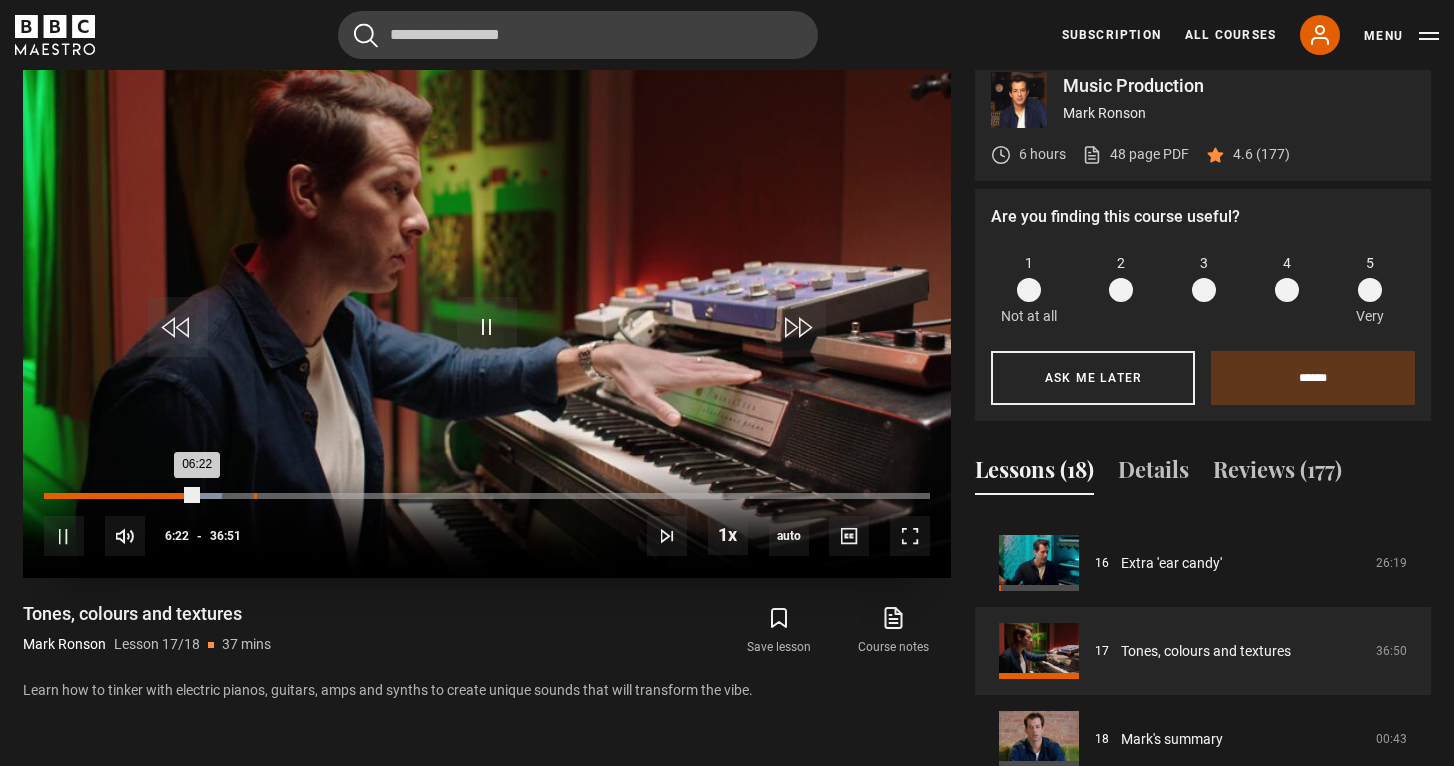 click on "08:44" at bounding box center (255, 496) 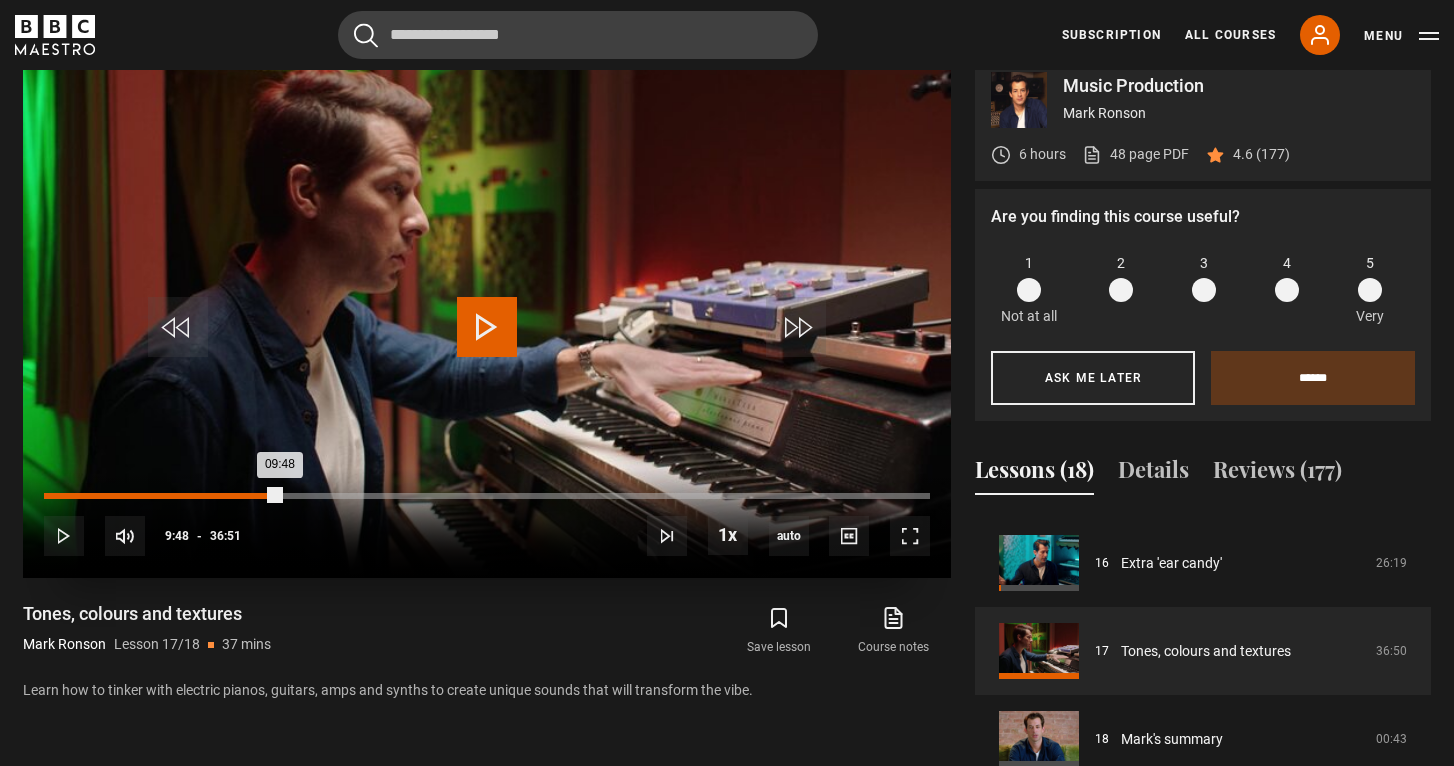 click on "Loaded :  26.68% 09:48 09:48" at bounding box center [487, 496] 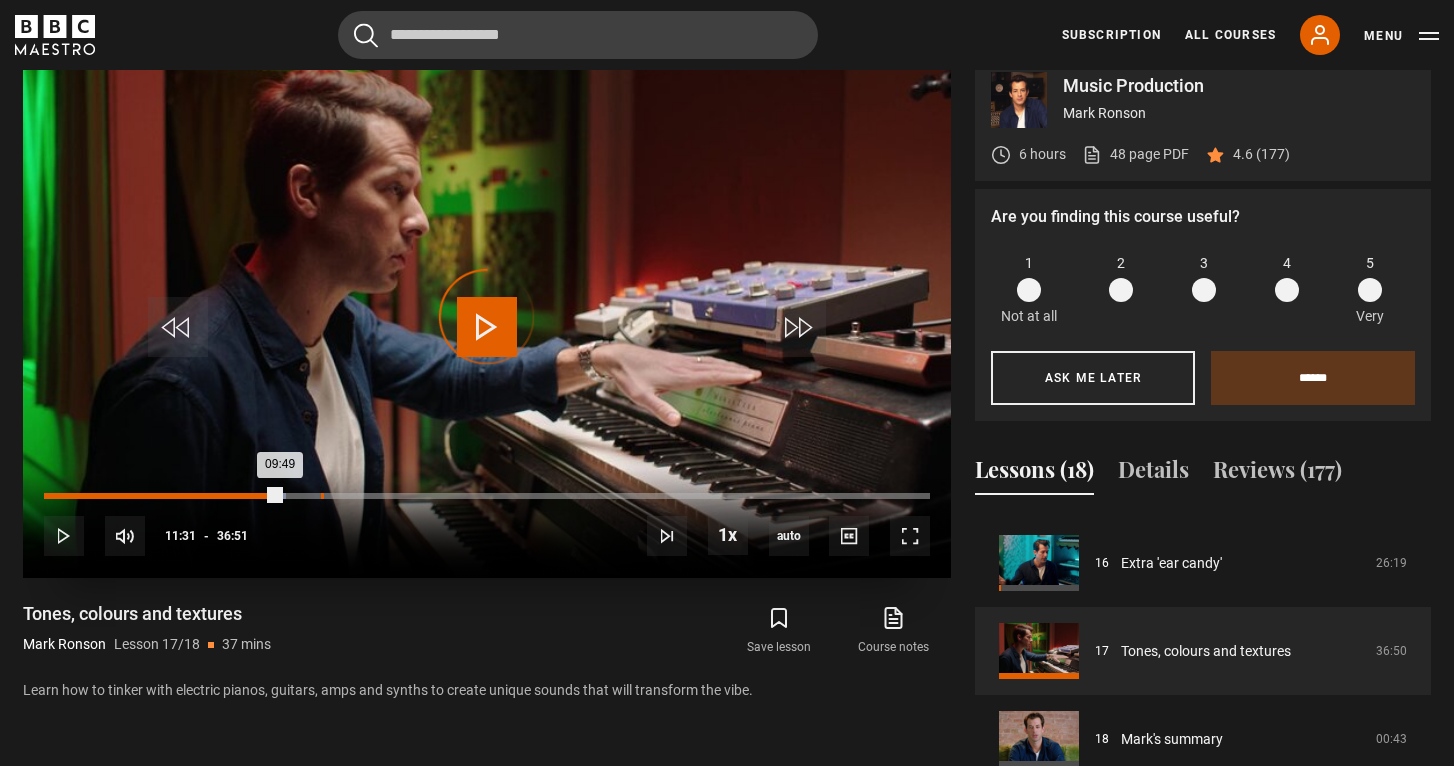 click on "11:31" at bounding box center [322, 496] 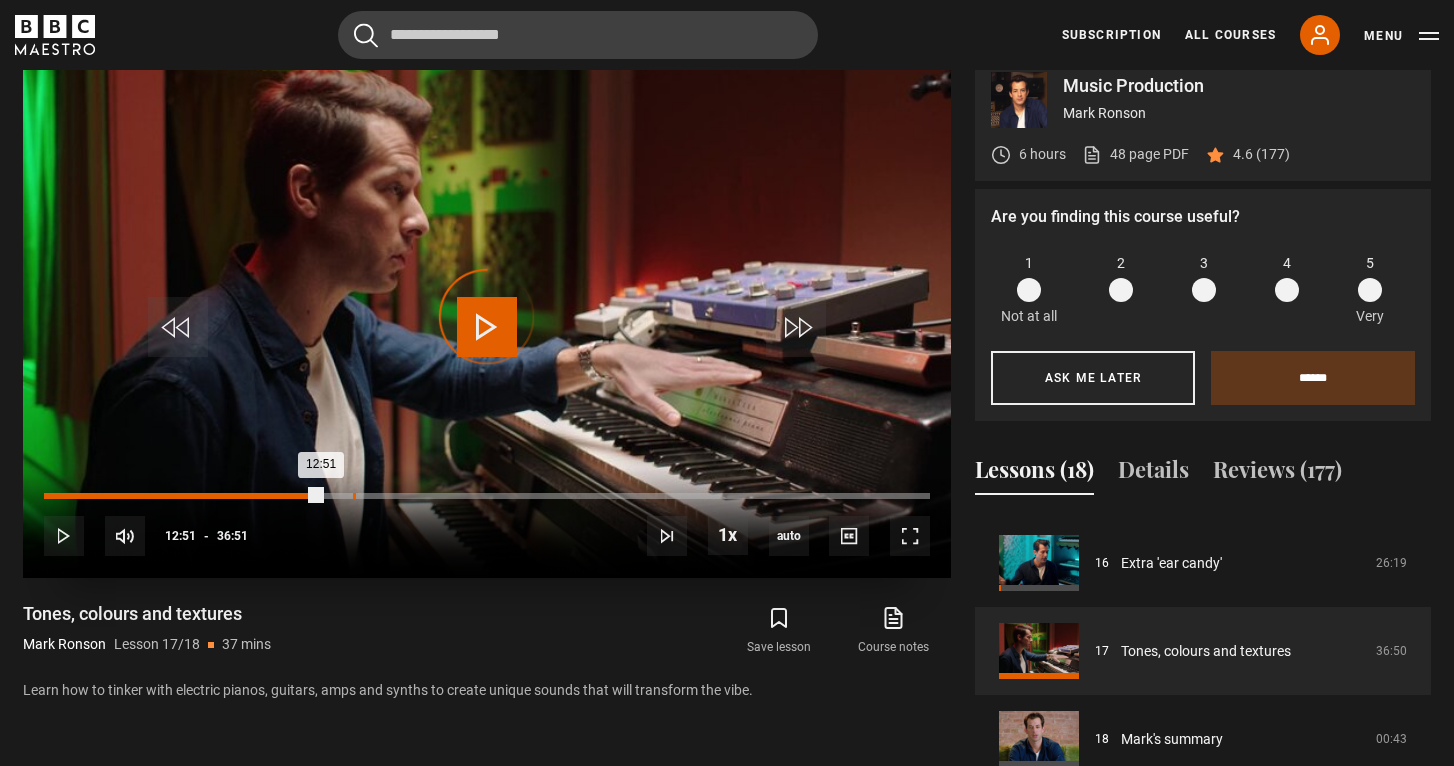 click on "12:51" at bounding box center (354, 496) 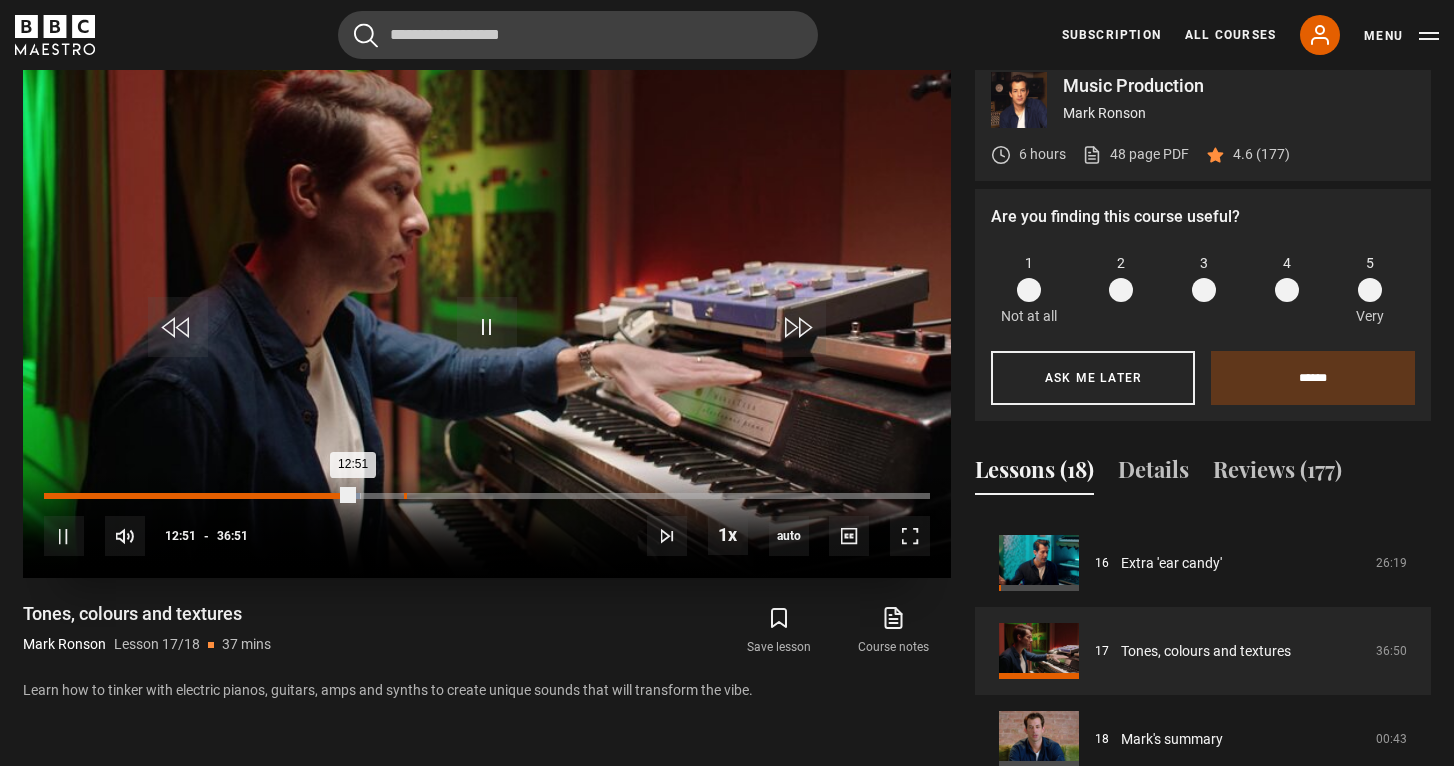 click on "14:58" at bounding box center [405, 496] 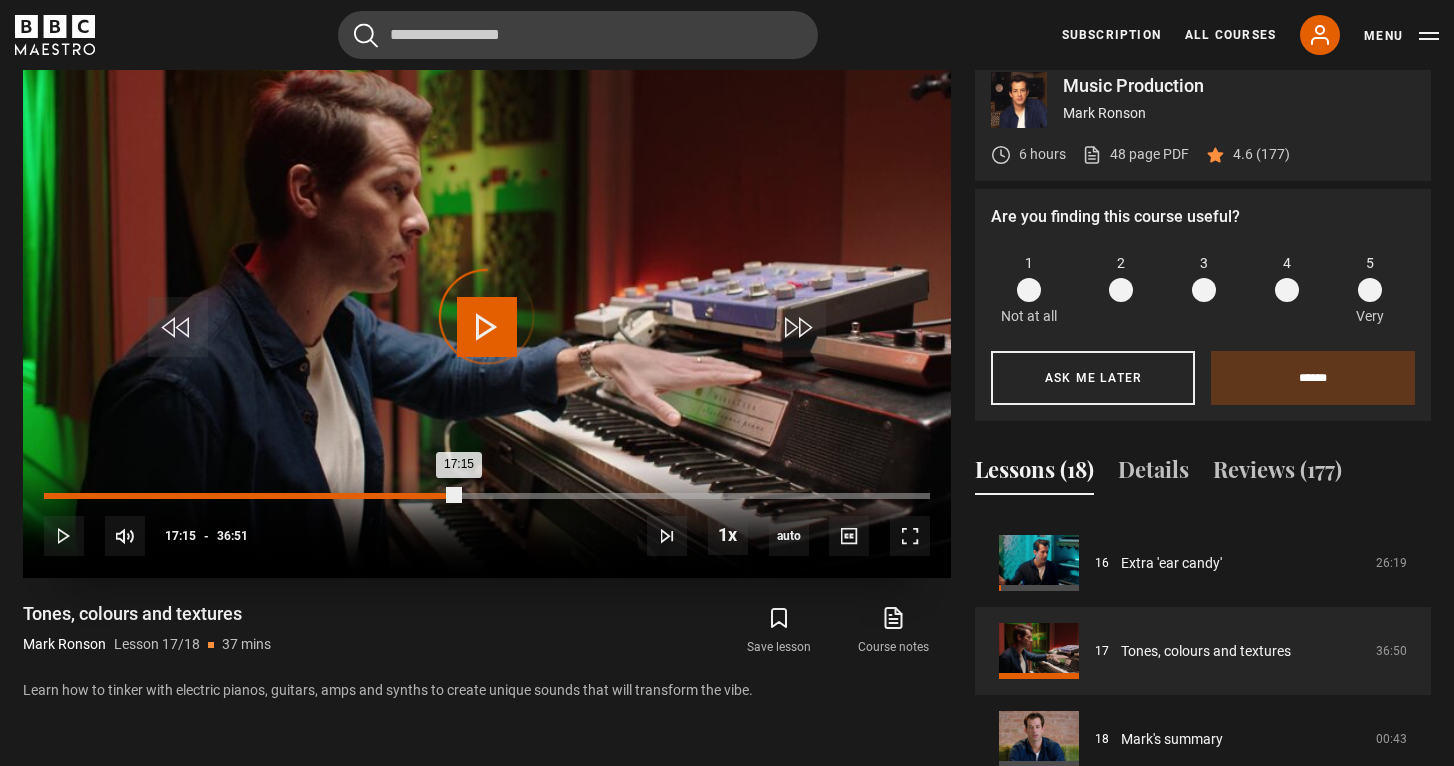 click on "Loaded :  0.00% 17:15 17:15" at bounding box center [487, 496] 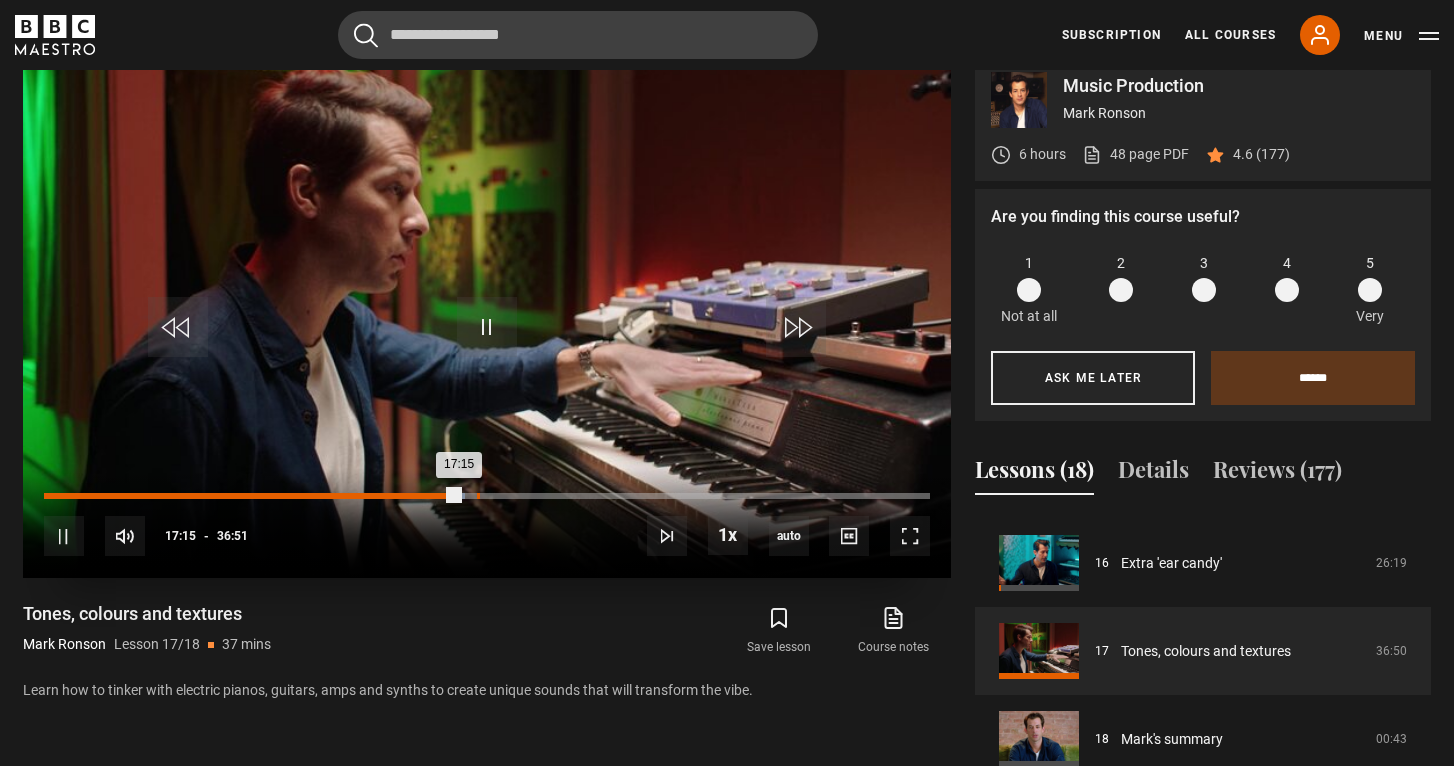 click on "18:00" at bounding box center [478, 496] 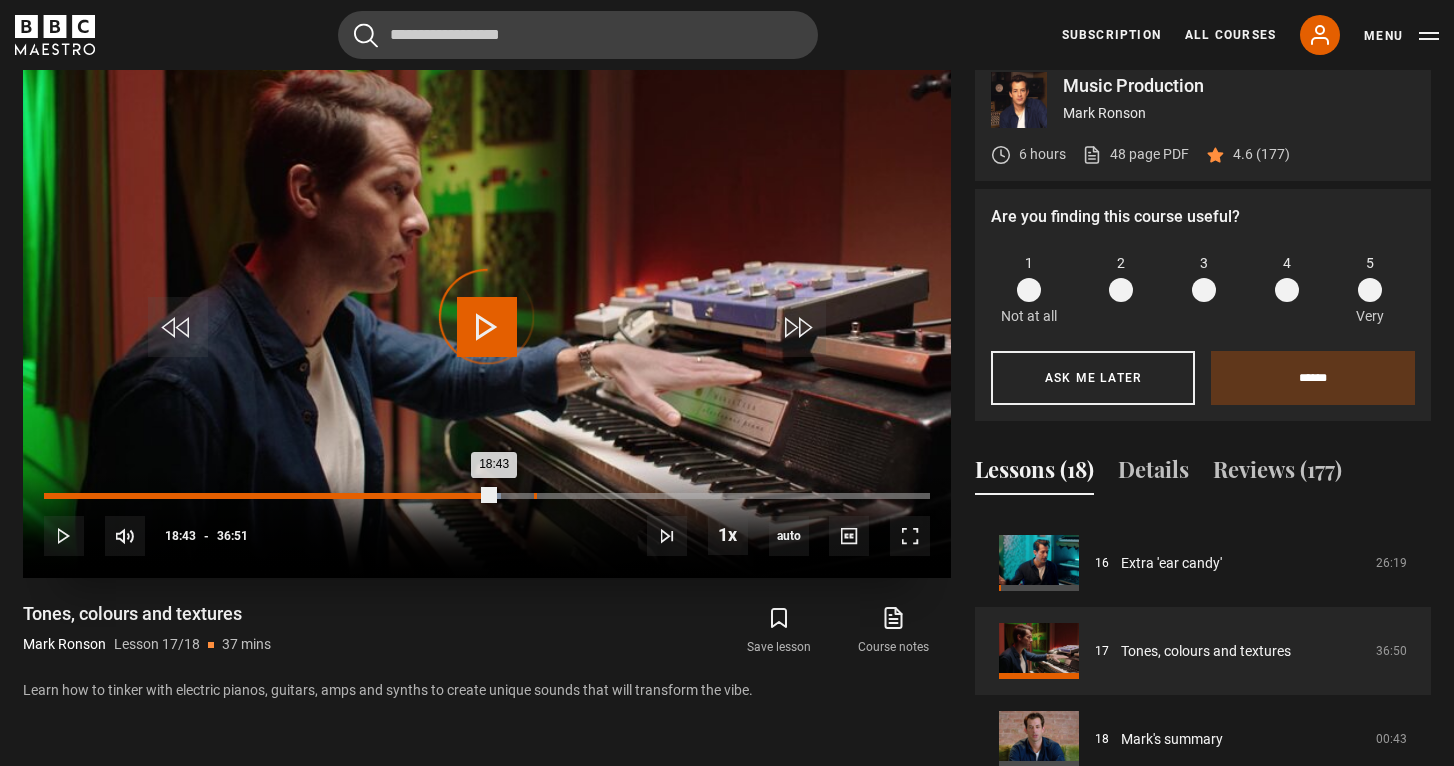 click on "20:22" at bounding box center [535, 496] 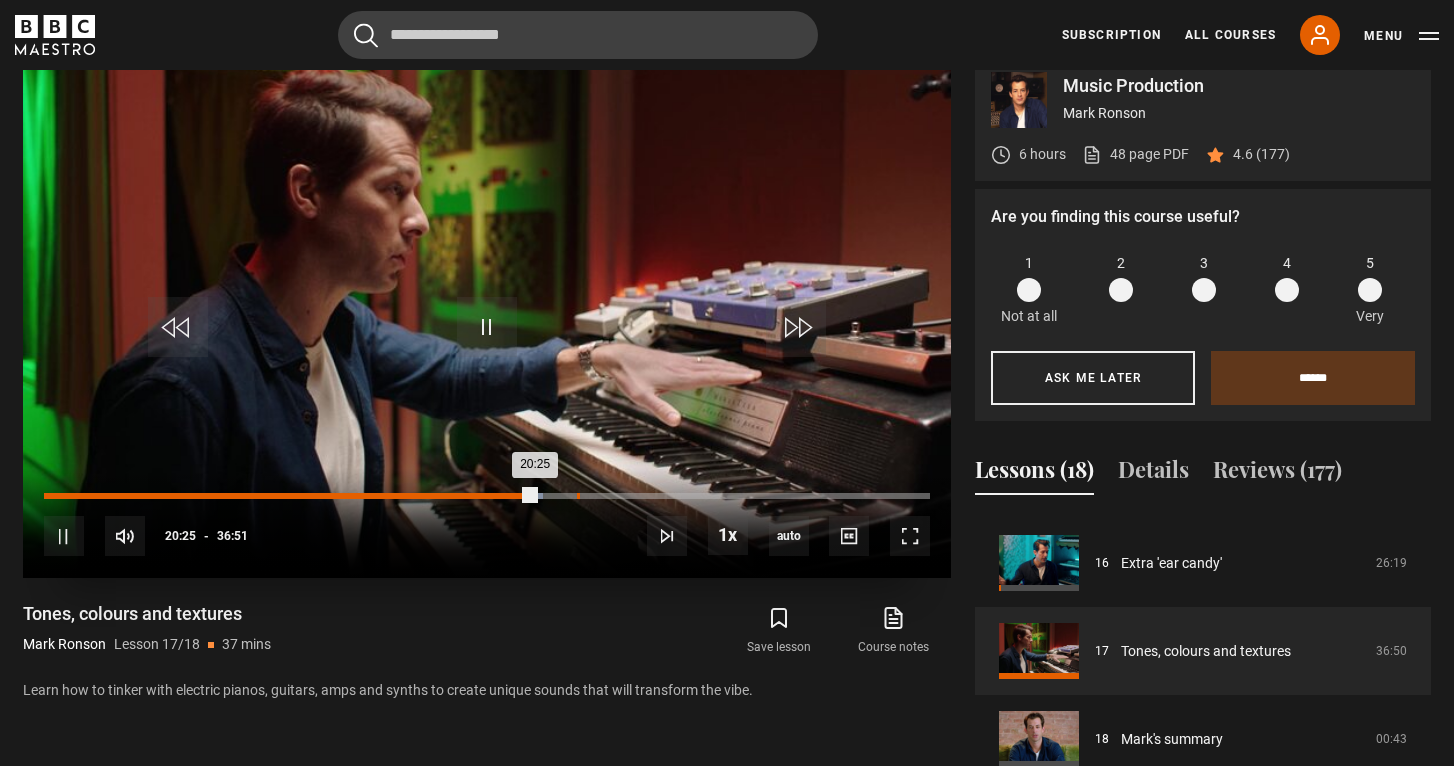 click on "22:10" at bounding box center (578, 496) 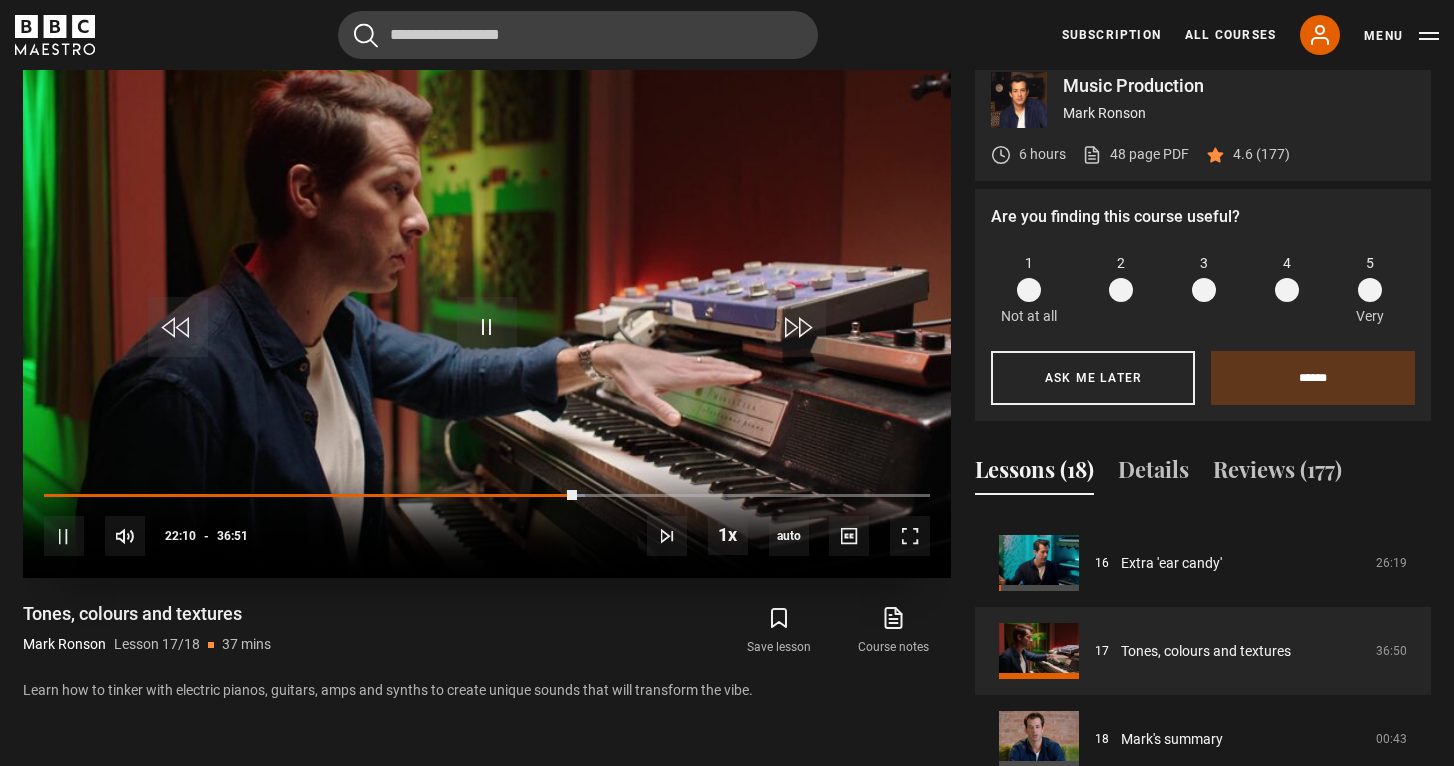 click on "10s Skip Back 10 seconds Pause 10s Skip Forward 10 seconds Loaded :  61.06% 23:27 22:10 Pause Mute 79% Current Time  22:10 - Duration  36:51
[FIRST] [LAST]
Lesson 17
Tones, colours and textures
1x Playback Rate 2x 1.5x 1x , selected 0.5x auto Quality 360p 720p 1080p 2160p Auto , selected Captions captions off , selected English  Captions" at bounding box center (487, 523) 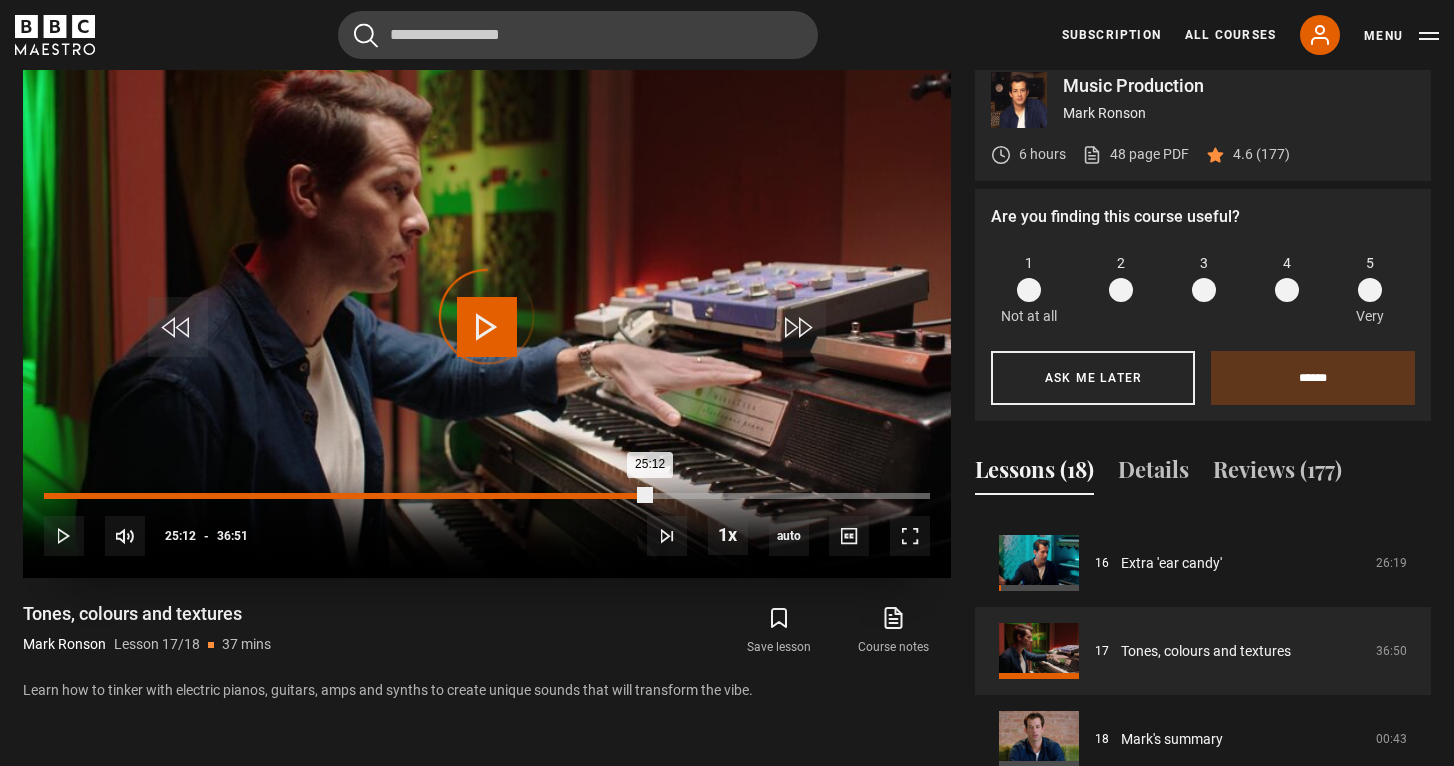 click on "Loaded :  62.42% 25:12 25:12" at bounding box center [487, 496] 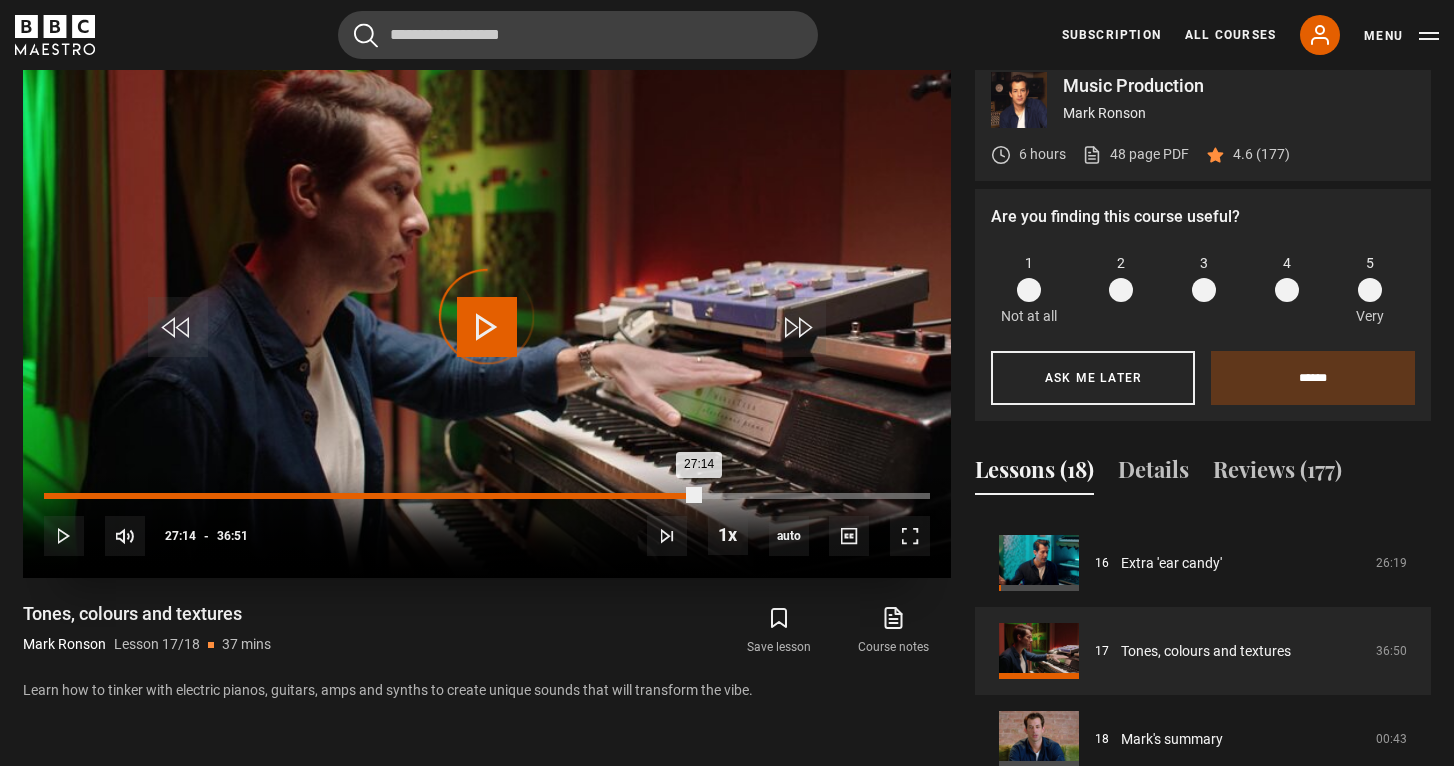 click on "Loaded :  69.20% 27:14 27:14" at bounding box center [487, 496] 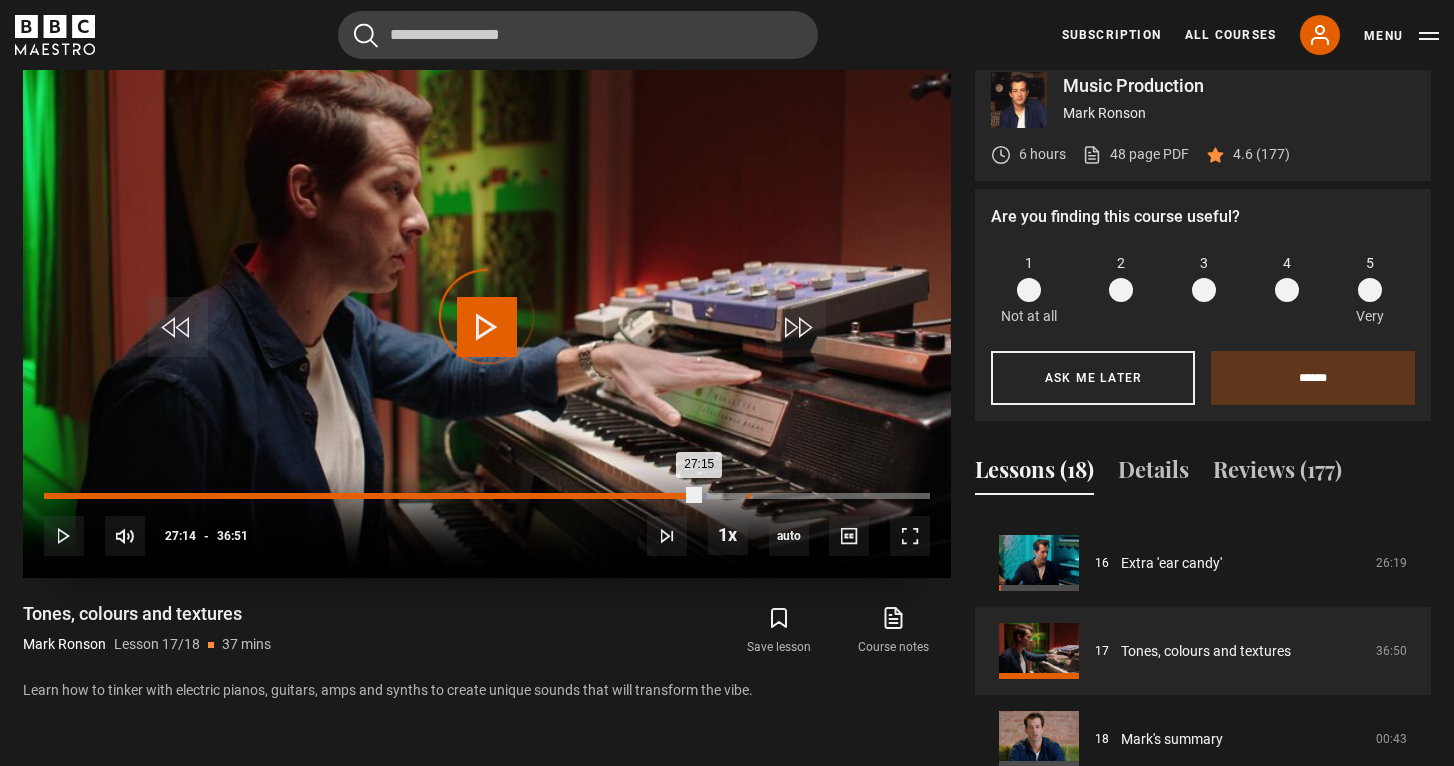 click on "29:14" at bounding box center (748, 496) 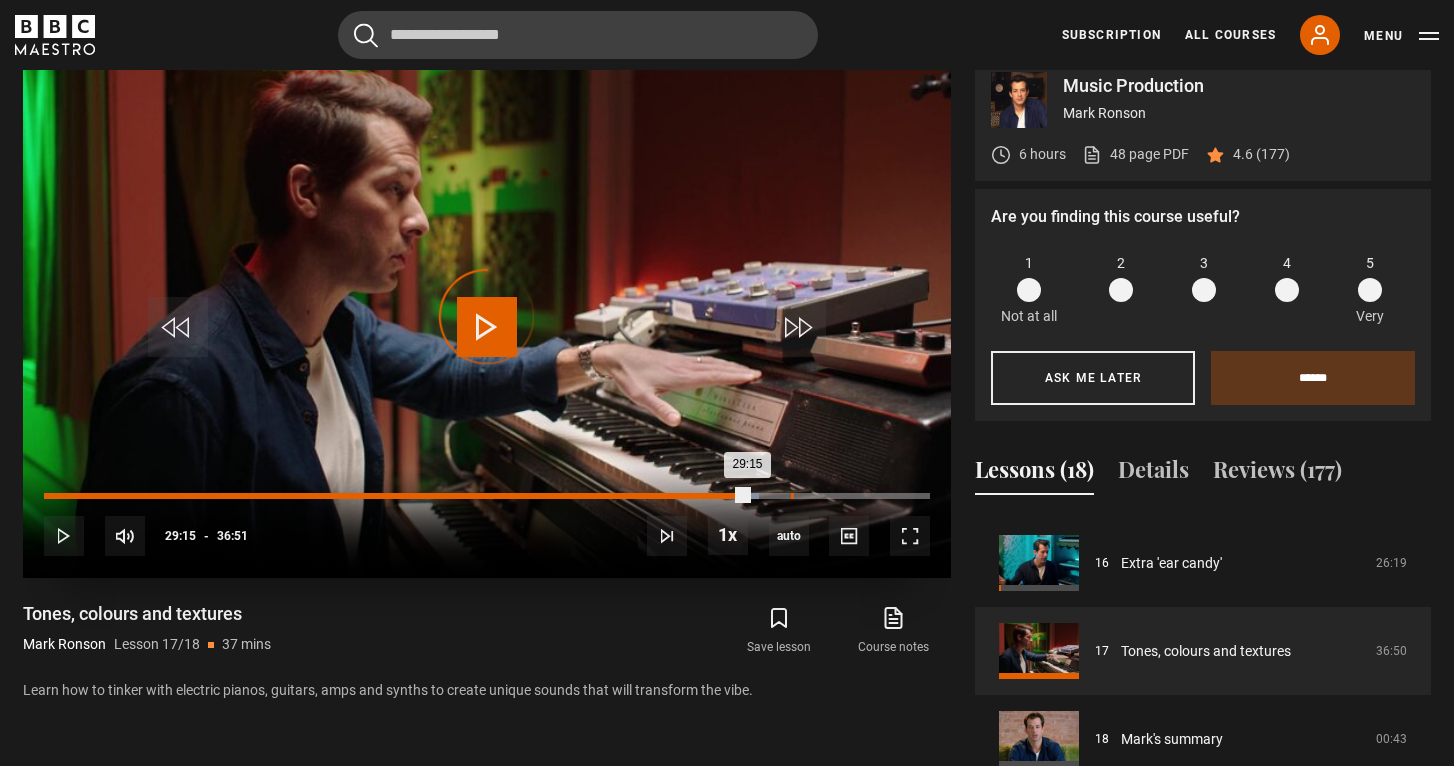 click on "31:04" at bounding box center [792, 496] 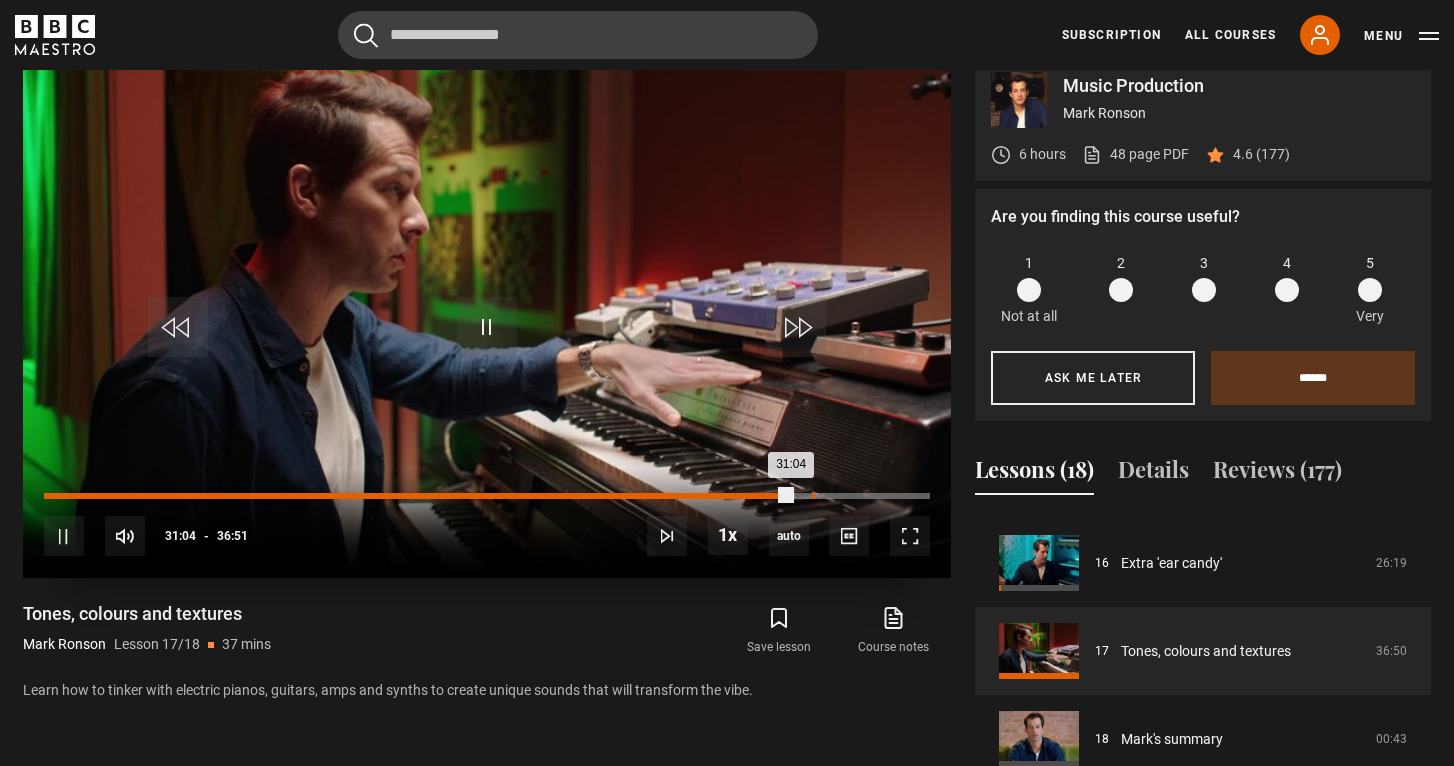 click on "Loaded :  84.80% 31:56 31:04" at bounding box center (487, 496) 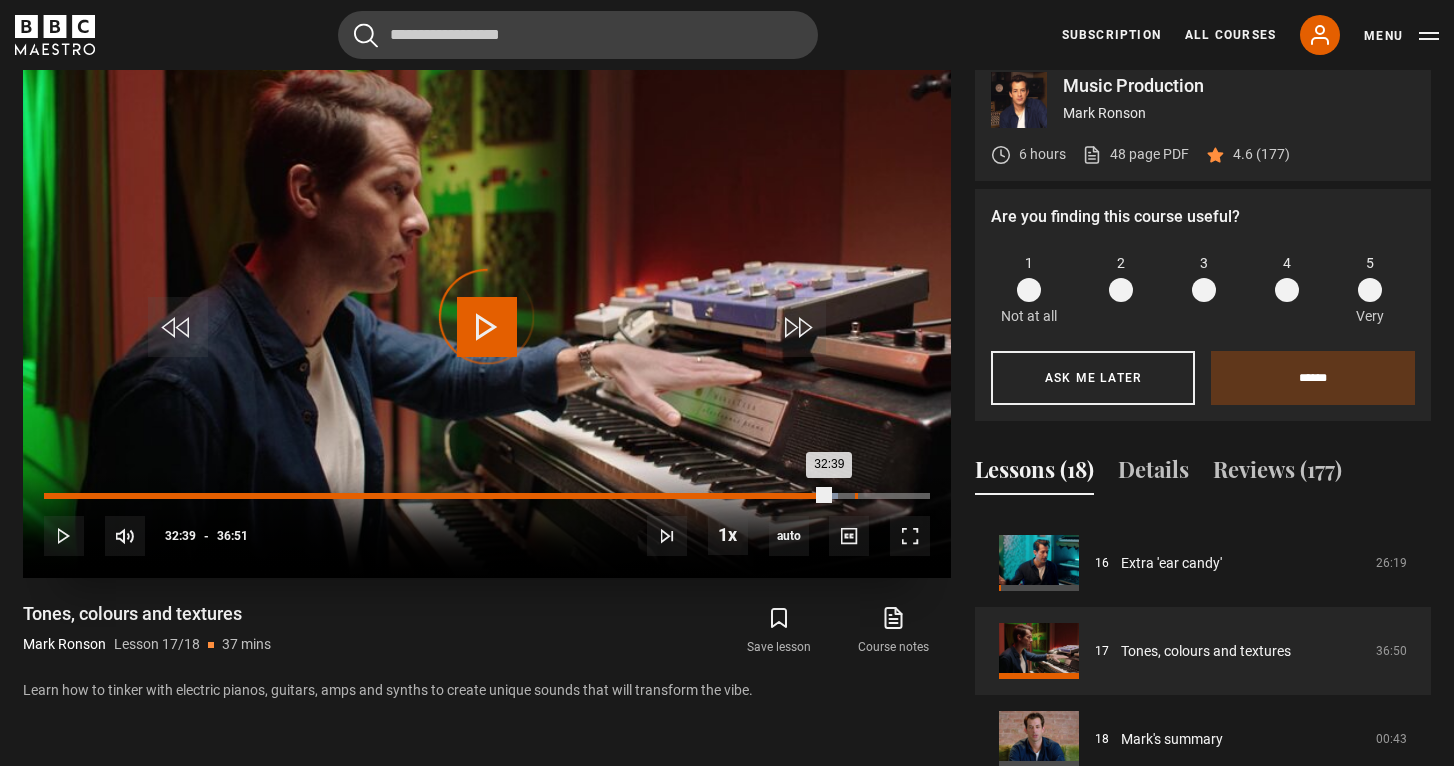 click on "33:43" at bounding box center (856, 496) 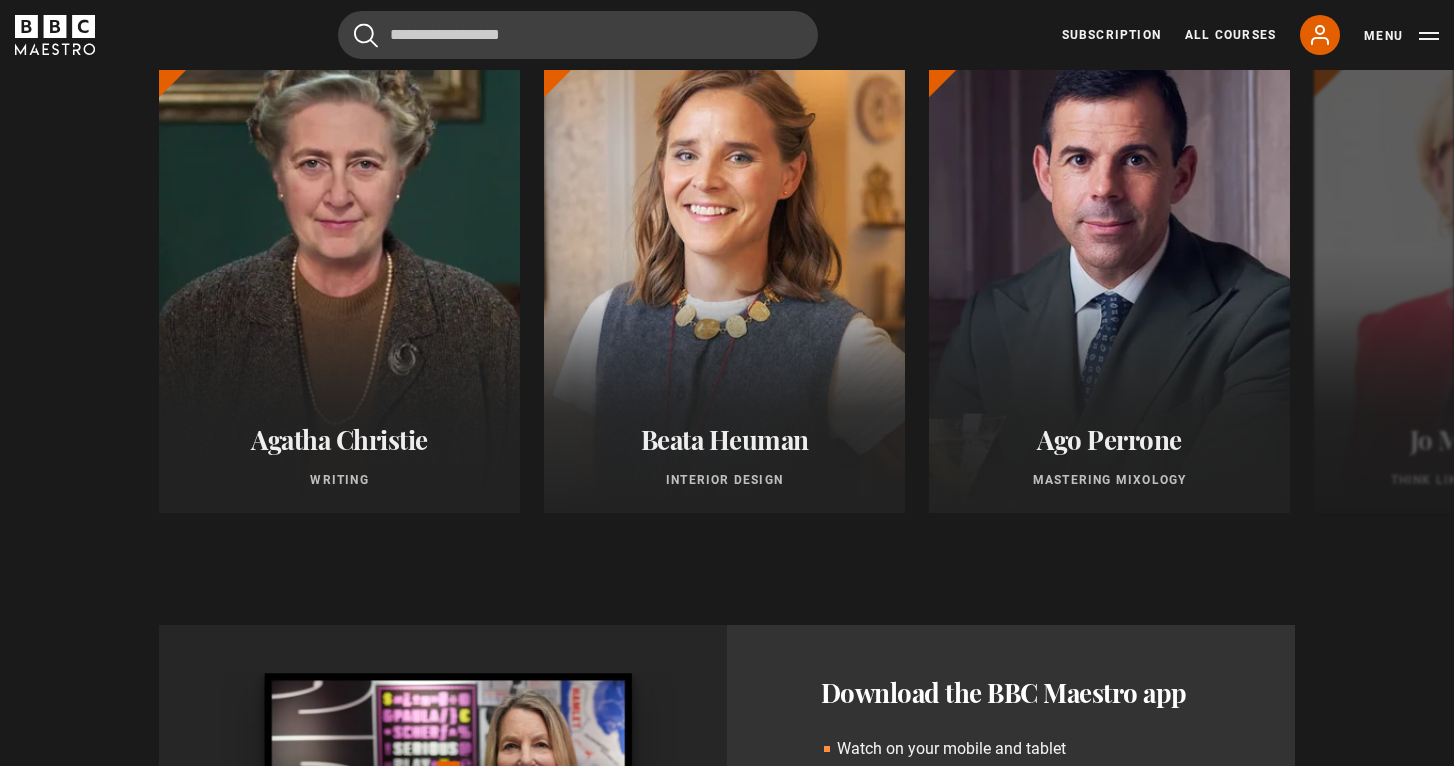 scroll, scrollTop: 1745, scrollLeft: 0, axis: vertical 